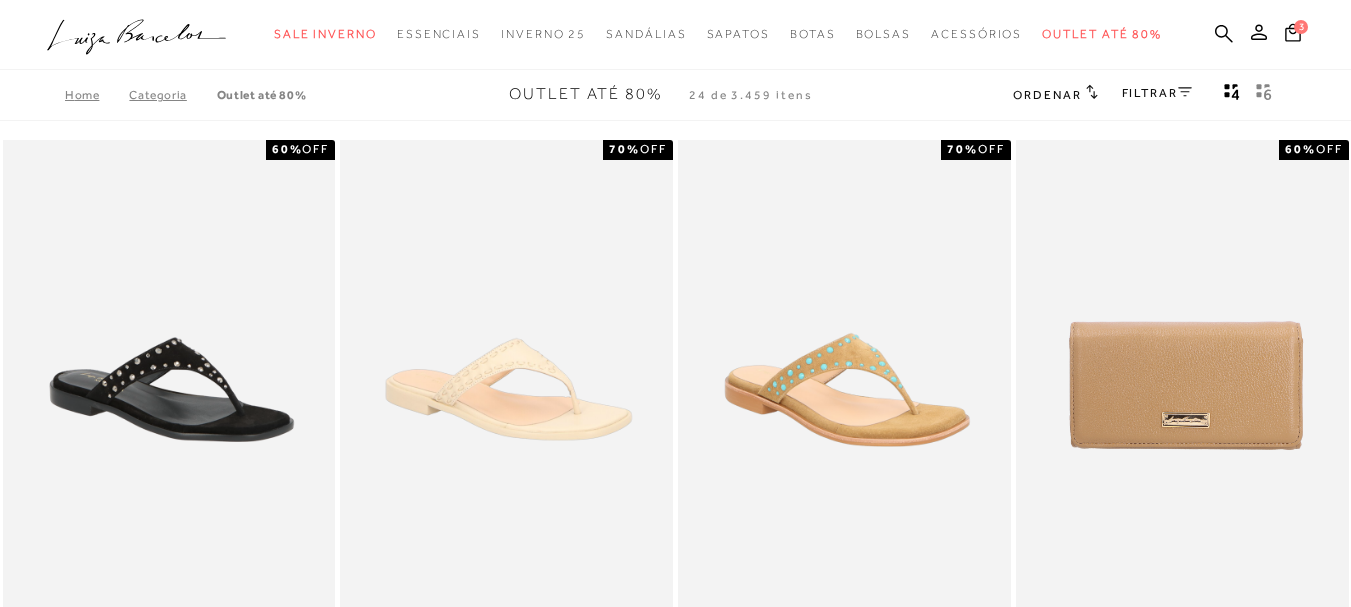 scroll, scrollTop: 0, scrollLeft: 0, axis: both 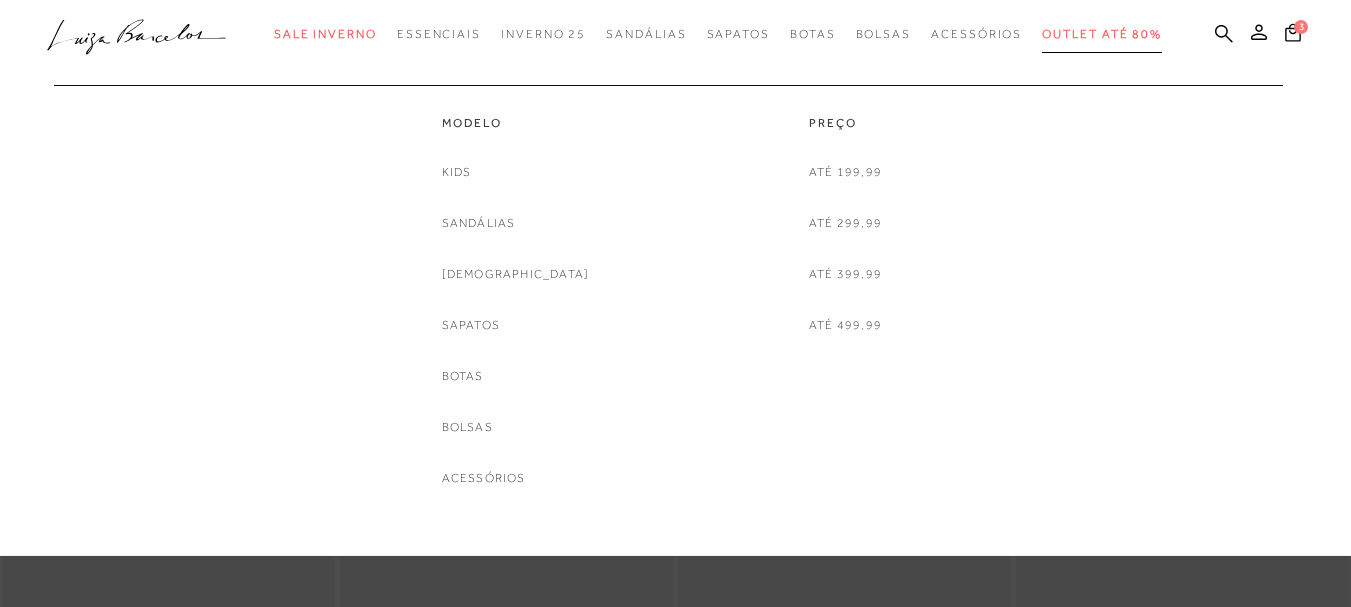 click on "Outlet até 80%" at bounding box center [1102, 34] 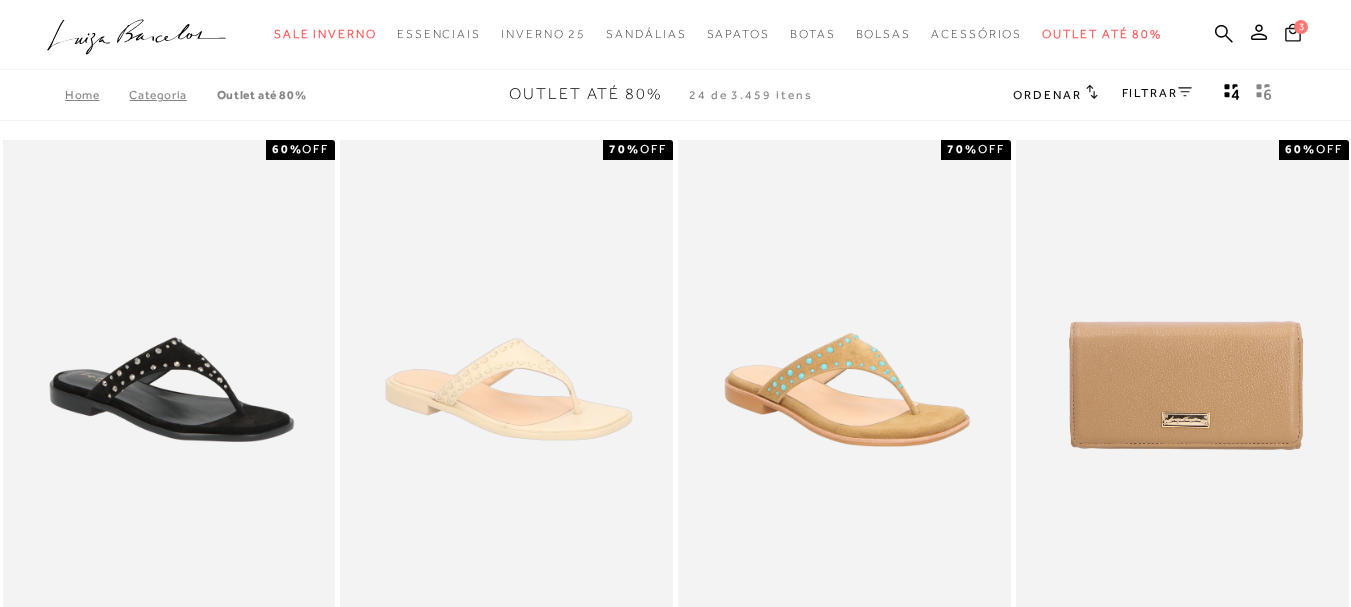 click on "3" at bounding box center [1301, 27] 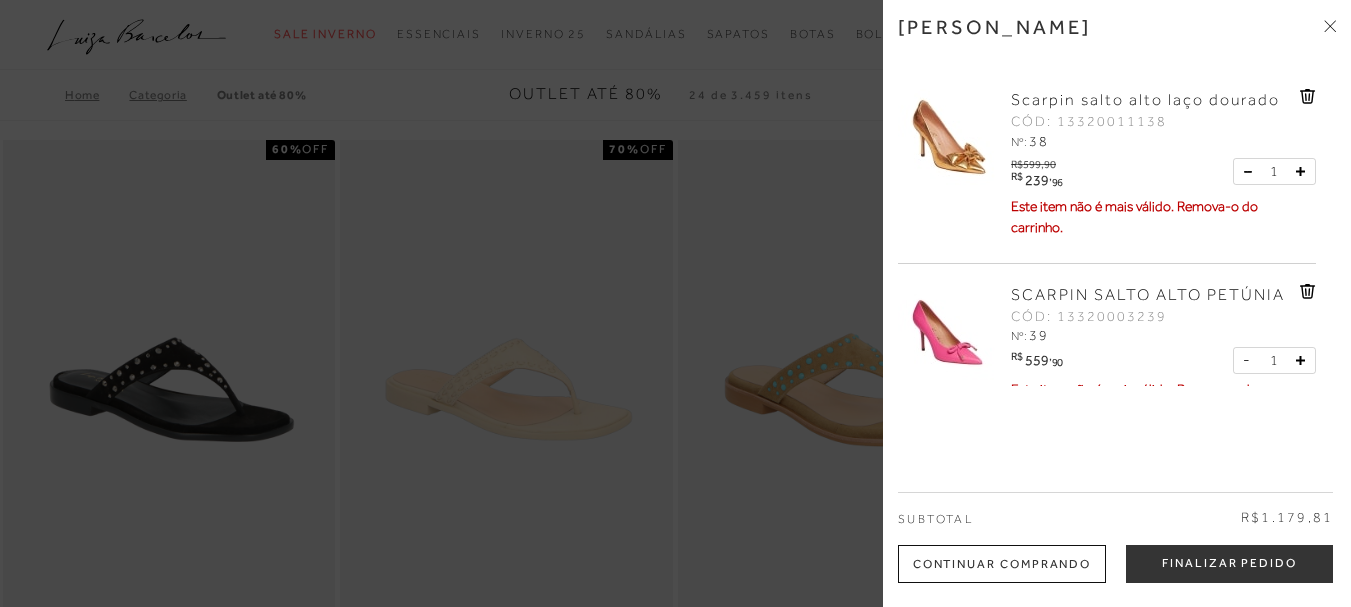 click 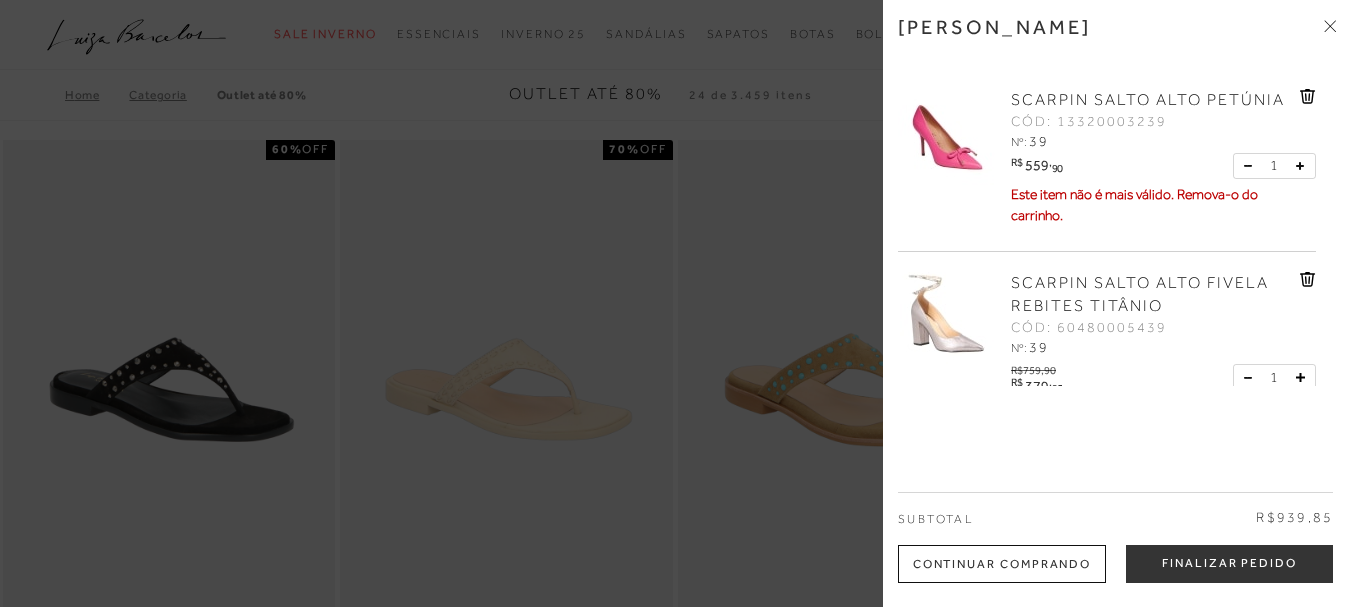 scroll, scrollTop: 41, scrollLeft: 0, axis: vertical 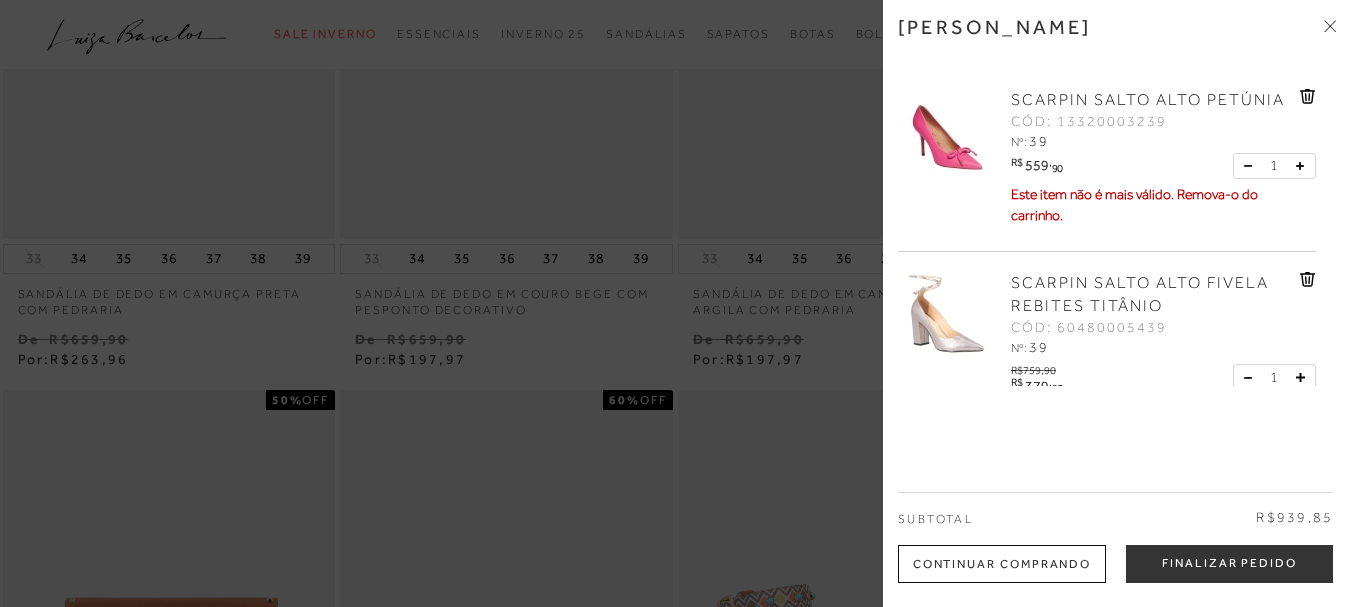 click 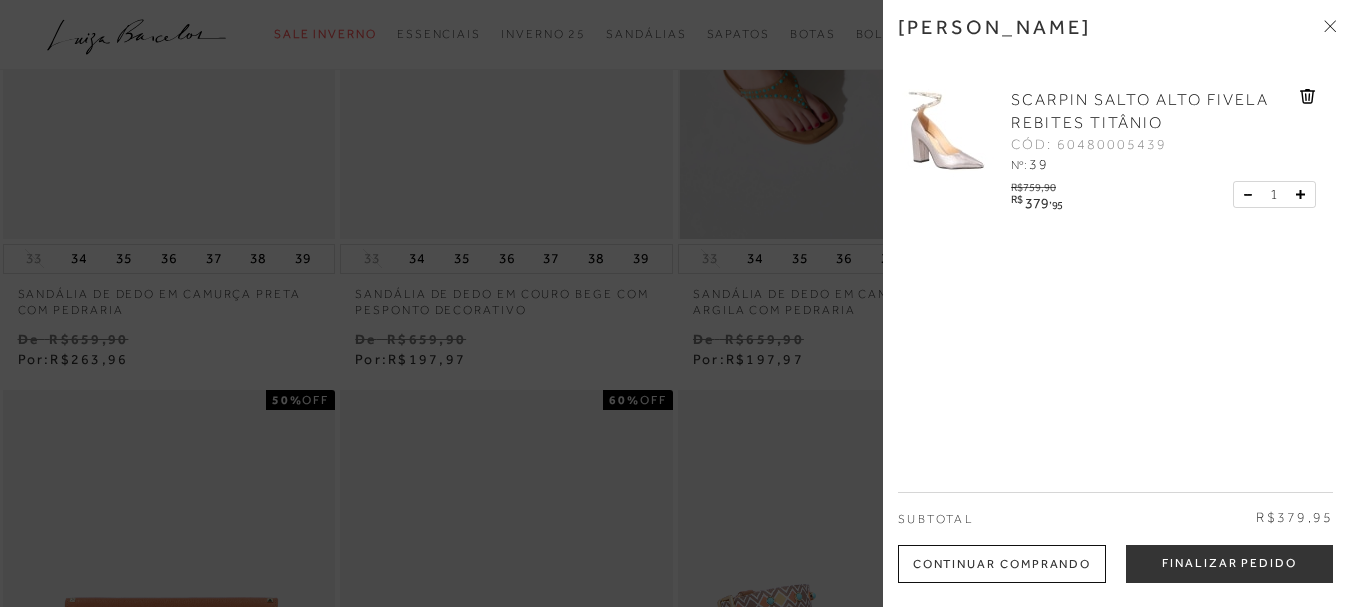 click at bounding box center [675, 303] 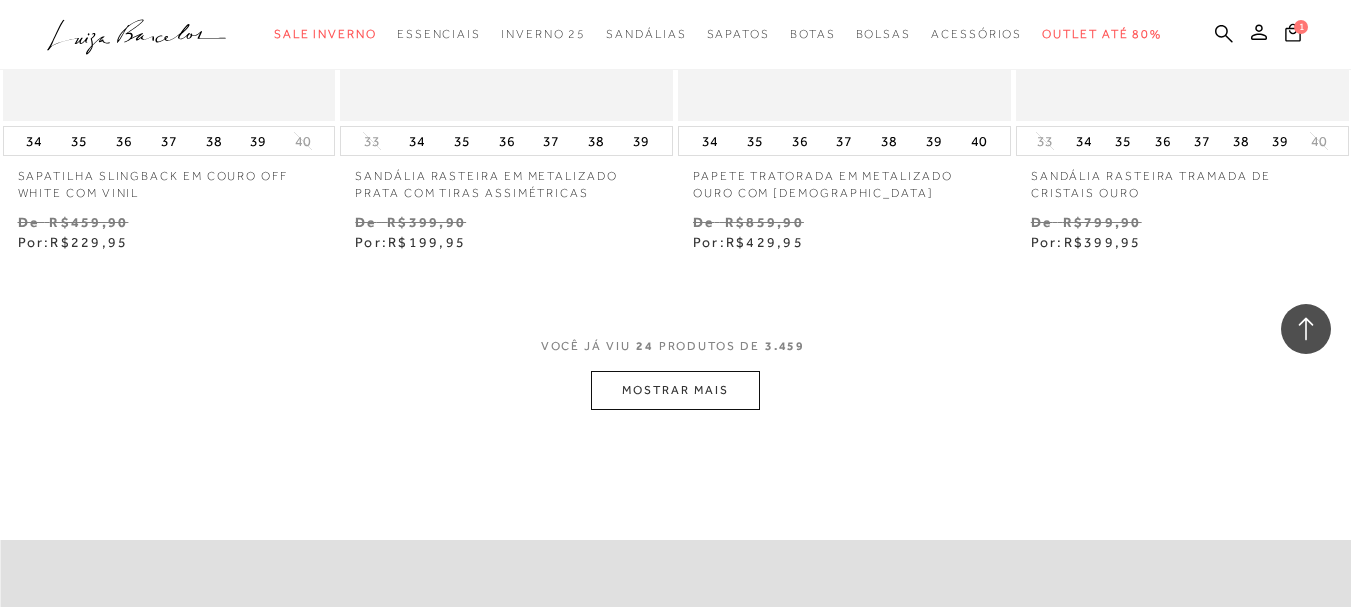scroll, scrollTop: 3900, scrollLeft: 0, axis: vertical 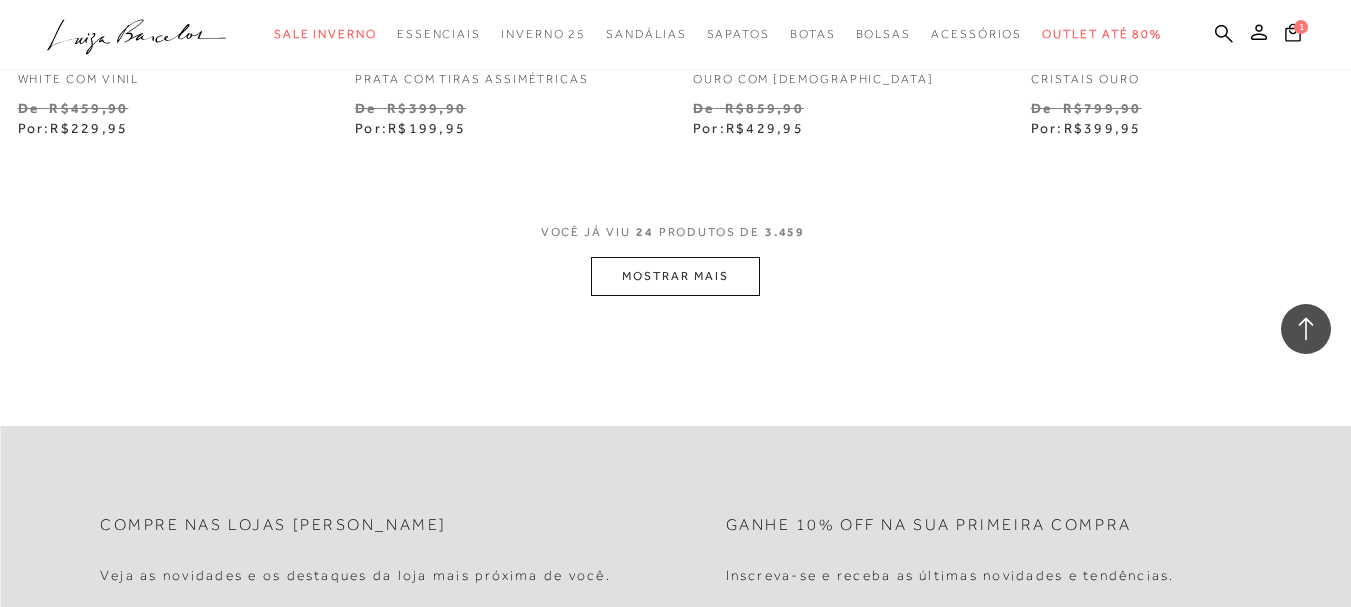 click on "MOSTRAR MAIS" at bounding box center (675, 276) 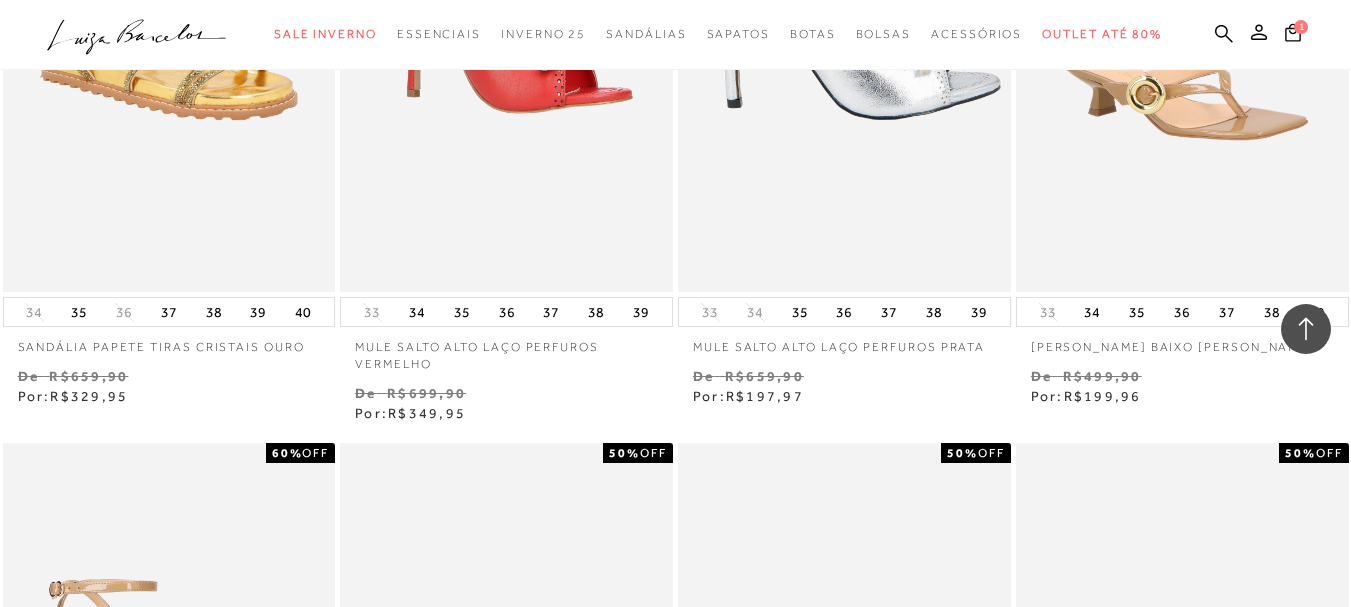 scroll, scrollTop: 4300, scrollLeft: 0, axis: vertical 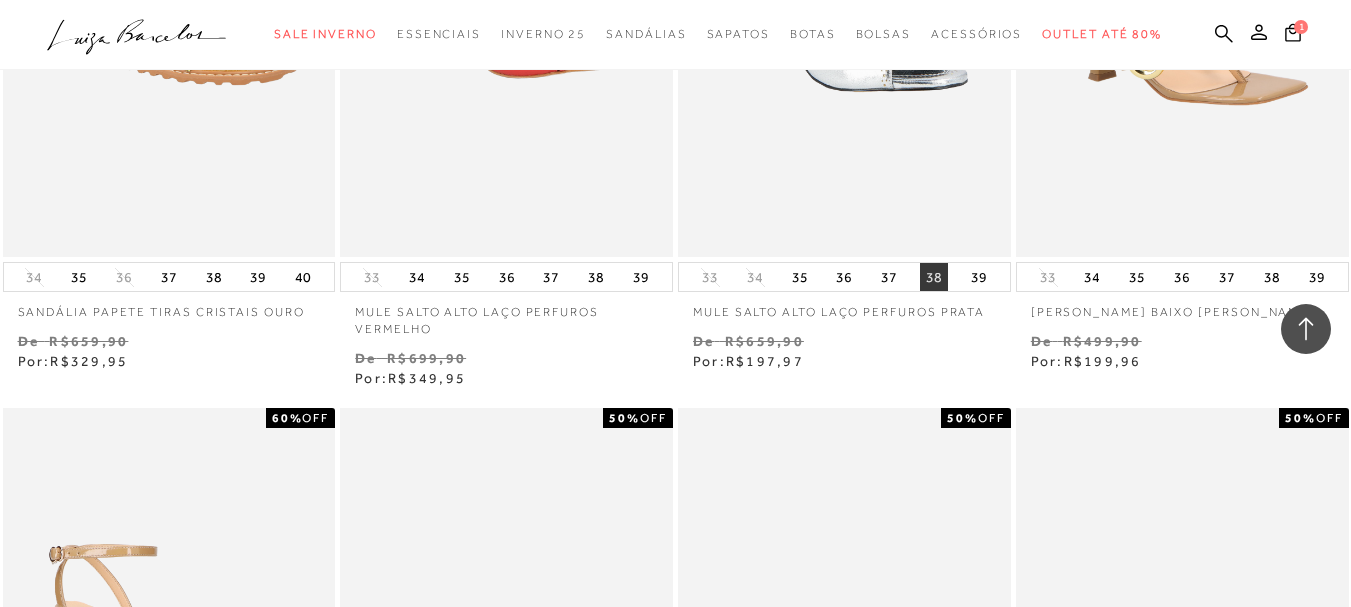 click on "38" at bounding box center [934, 277] 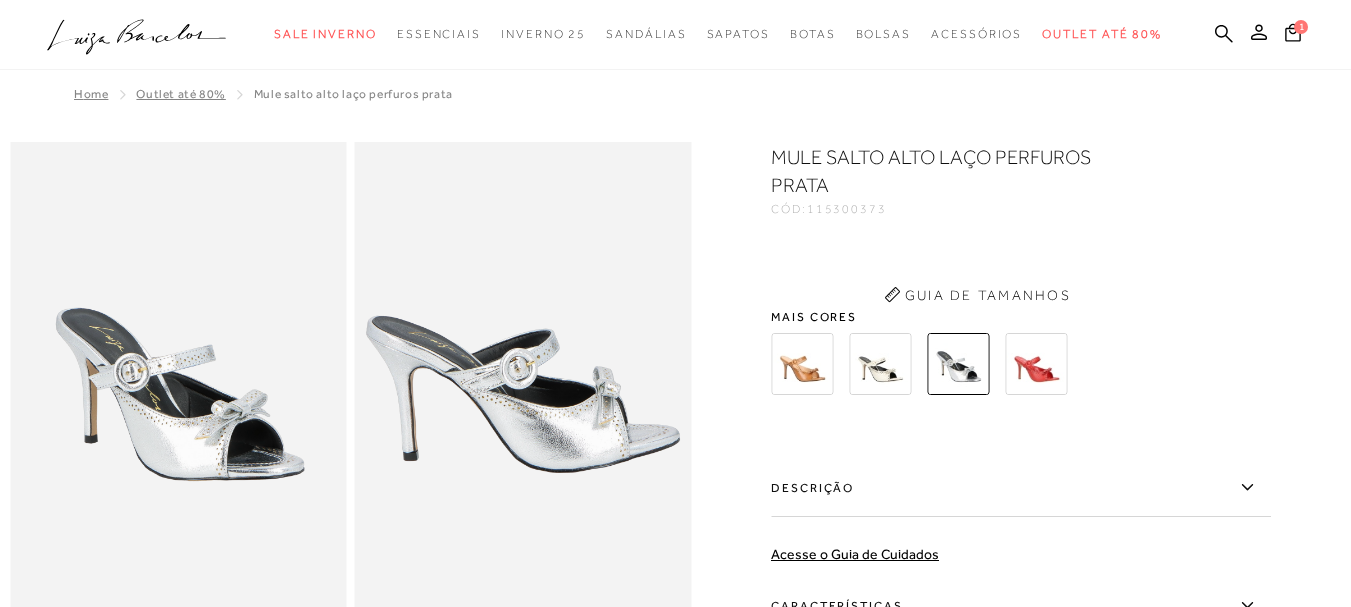 scroll, scrollTop: 0, scrollLeft: 0, axis: both 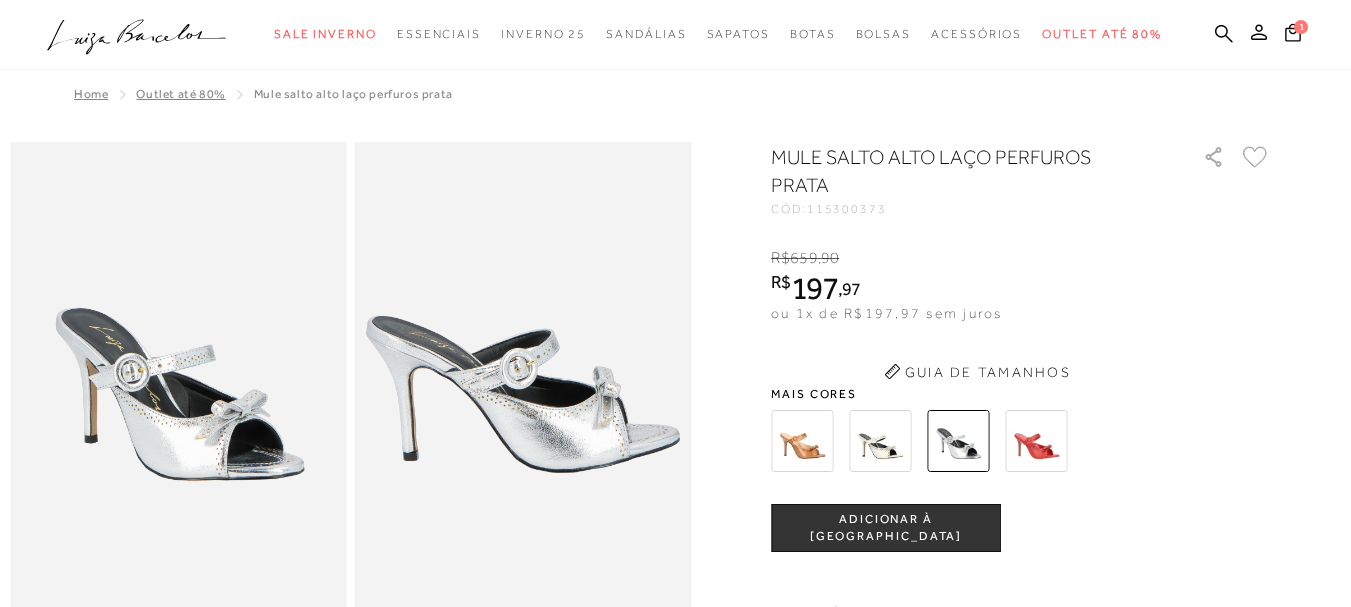 click on "MULE SALTO ALTO LAÇO PERFUROS PRATA
CÓD:
115300373
×
É necessário selecionar um tamanho para adicionar o produto como favorito.
R$ 659 , 90
R$ 197 , 97
ou 1x de R$197,97 sem juros
De  R$ 659,90
Por:  R$ 197,97" at bounding box center (1021, 548) 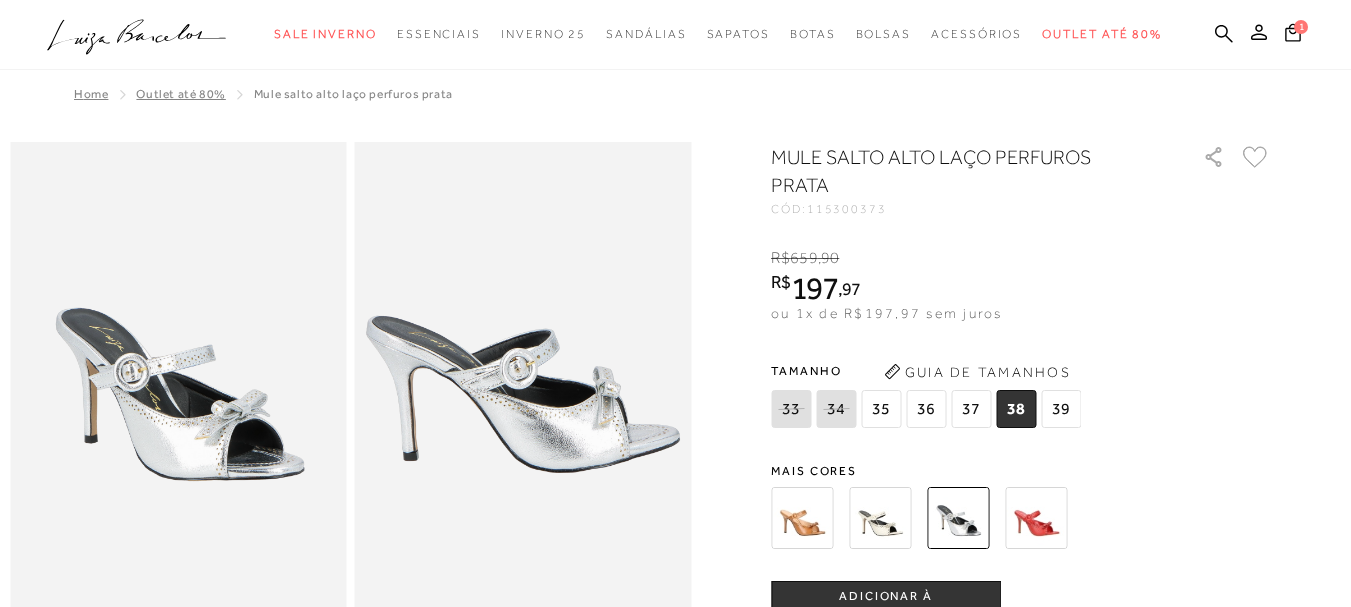 click at bounding box center (802, 518) 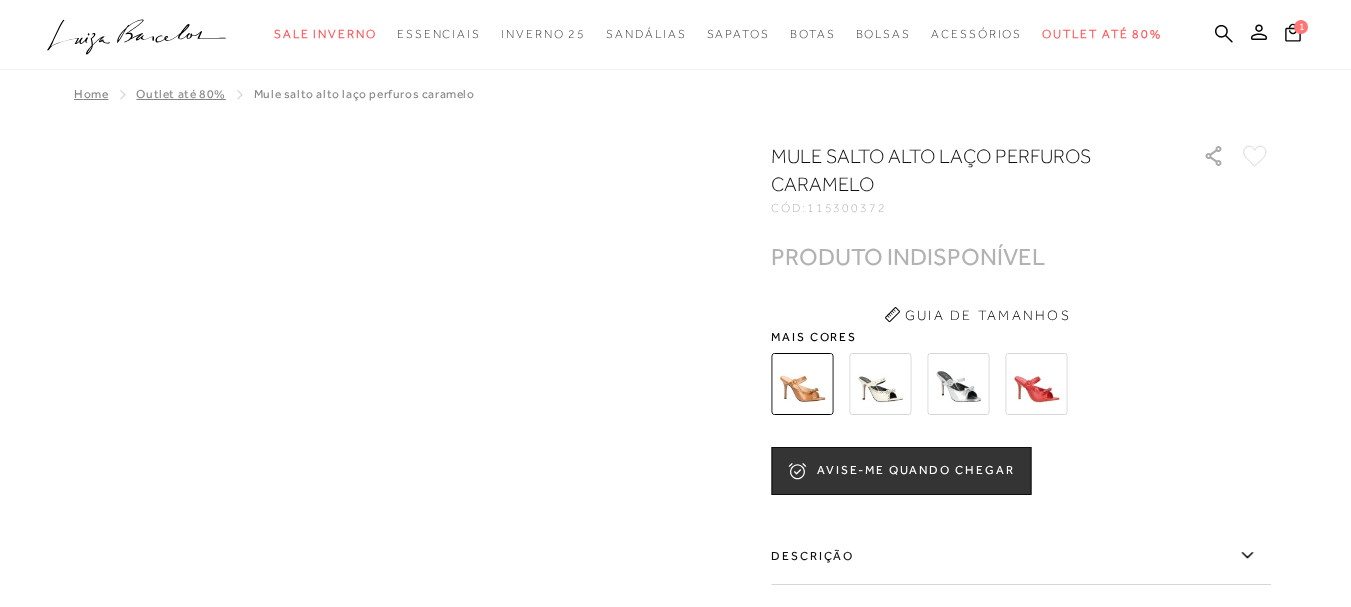 scroll, scrollTop: 0, scrollLeft: 0, axis: both 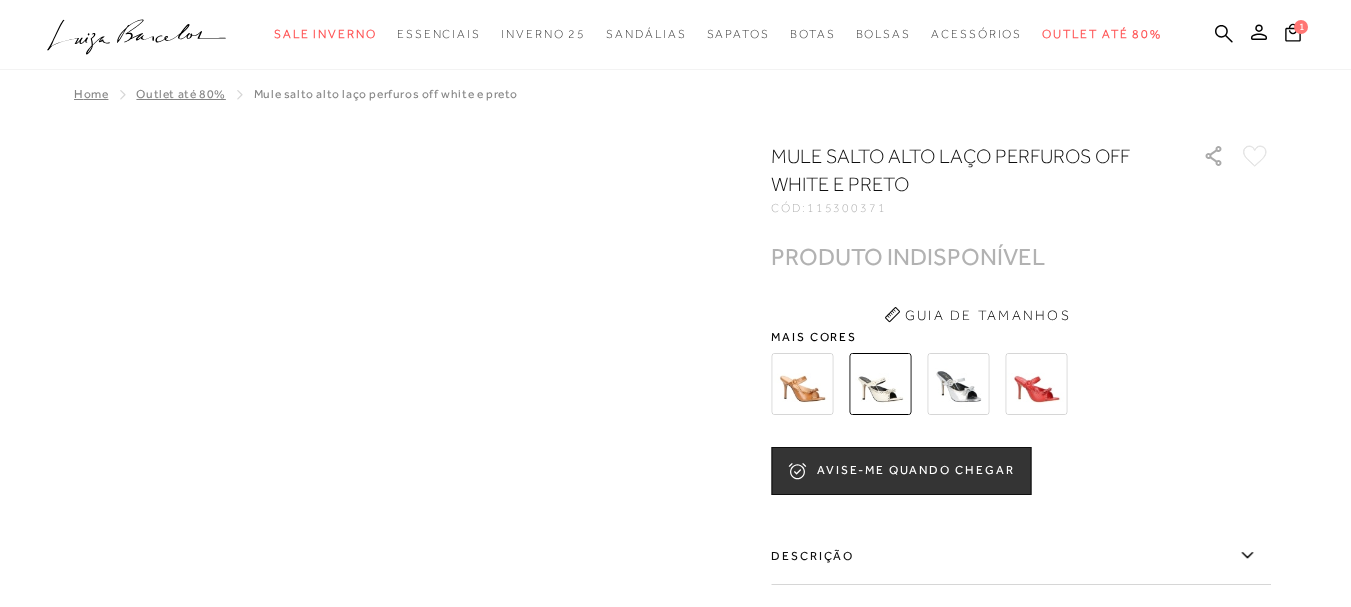 click at bounding box center (958, 384) 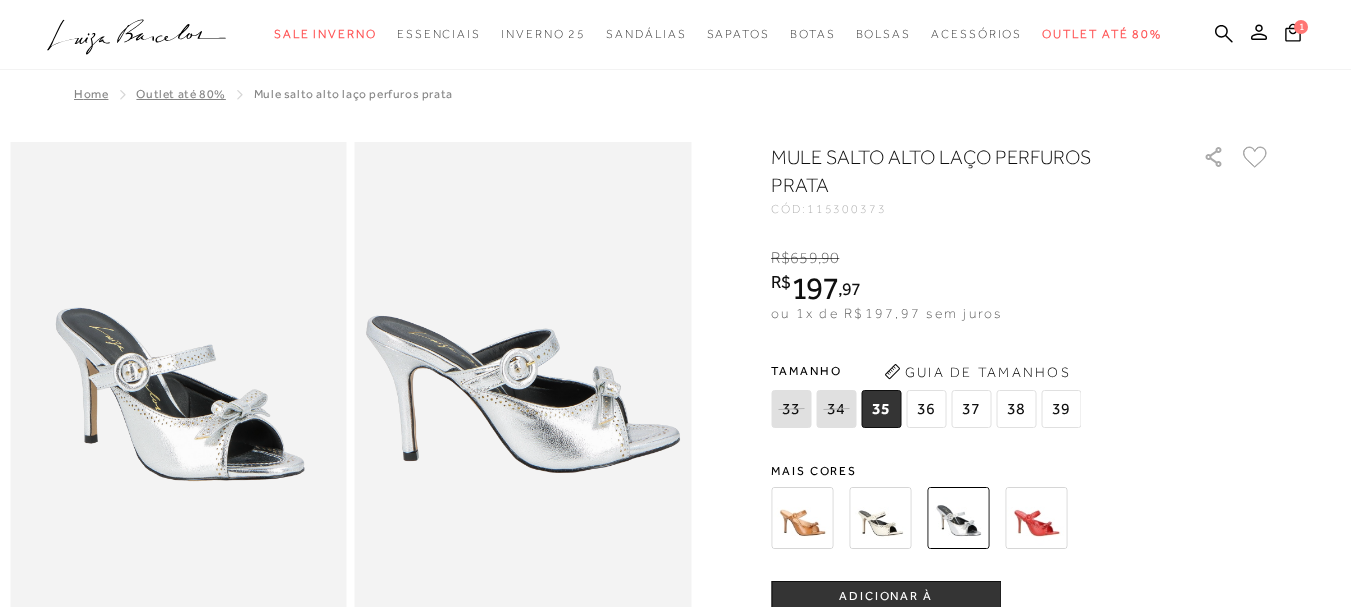 scroll, scrollTop: 0, scrollLeft: 0, axis: both 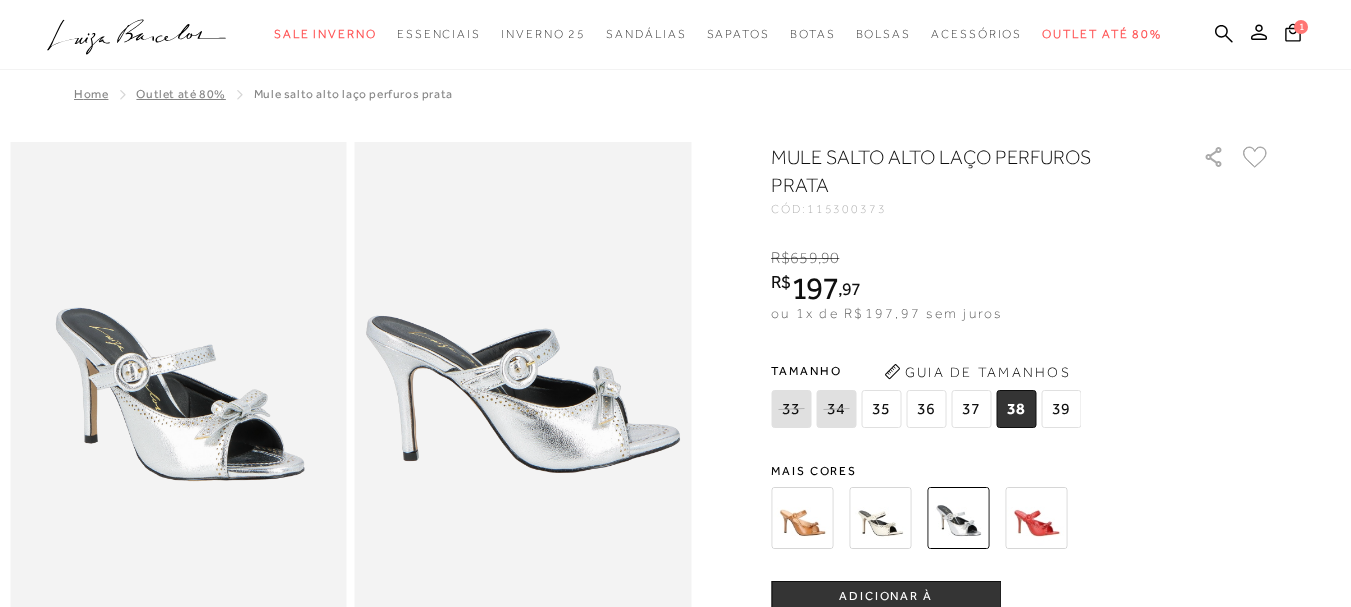 click on "38" at bounding box center (1016, 409) 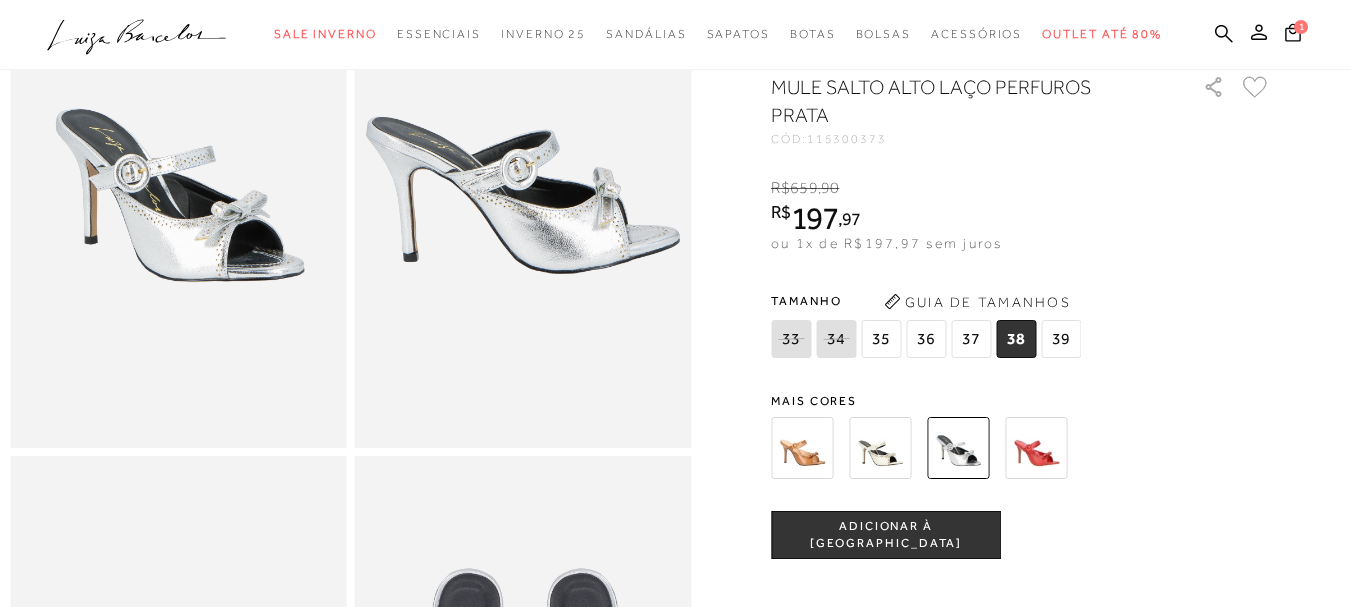 scroll, scrollTop: 200, scrollLeft: 0, axis: vertical 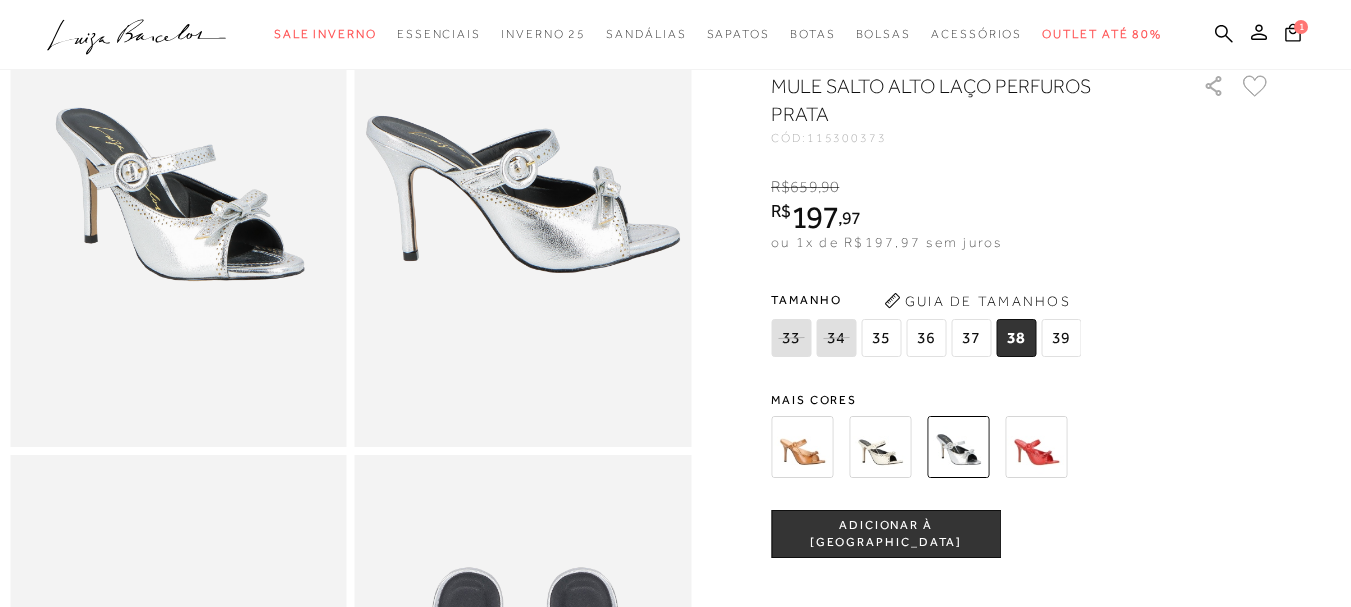 click on "ADICIONAR À [GEOGRAPHIC_DATA]" at bounding box center (886, 534) 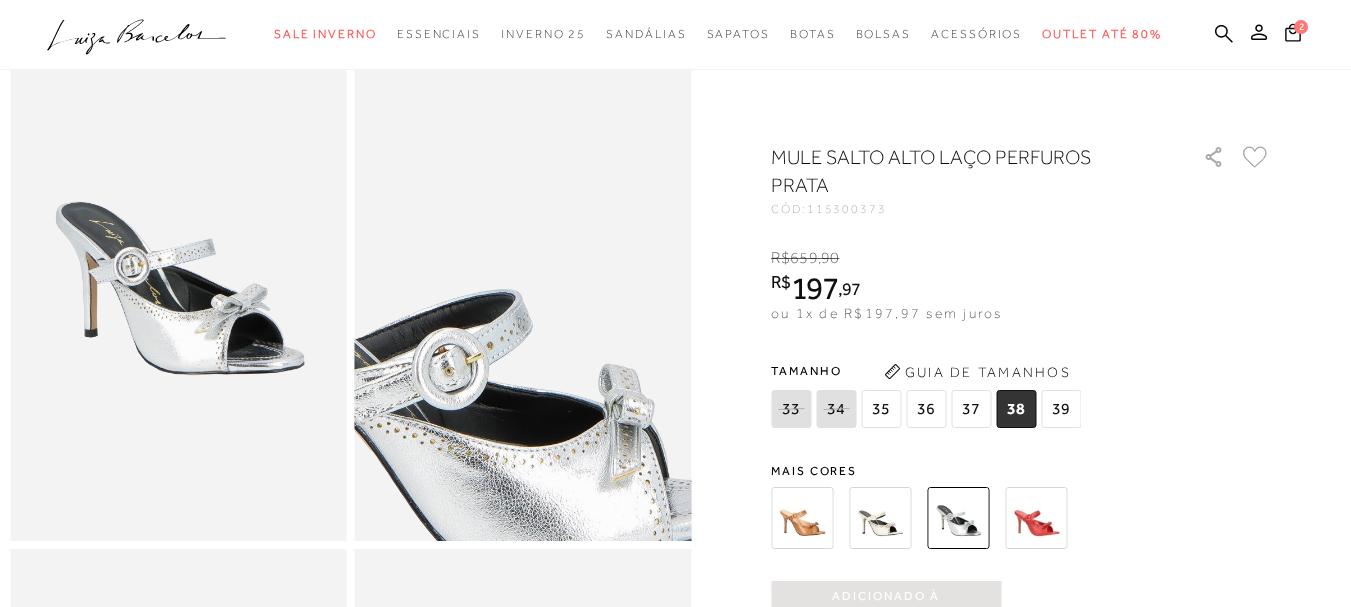 scroll, scrollTop: 0, scrollLeft: 0, axis: both 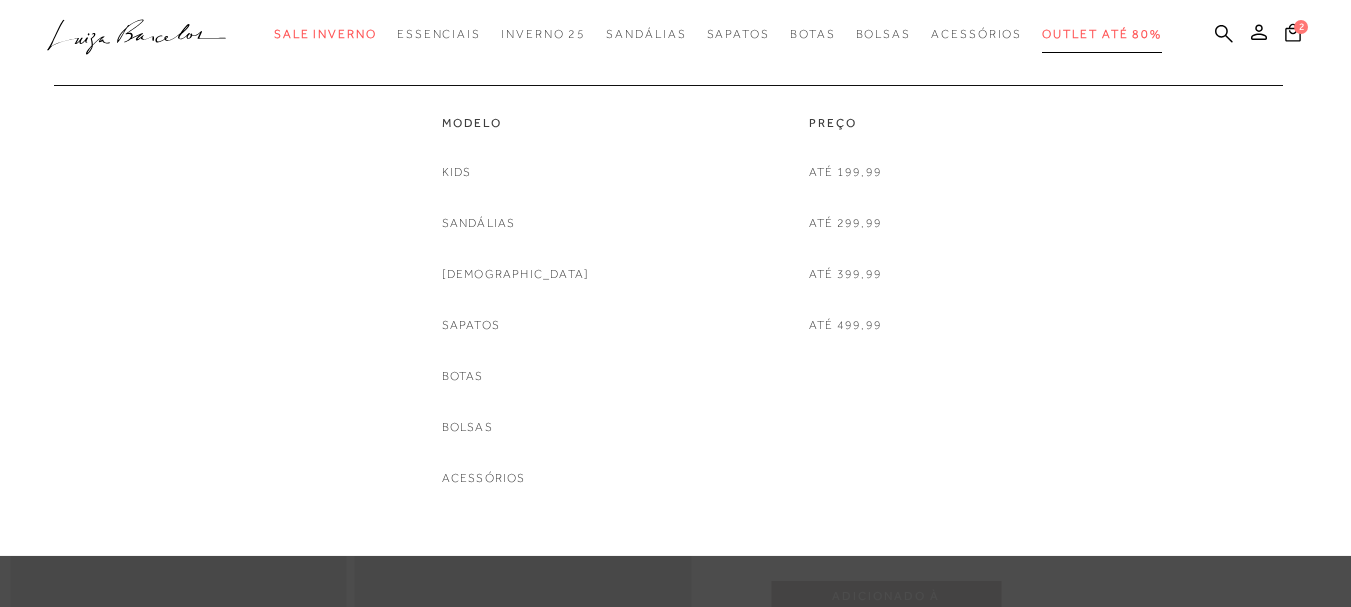 click on "Outlet até 80%" at bounding box center (1102, 34) 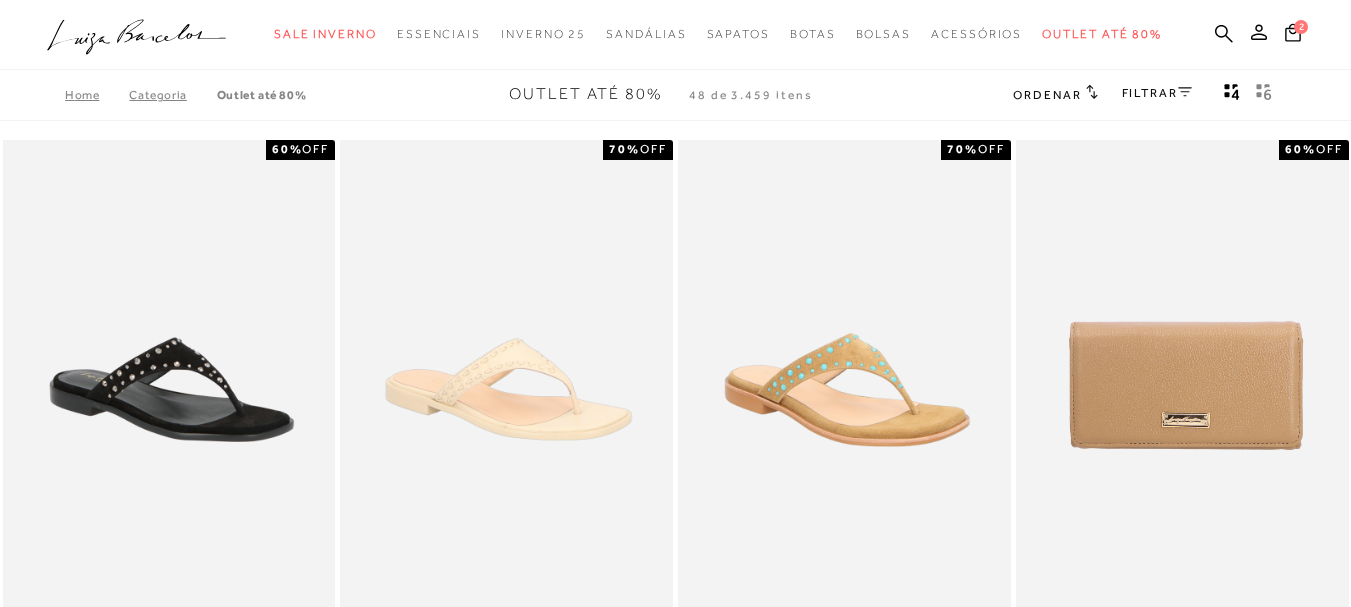 scroll, scrollTop: 400, scrollLeft: 0, axis: vertical 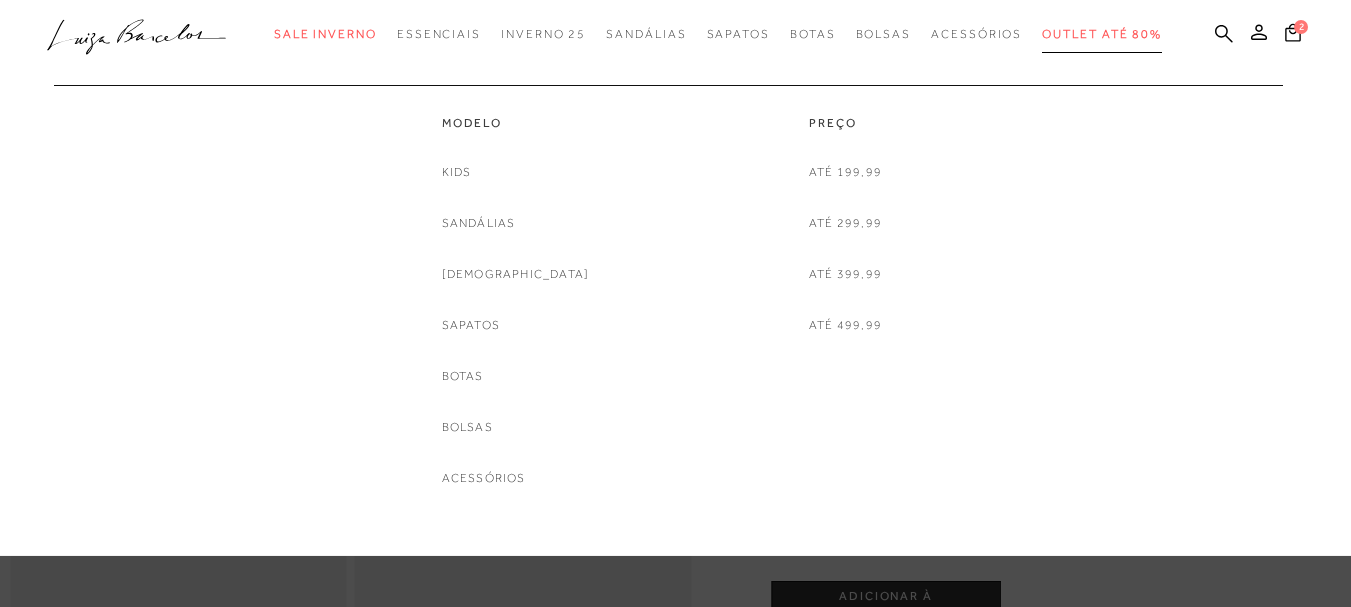 click on "Outlet até 80%" at bounding box center (1102, 34) 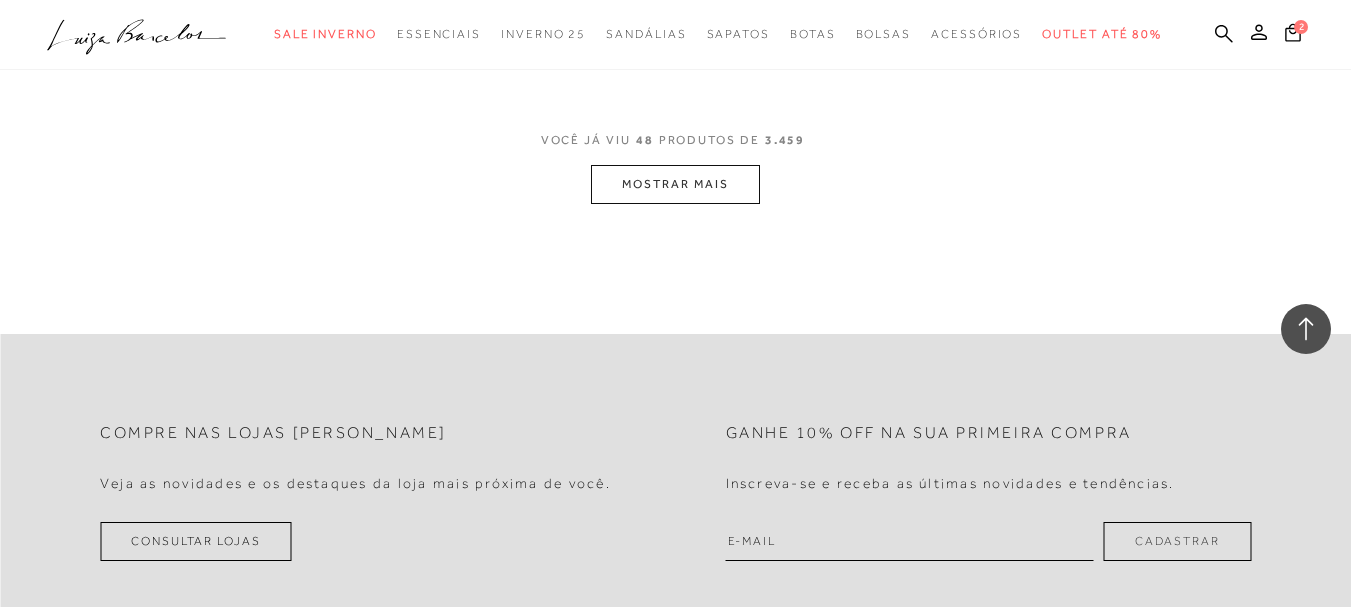 scroll, scrollTop: 7900, scrollLeft: 0, axis: vertical 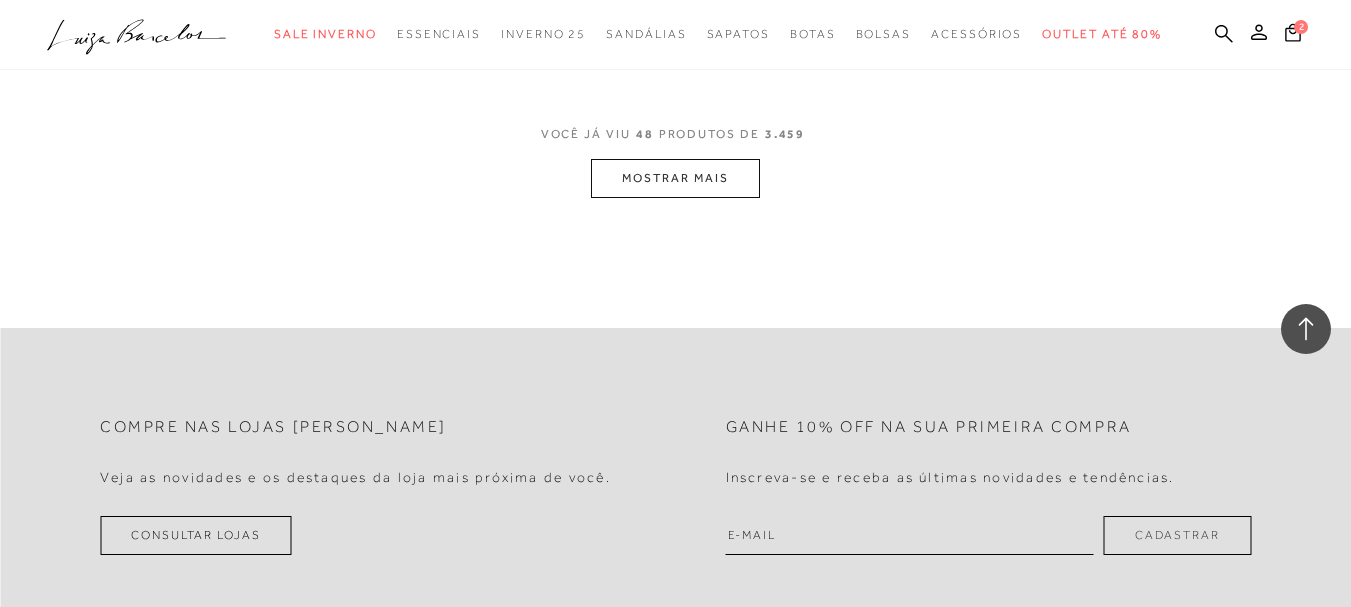 click on "MOSTRAR MAIS" at bounding box center [675, 178] 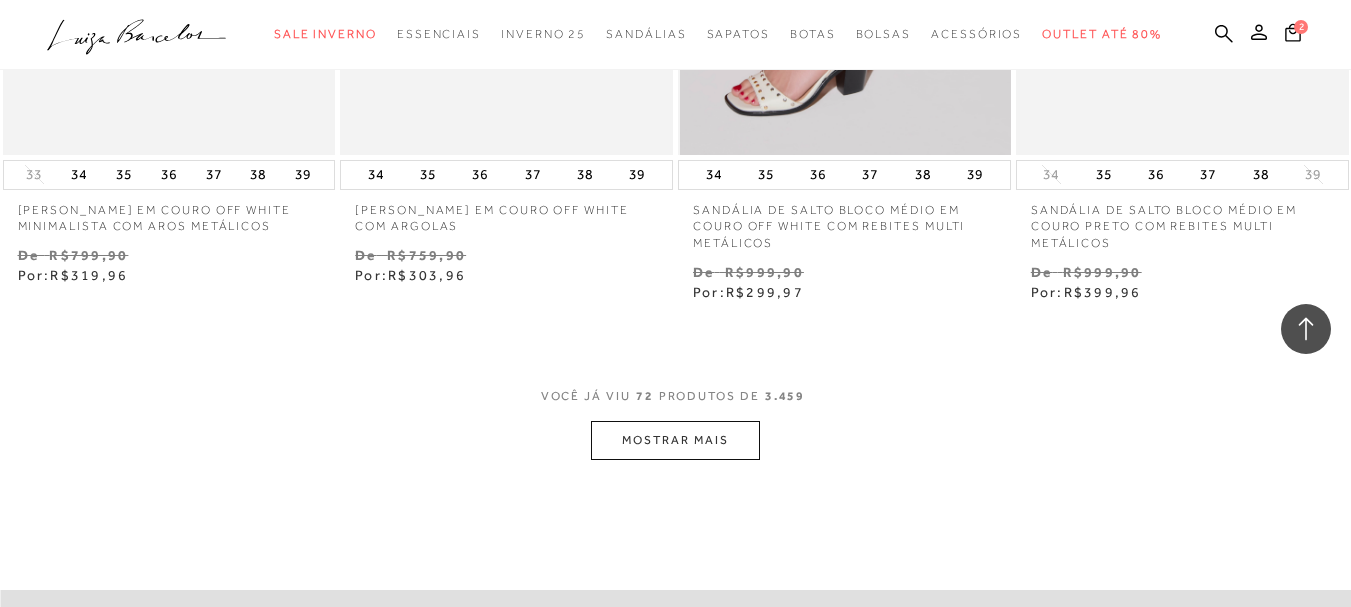 scroll, scrollTop: 11576, scrollLeft: 0, axis: vertical 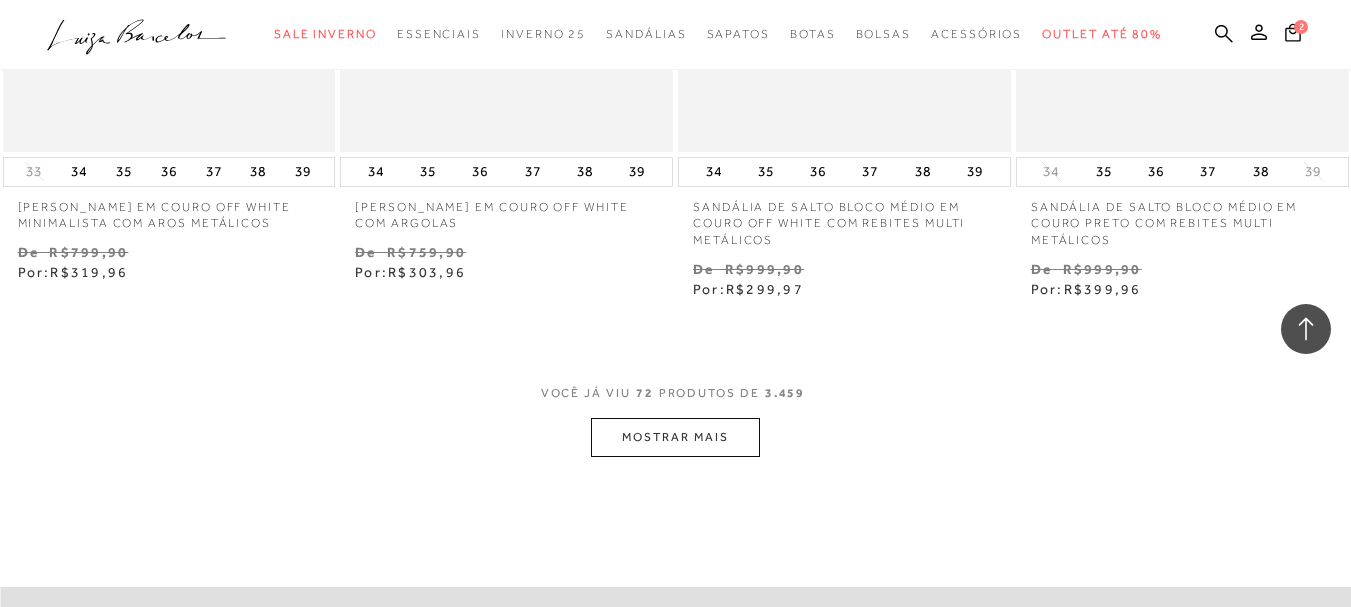click on "MOSTRAR MAIS" at bounding box center [675, 437] 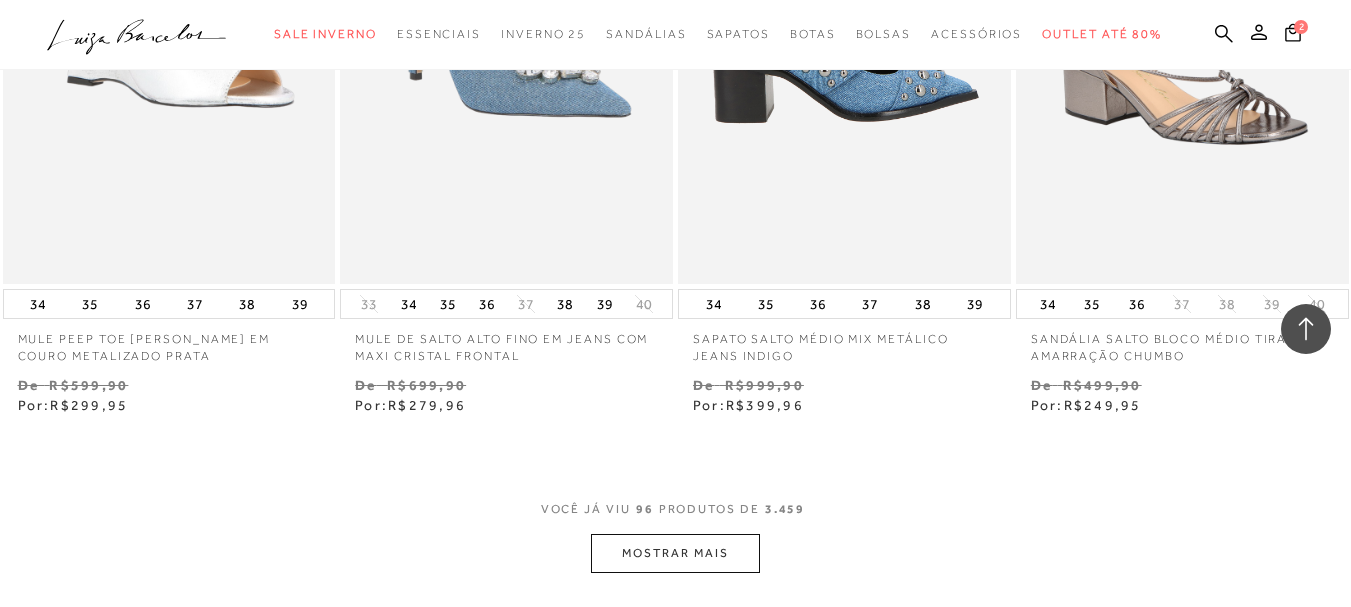 scroll, scrollTop: 15676, scrollLeft: 0, axis: vertical 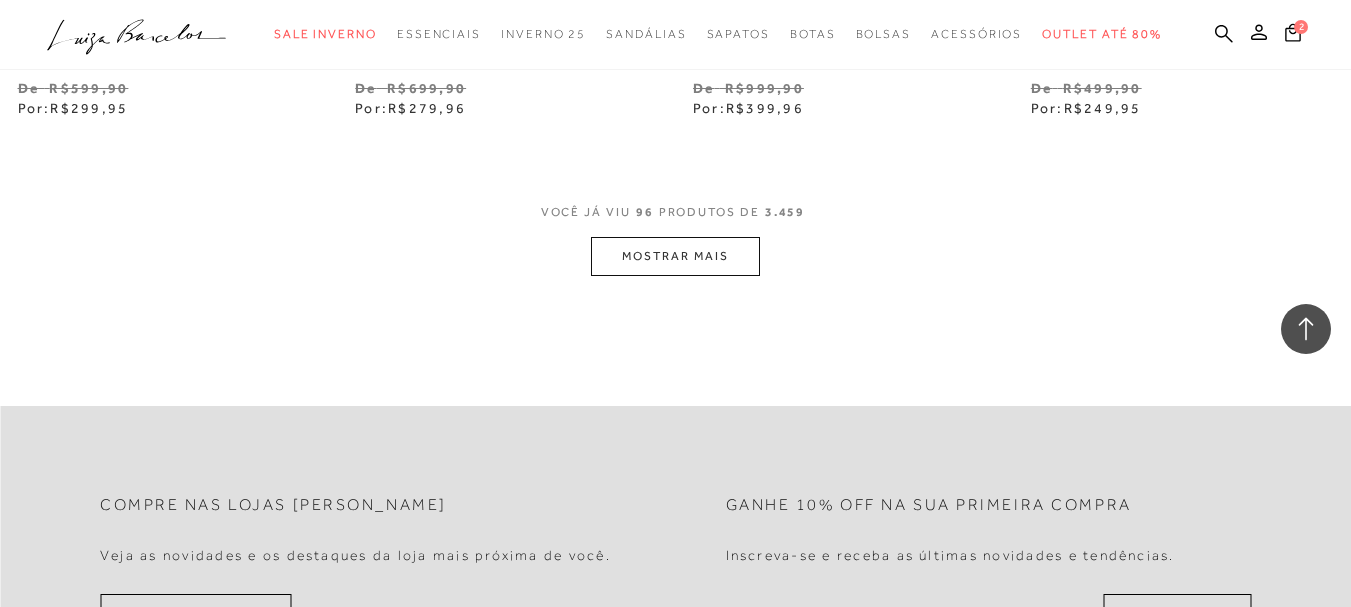 click on "MOSTRAR MAIS" at bounding box center (675, 256) 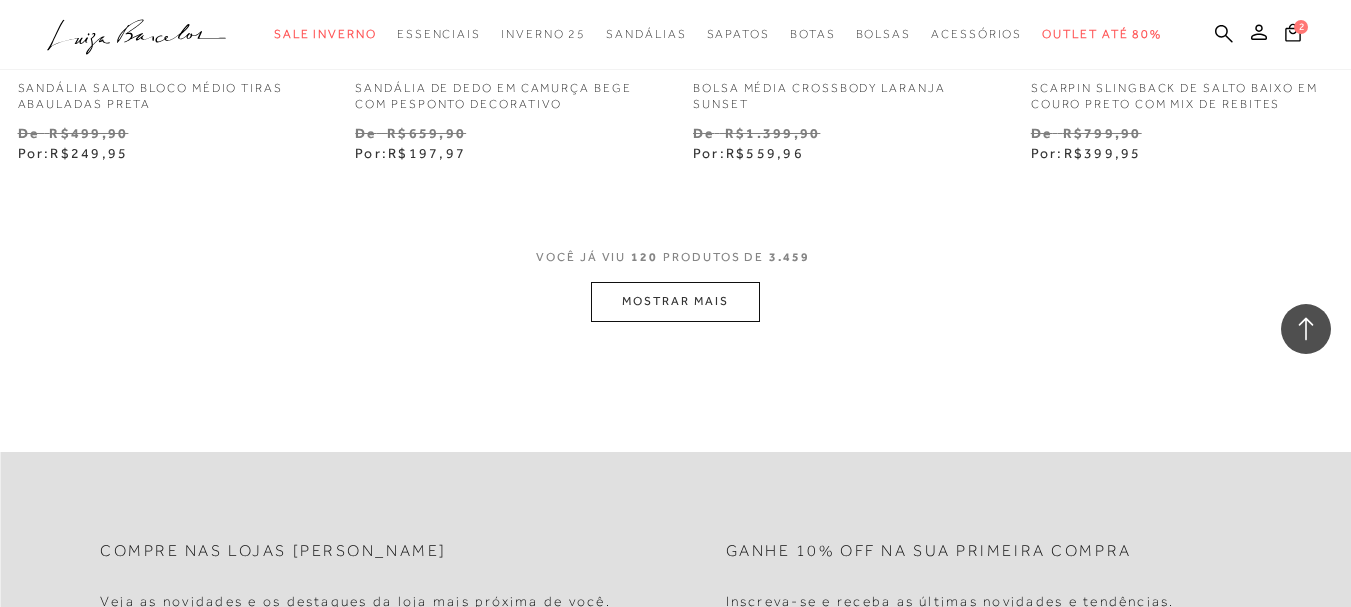 scroll, scrollTop: 19576, scrollLeft: 0, axis: vertical 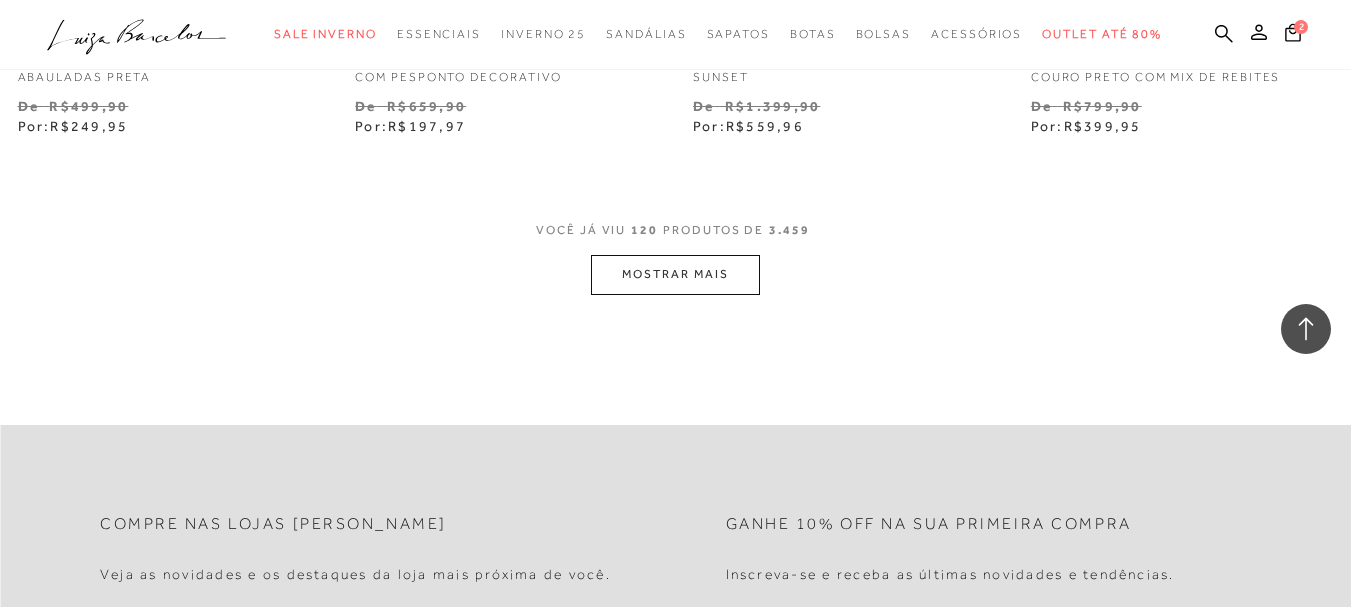 click on "MOSTRAR MAIS" at bounding box center (675, 274) 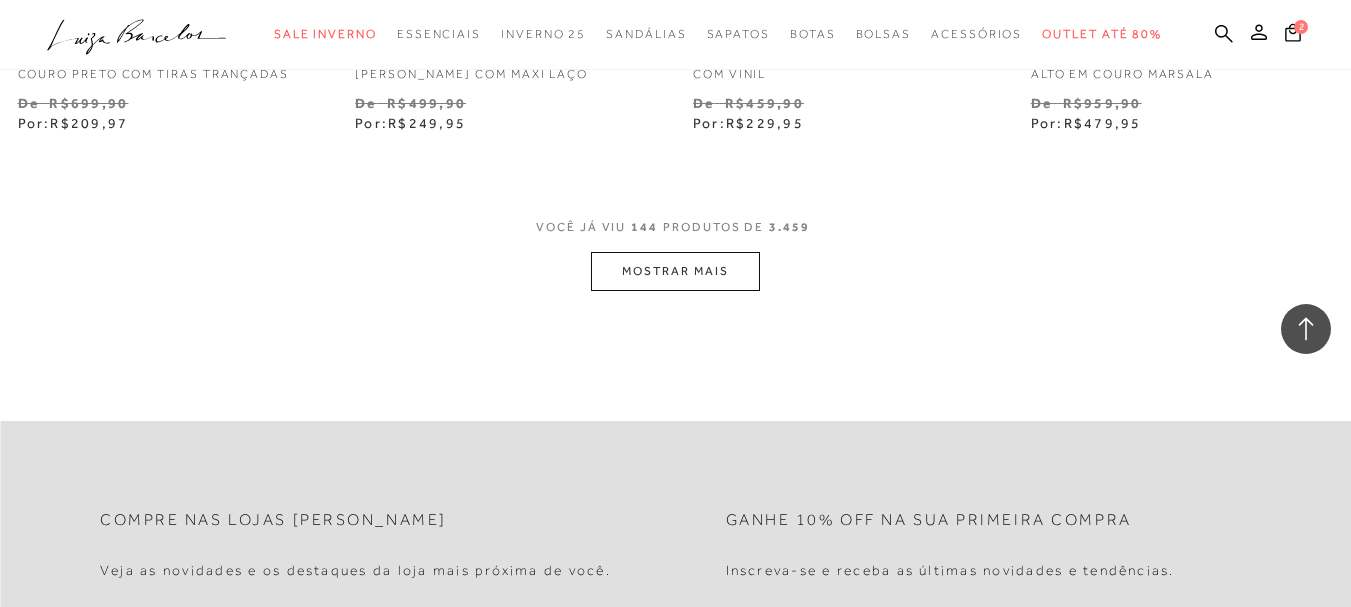 scroll, scrollTop: 23576, scrollLeft: 0, axis: vertical 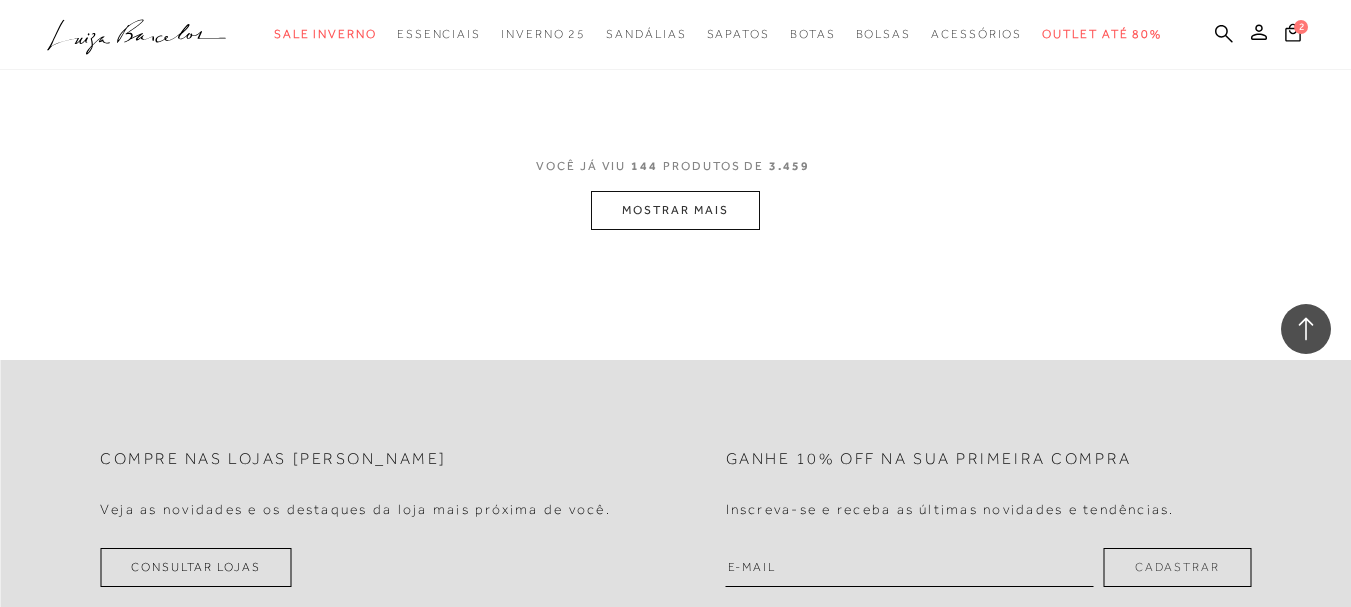 click on "MOSTRAR MAIS" at bounding box center [675, 210] 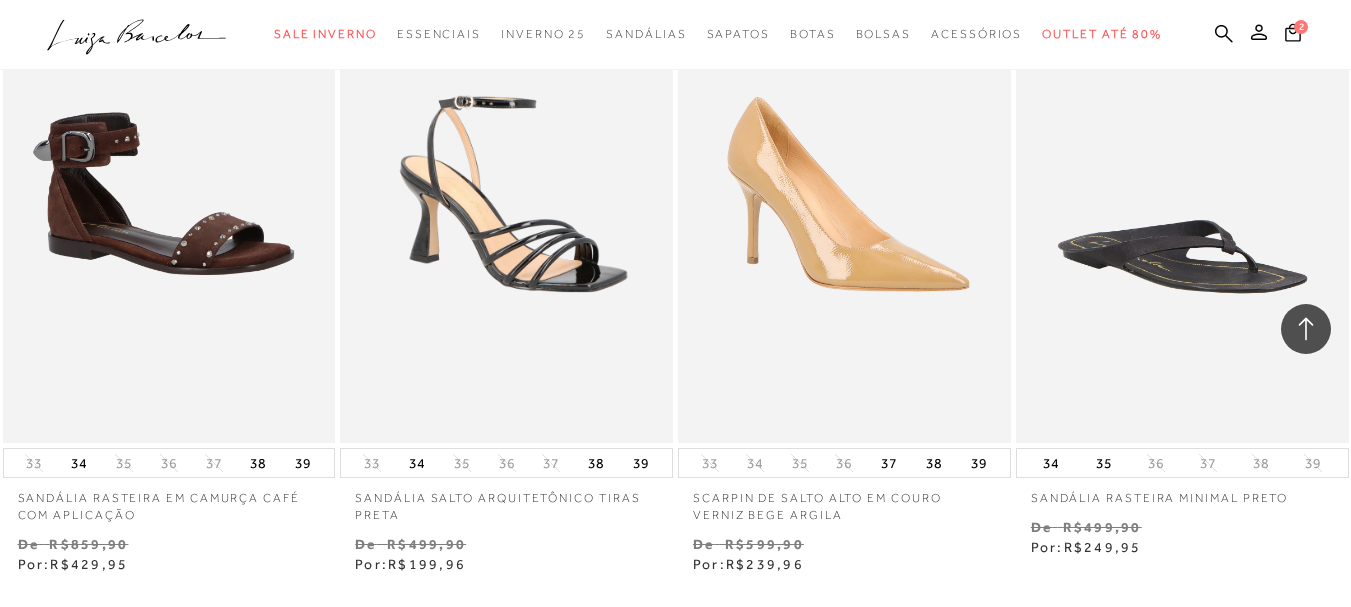 scroll, scrollTop: 27176, scrollLeft: 0, axis: vertical 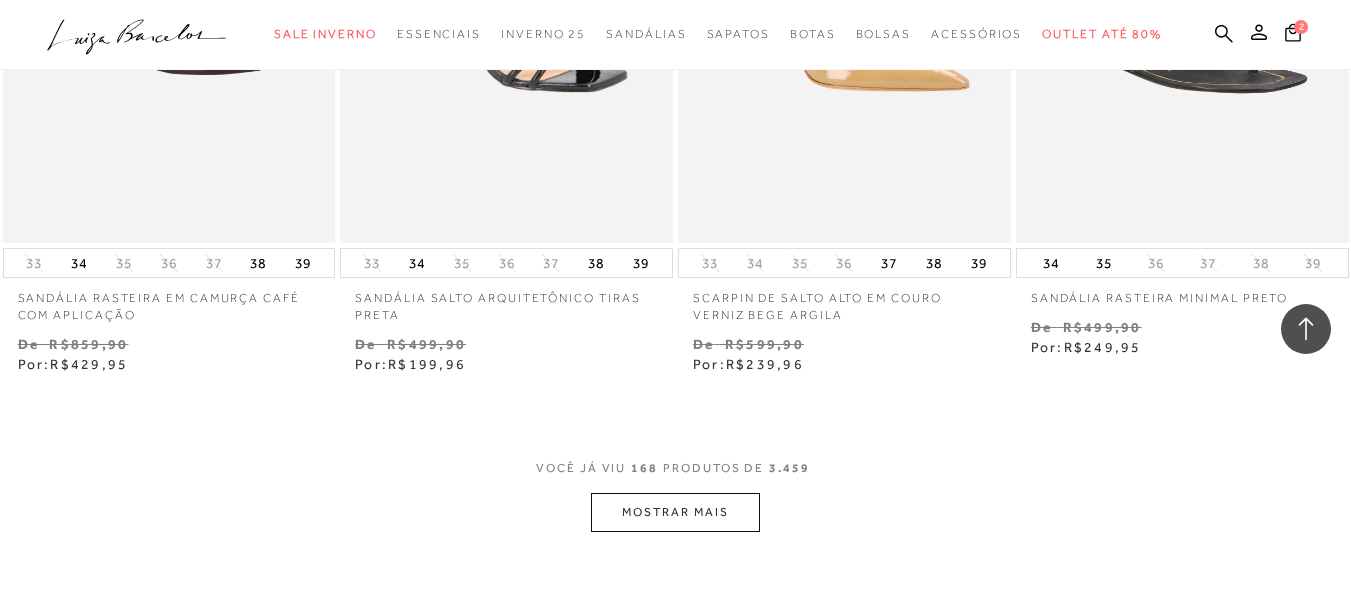 click on "MOSTRAR MAIS" at bounding box center (675, 512) 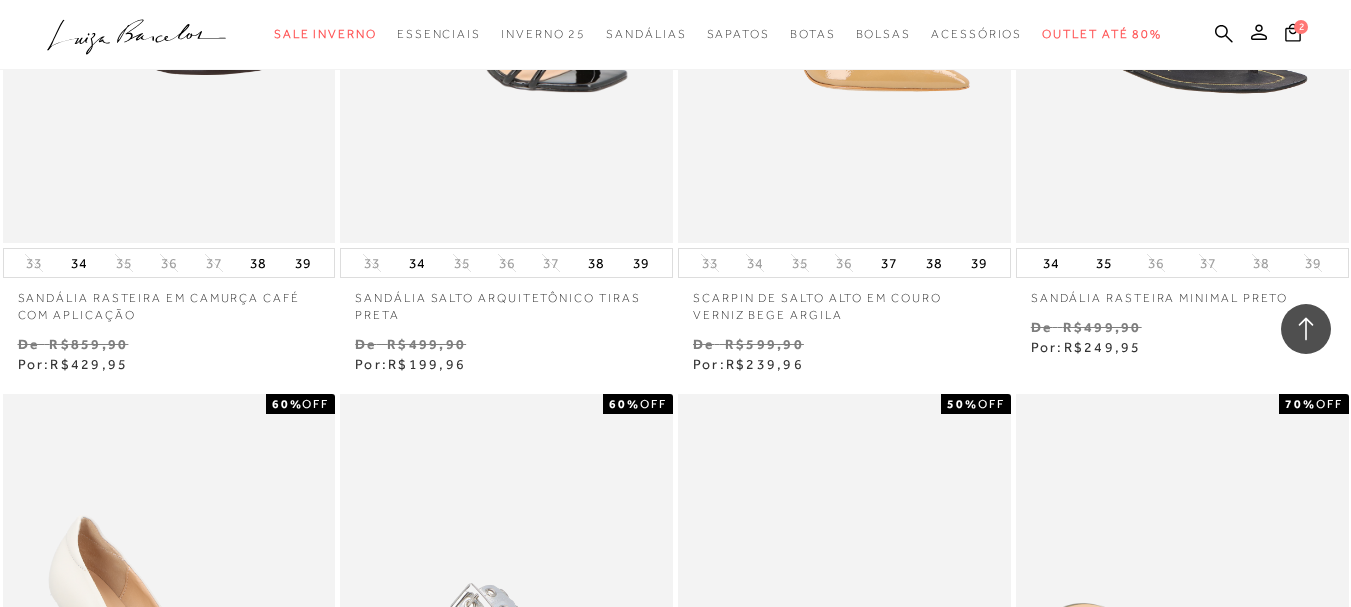 scroll, scrollTop: 27576, scrollLeft: 0, axis: vertical 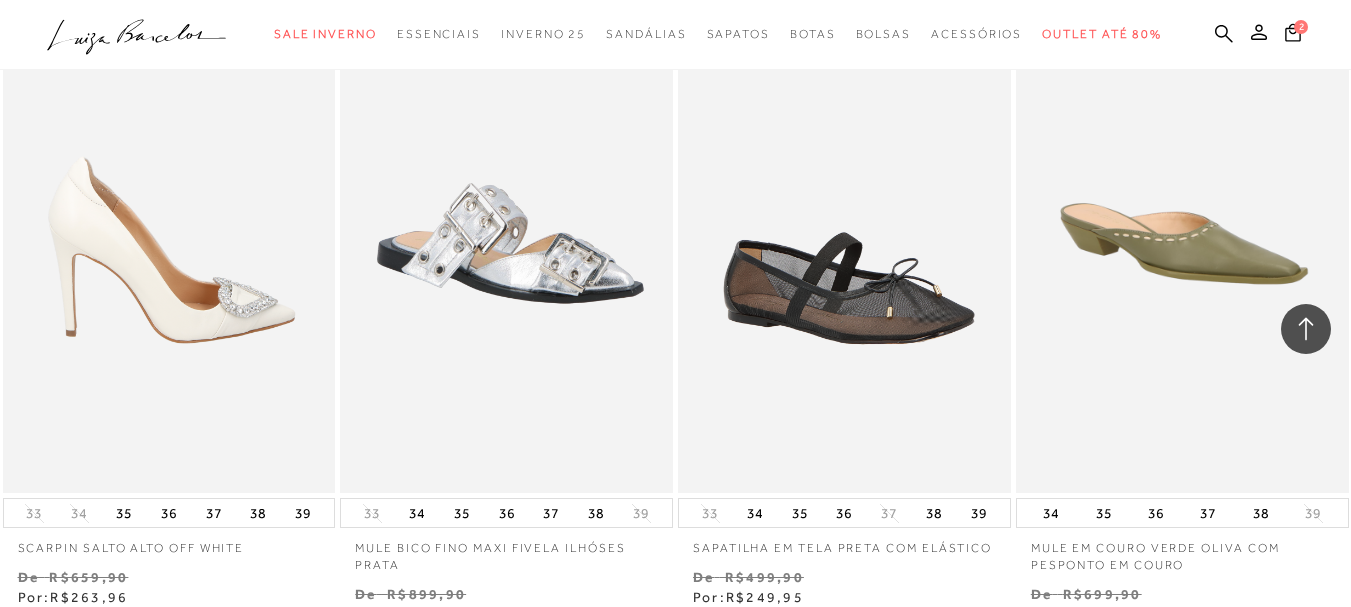 click at bounding box center (170, 243) 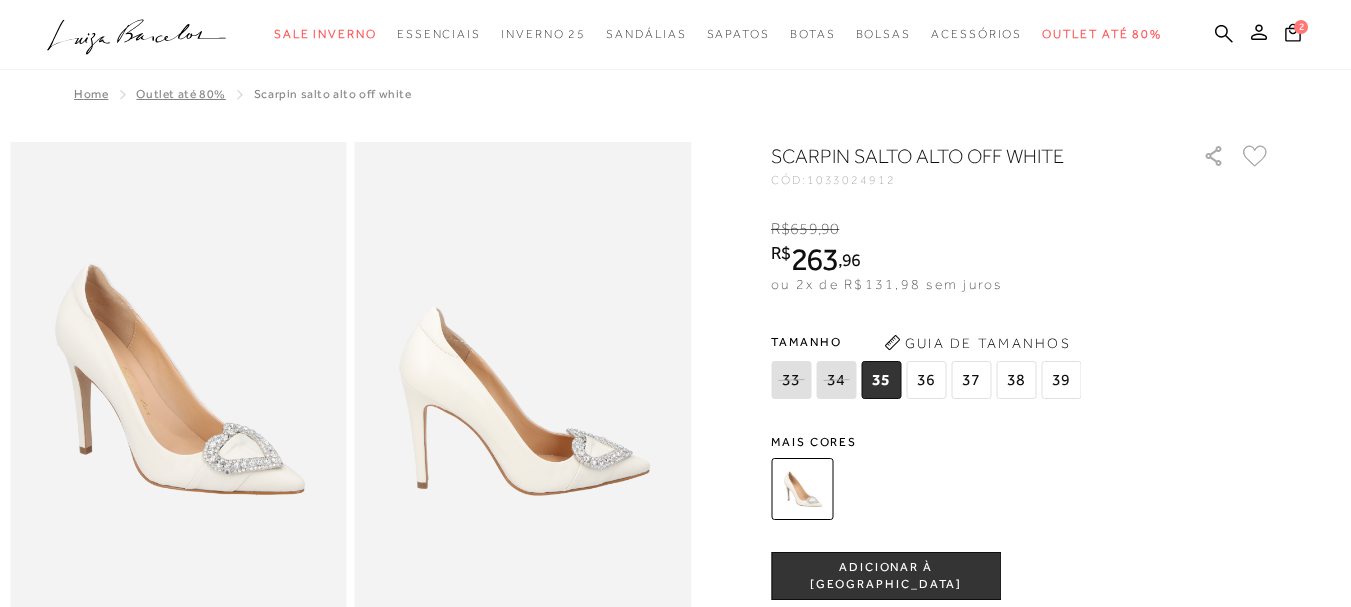 scroll, scrollTop: 0, scrollLeft: 0, axis: both 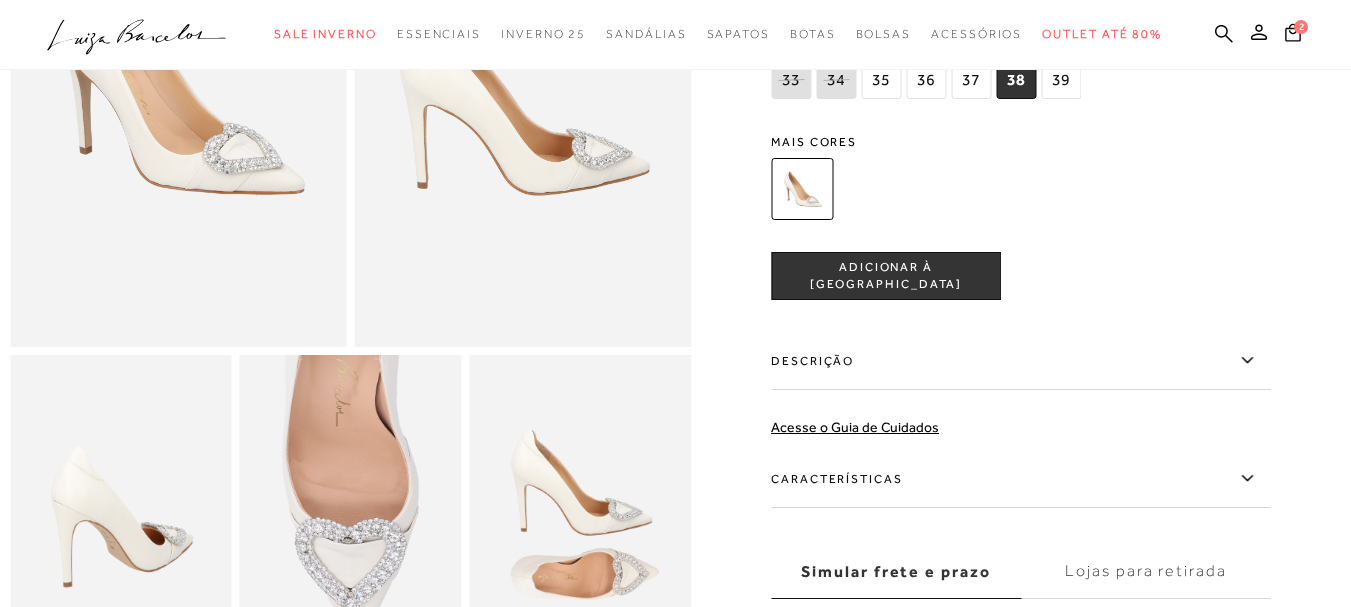 click on "ADICIONAR À [GEOGRAPHIC_DATA]" at bounding box center (886, 276) 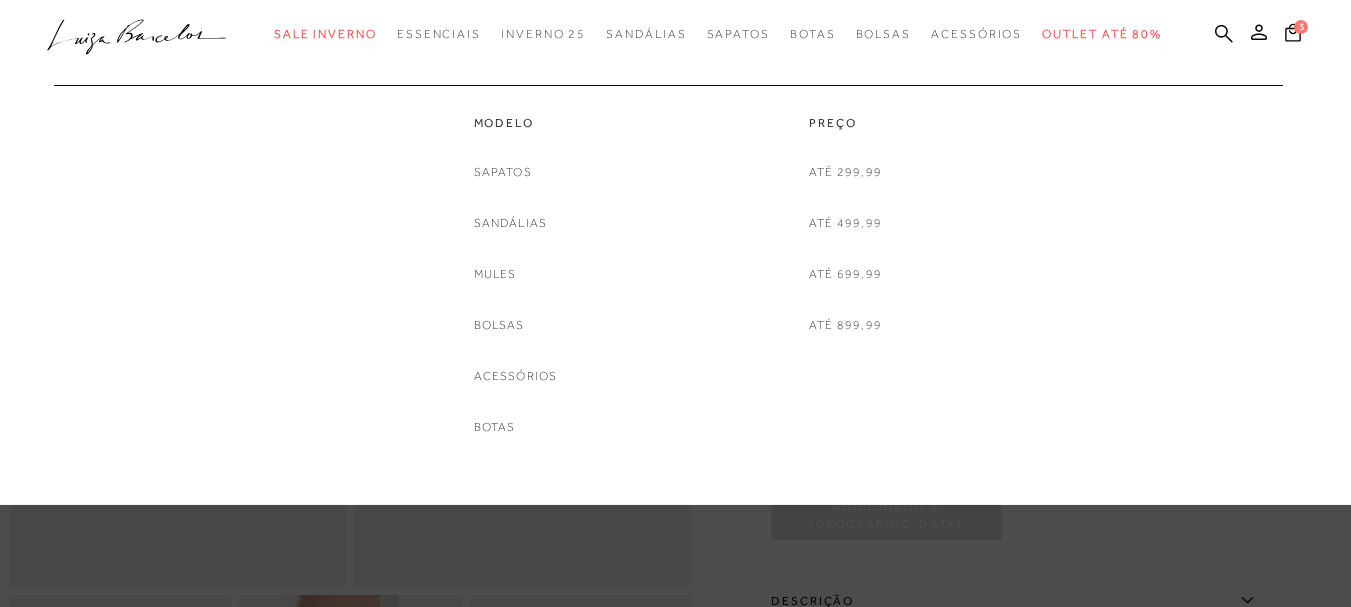 scroll, scrollTop: 0, scrollLeft: 0, axis: both 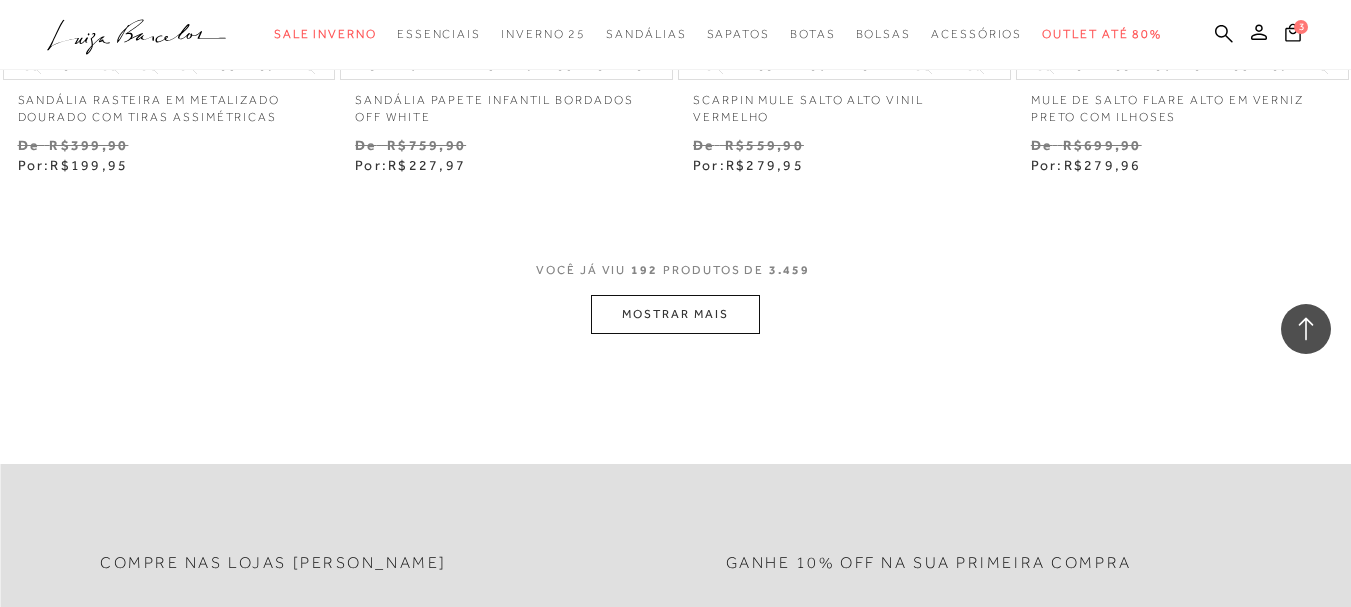 click on "MOSTRAR MAIS" at bounding box center [675, 314] 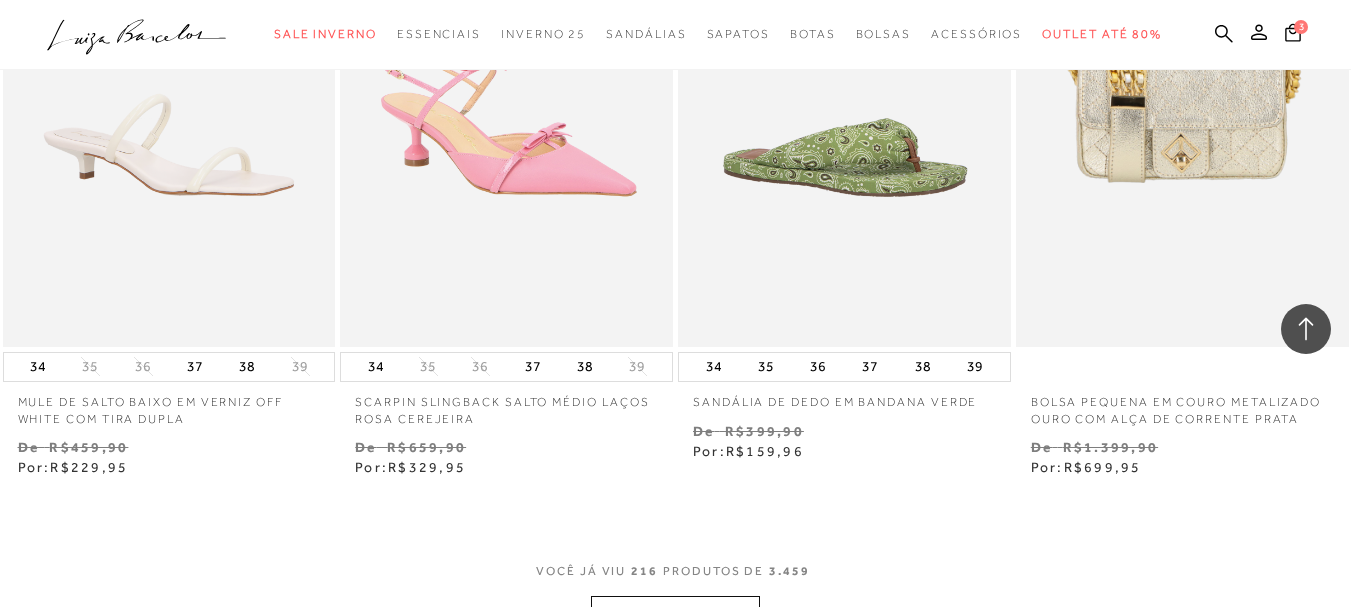scroll, scrollTop: 35176, scrollLeft: 0, axis: vertical 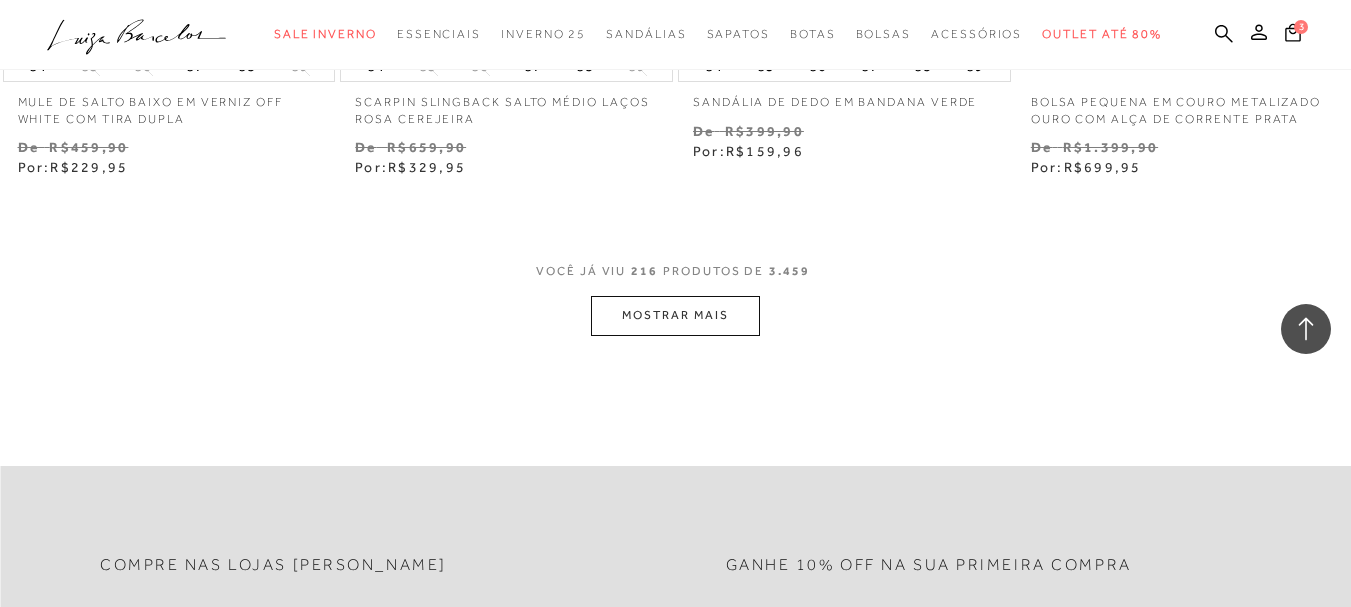 click on "MOSTRAR MAIS" at bounding box center (675, 315) 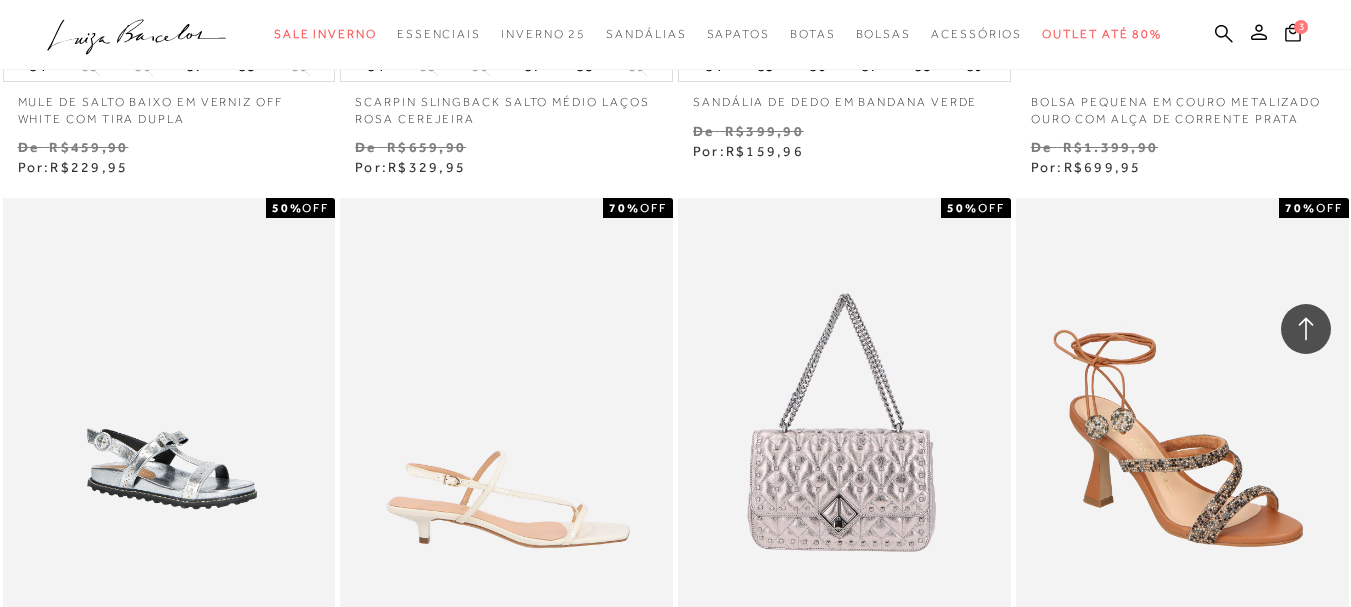 scroll, scrollTop: 35476, scrollLeft: 0, axis: vertical 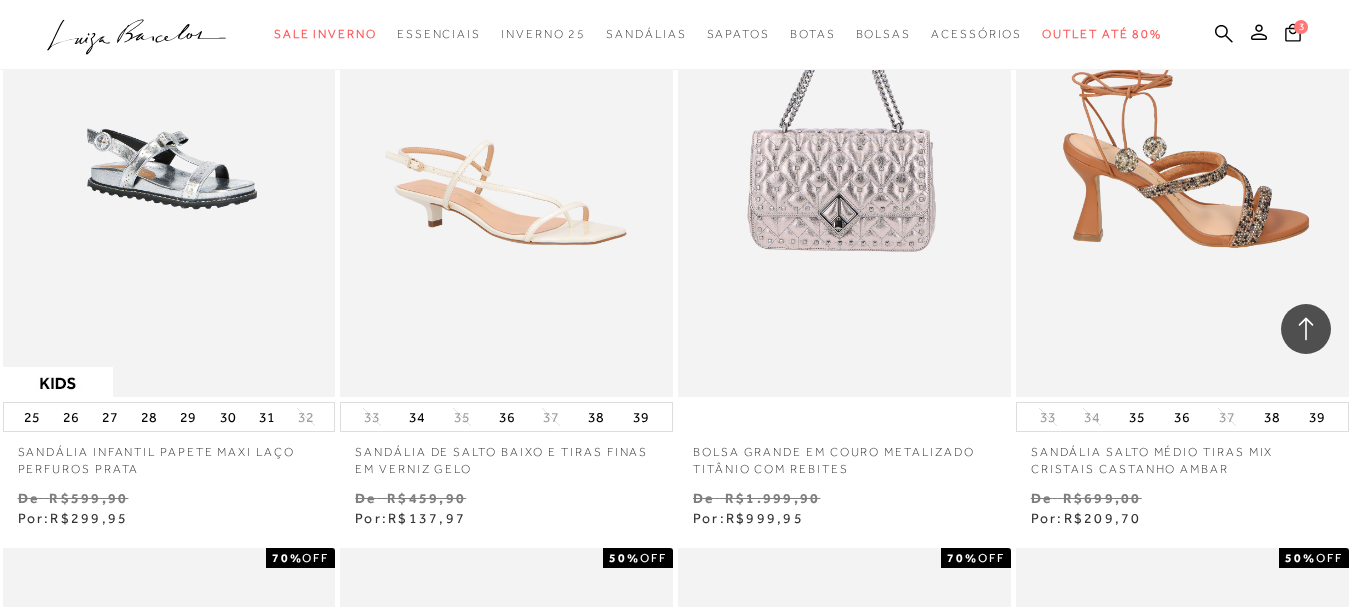 click at bounding box center (1183, 147) 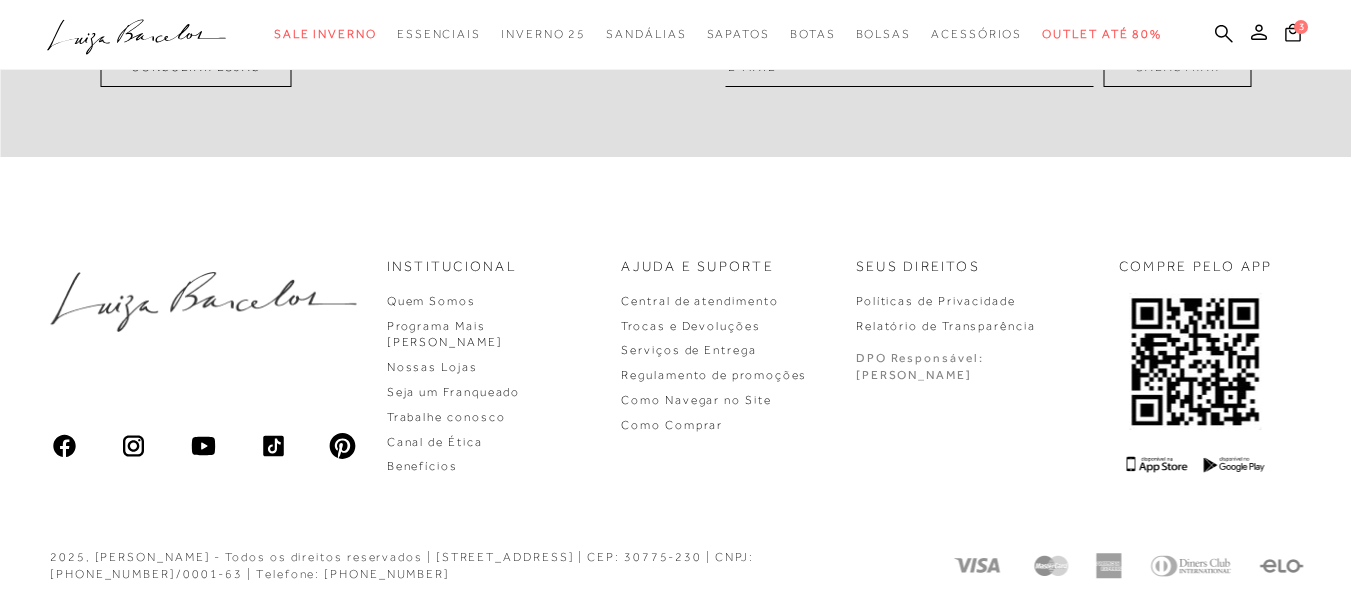 scroll, scrollTop: 0, scrollLeft: 0, axis: both 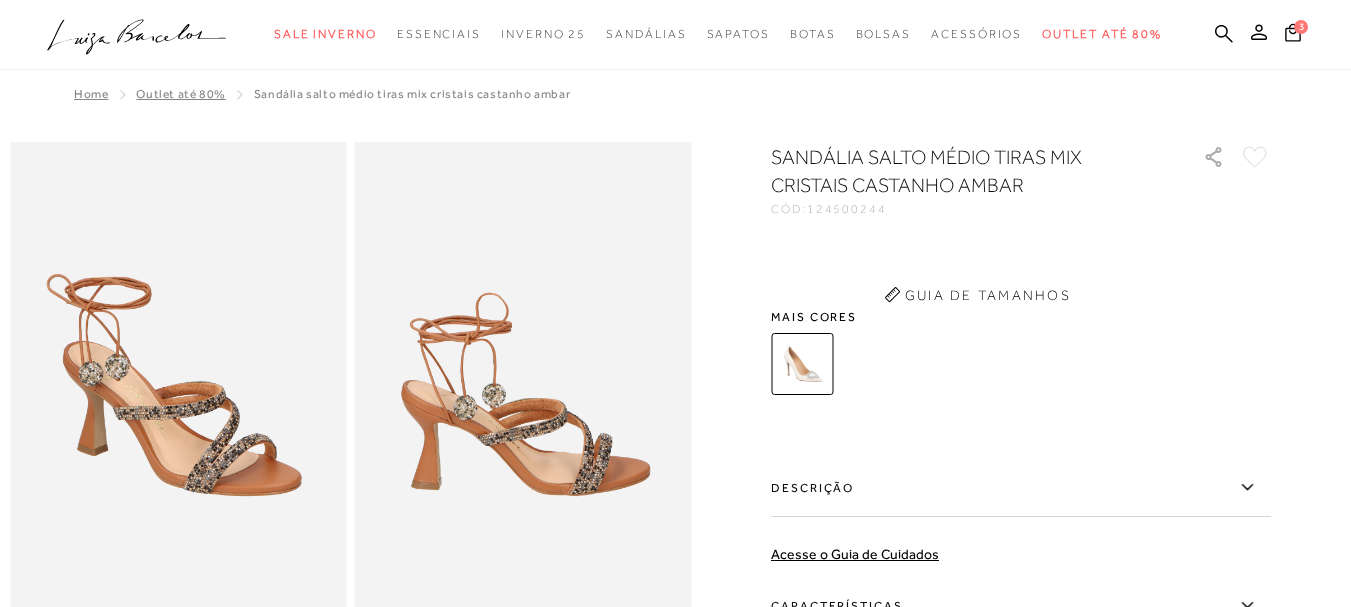 click on "SANDÁLIA SALTO MÉDIO TIRAS MIX CRISTAIS CASTANHO AMBAR
CÓD:
124500244
×
É necessário selecionar um tamanho para adicionar o produto como favorito.
Guia de Tamanhos
Mais cores" at bounding box center (1021, 485) 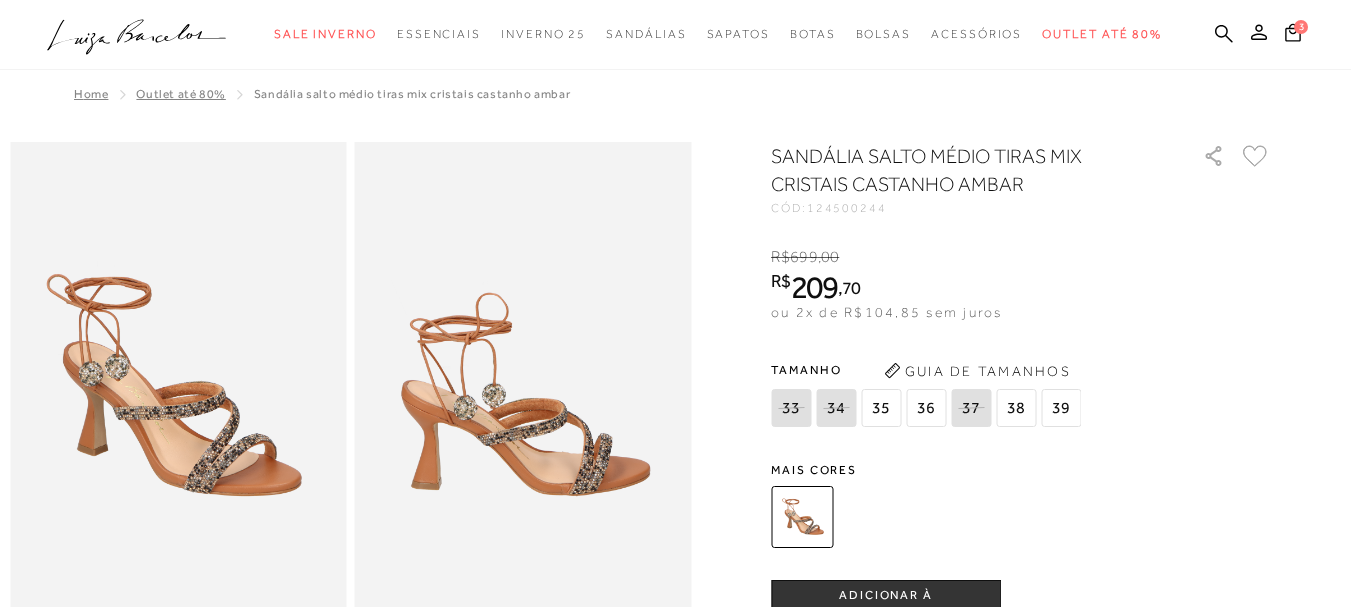click on "38" at bounding box center (1016, 408) 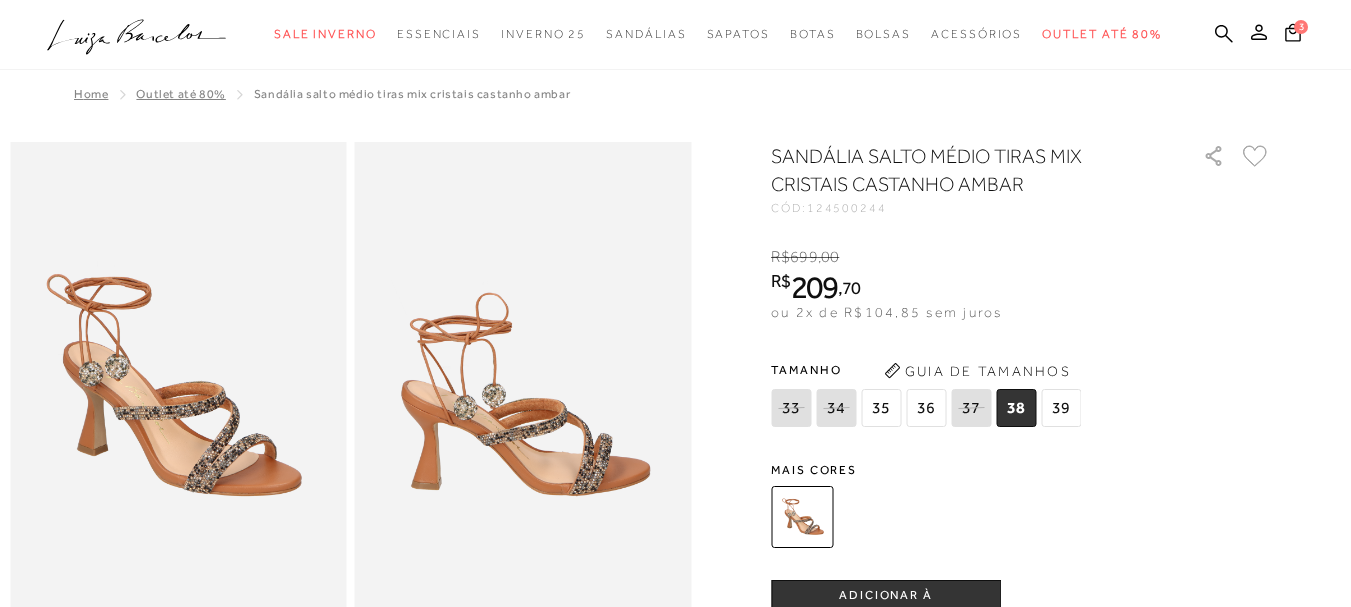 scroll, scrollTop: 0, scrollLeft: 0, axis: both 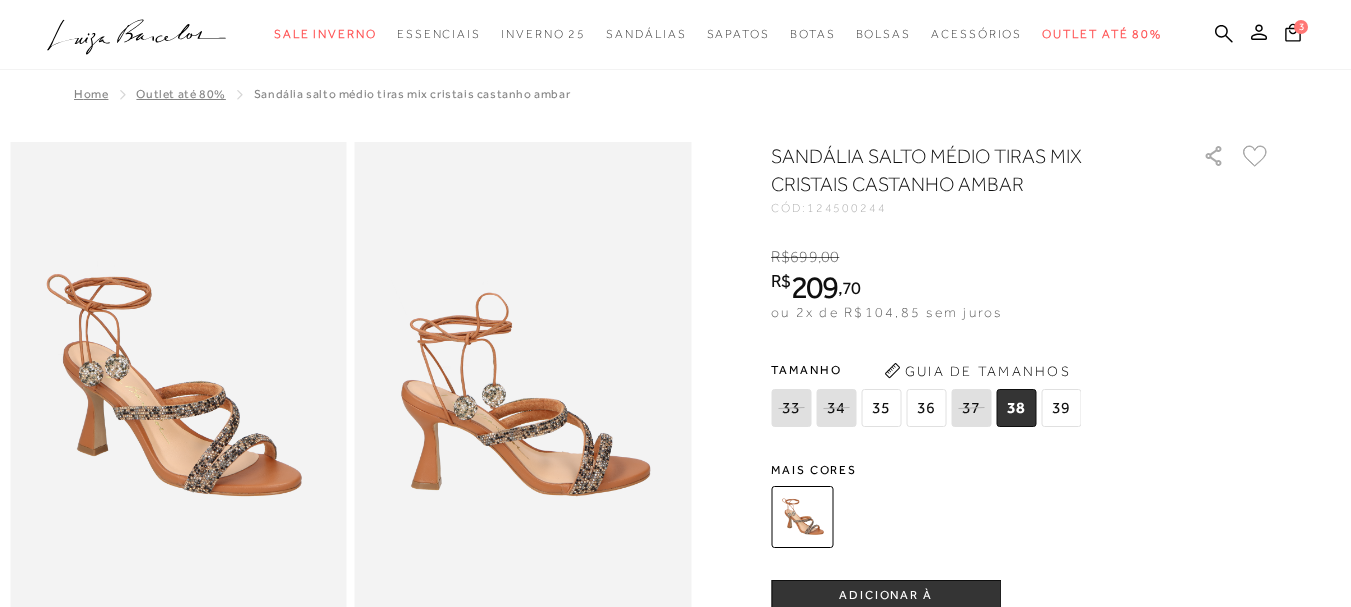 click at bounding box center [523, 394] 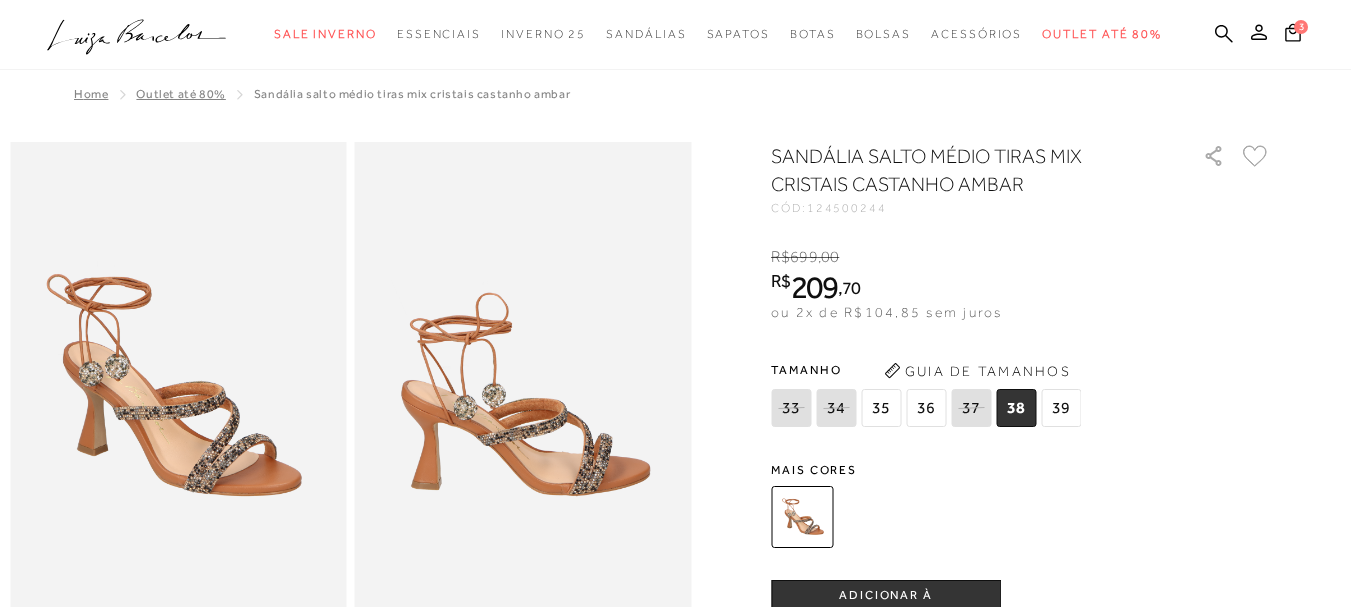 click on "SANDÁLIA SALTO MÉDIO TIRAS MIX CRISTAIS CASTANHO AMBAR
CÓD:
124500244
×
É necessário selecionar um tamanho para adicionar o produto como favorito.
R$ 699 , 00
R$ 209 , 70
ou 2x de R$104,85 sem juros
De  R$699,00
Por:  R$209,70
Tamanho" at bounding box center (1021, 585) 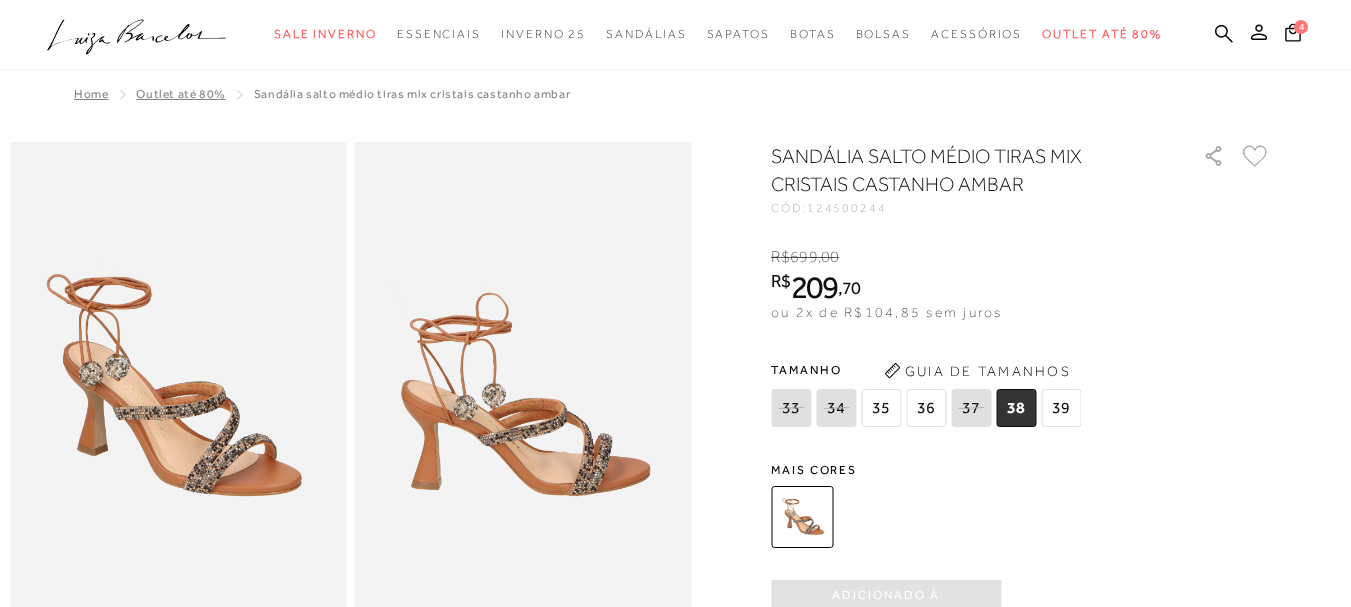 scroll, scrollTop: 0, scrollLeft: 0, axis: both 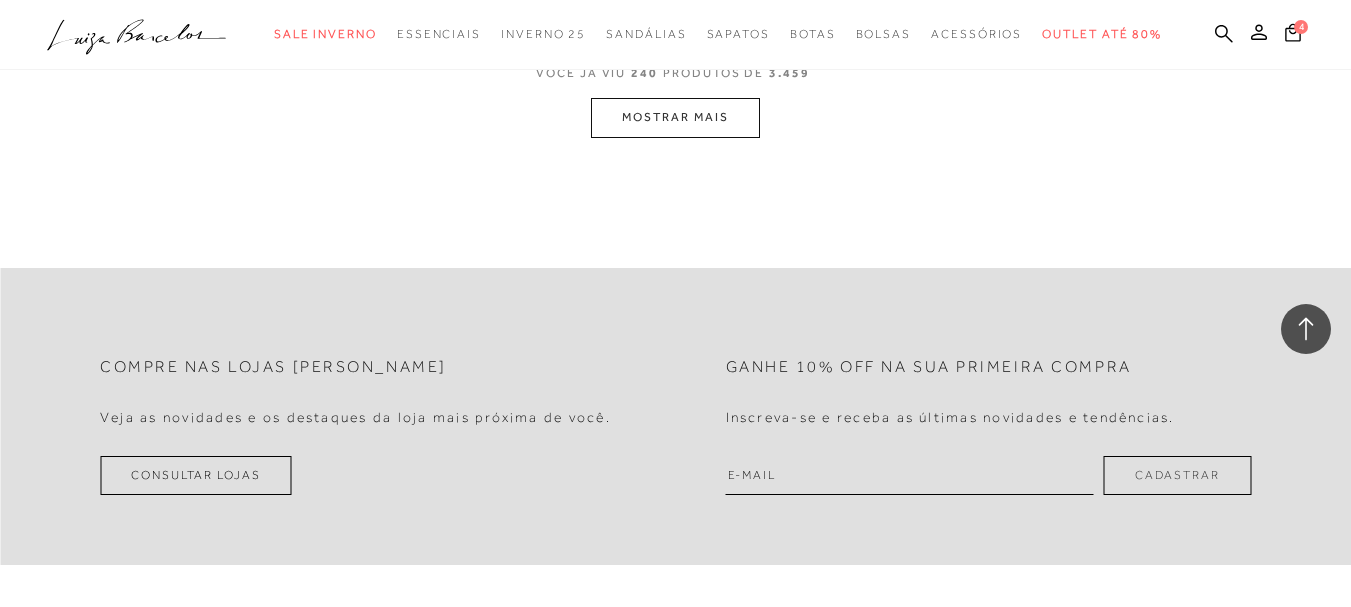 click on "MOSTRAR MAIS" at bounding box center [675, 117] 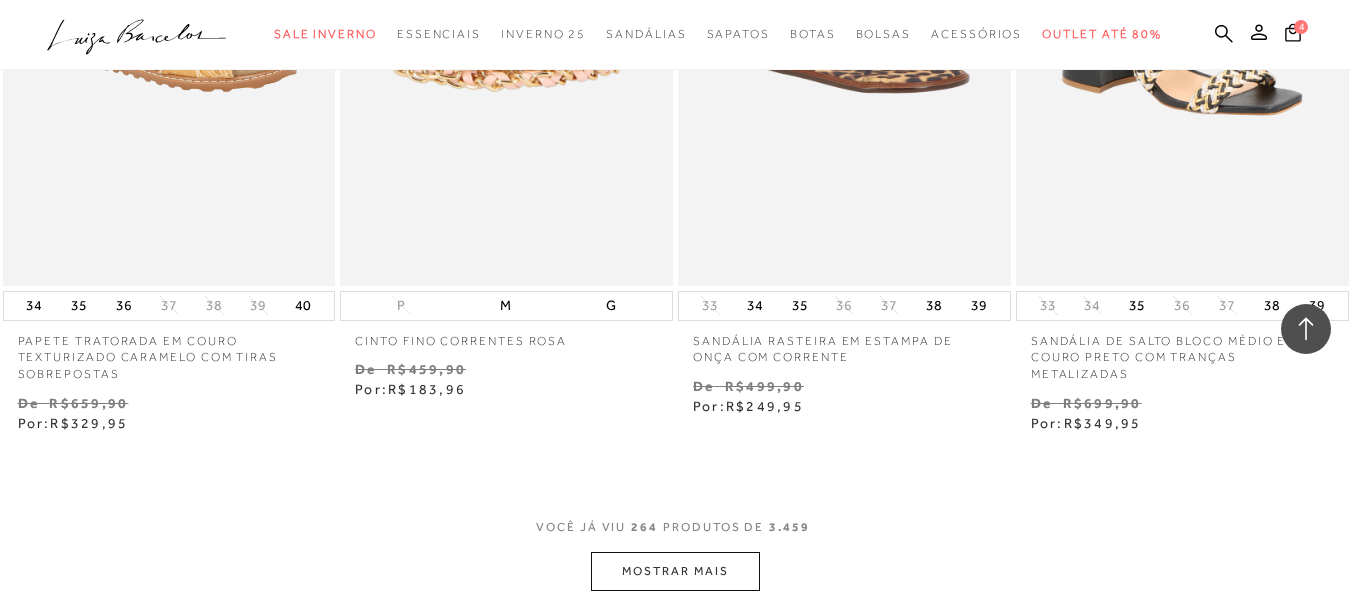 scroll, scrollTop: 43195, scrollLeft: 0, axis: vertical 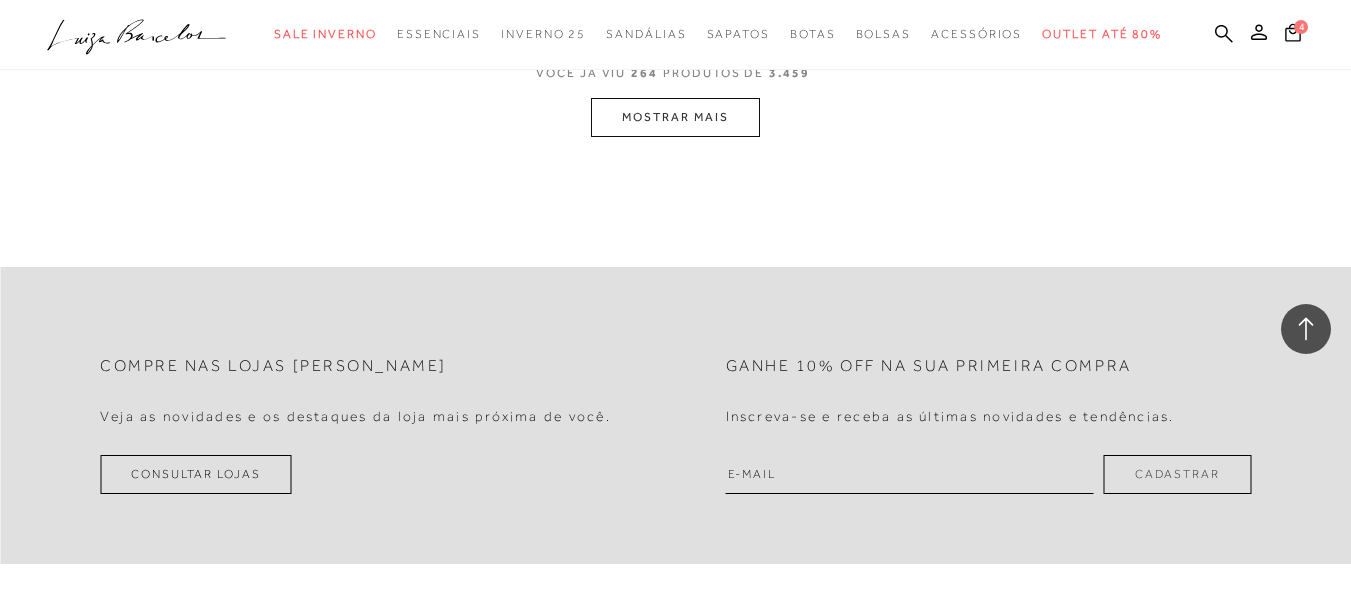 click on "MOSTRAR MAIS" at bounding box center (675, 117) 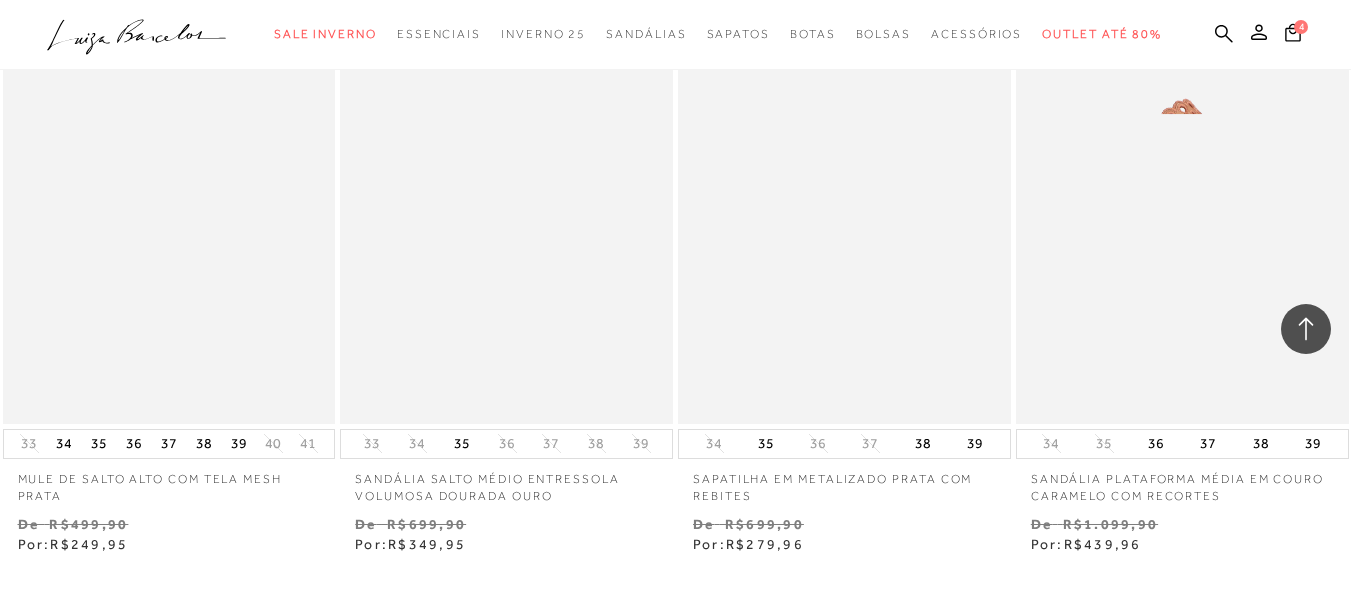 scroll, scrollTop: 46855, scrollLeft: 0, axis: vertical 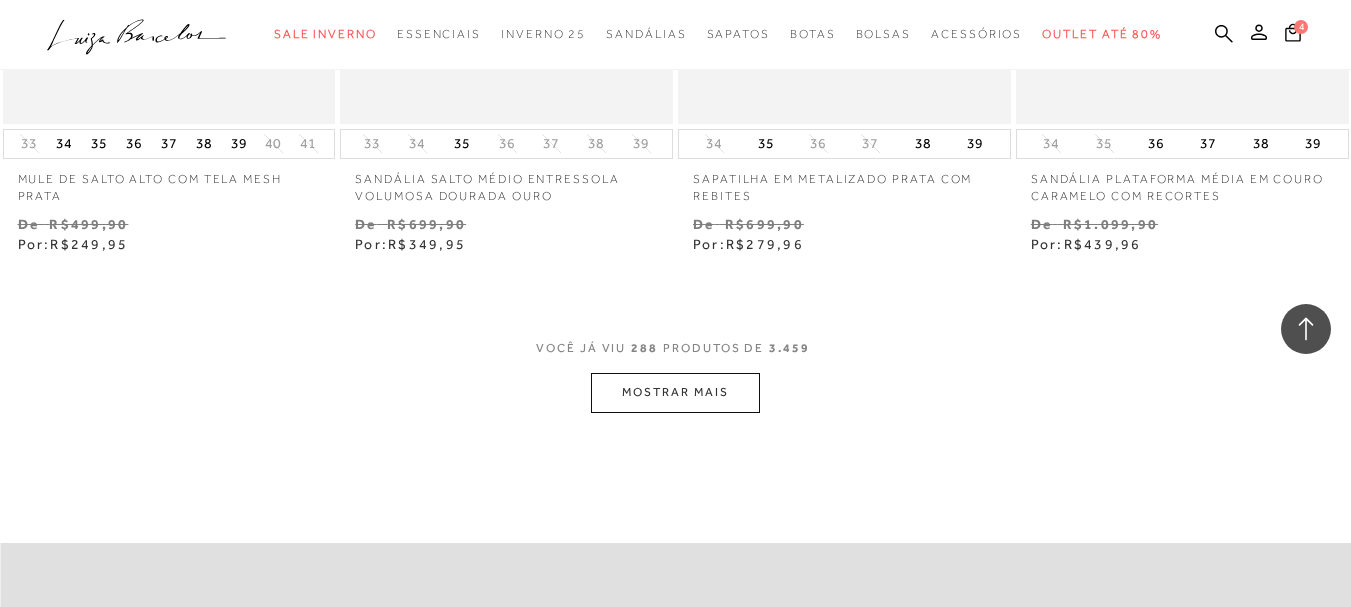click on "MOSTRAR MAIS" at bounding box center [675, 392] 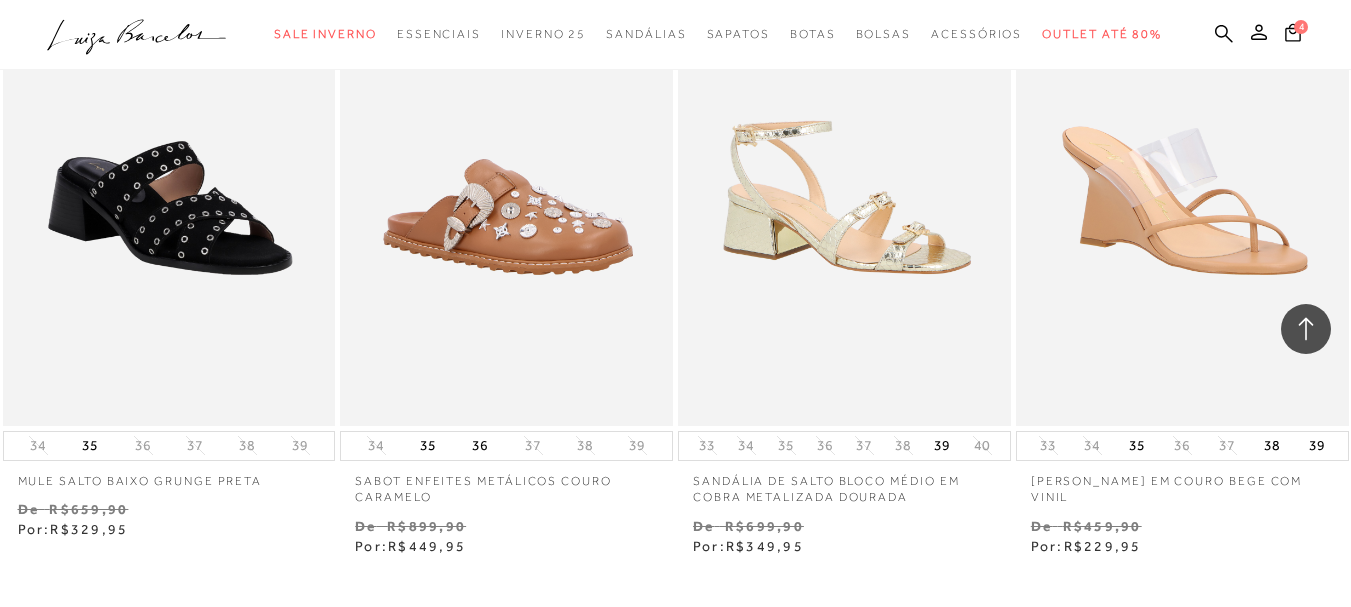 scroll, scrollTop: 50755, scrollLeft: 0, axis: vertical 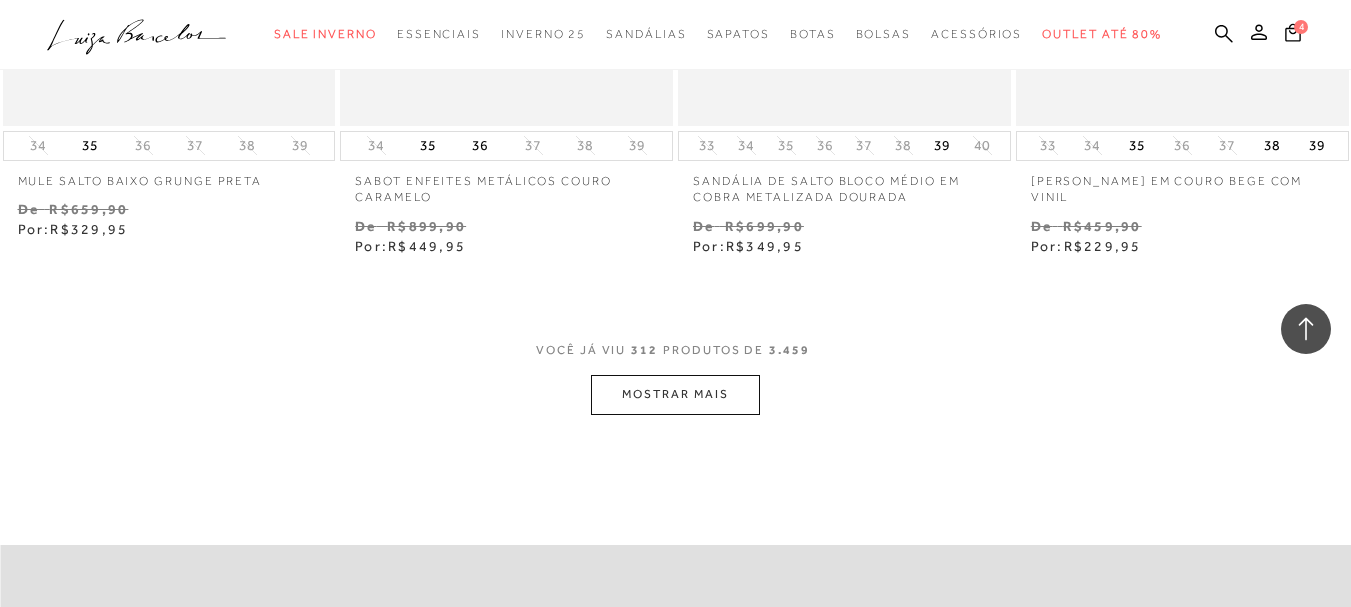 click on "MOSTRAR MAIS" at bounding box center (675, 394) 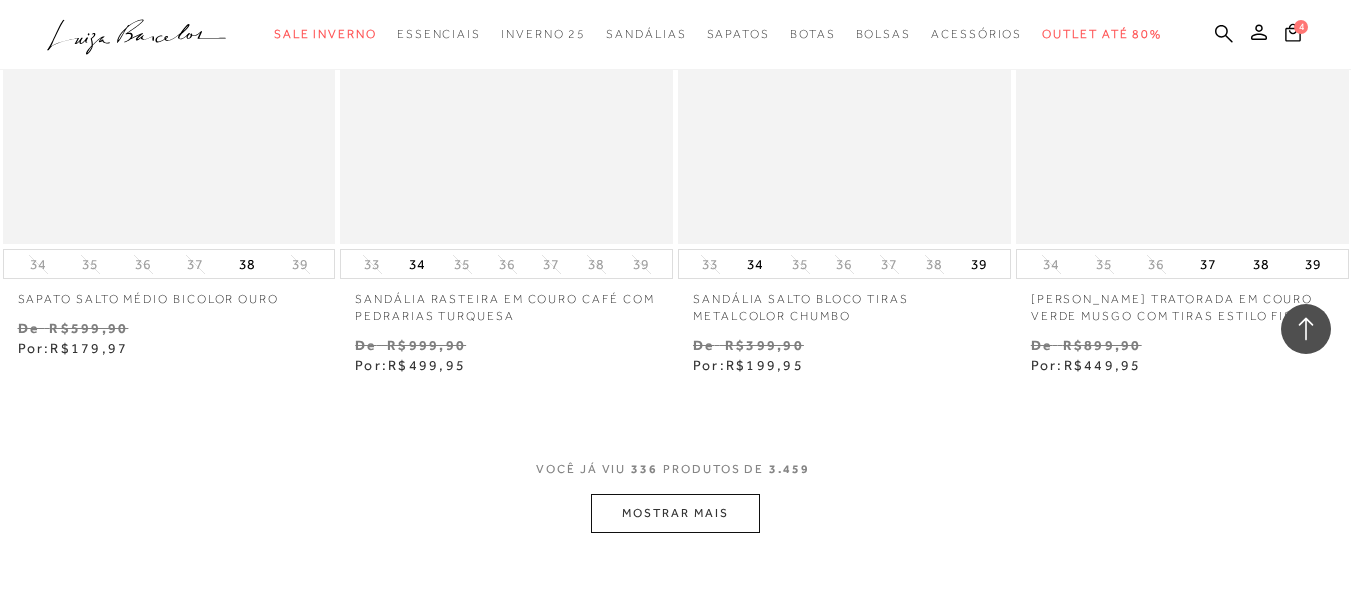 scroll, scrollTop: 54455, scrollLeft: 0, axis: vertical 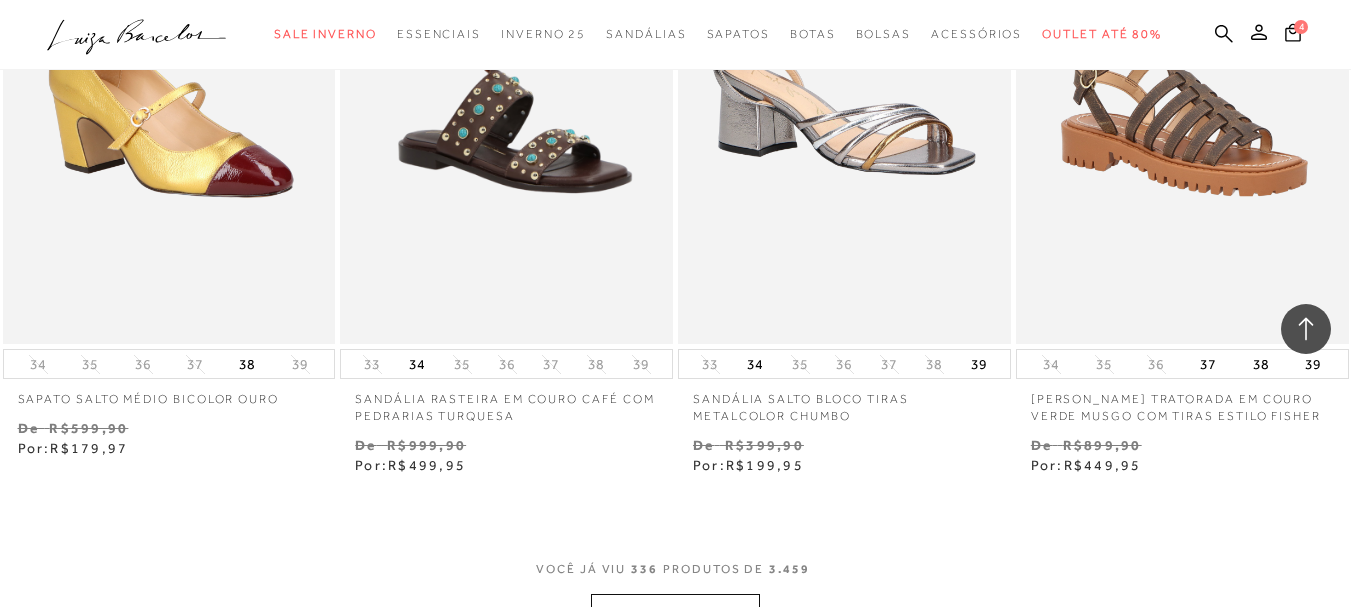 click on "MOSTRAR MAIS" at bounding box center (675, 613) 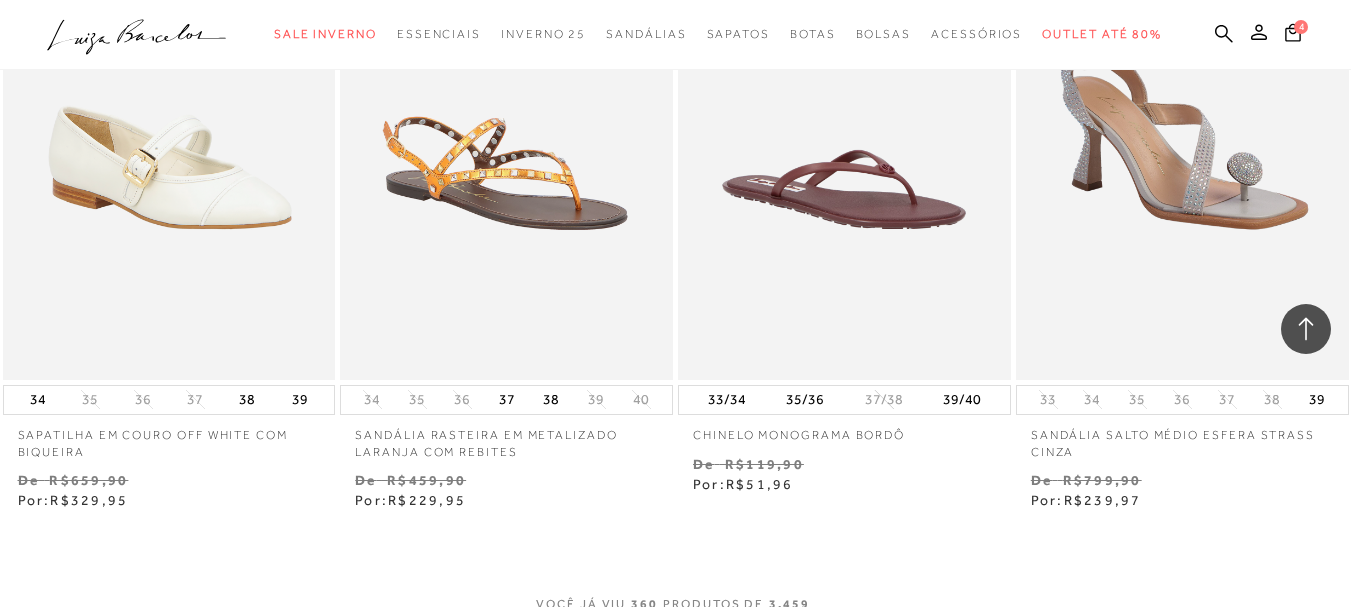 scroll, scrollTop: 58555, scrollLeft: 0, axis: vertical 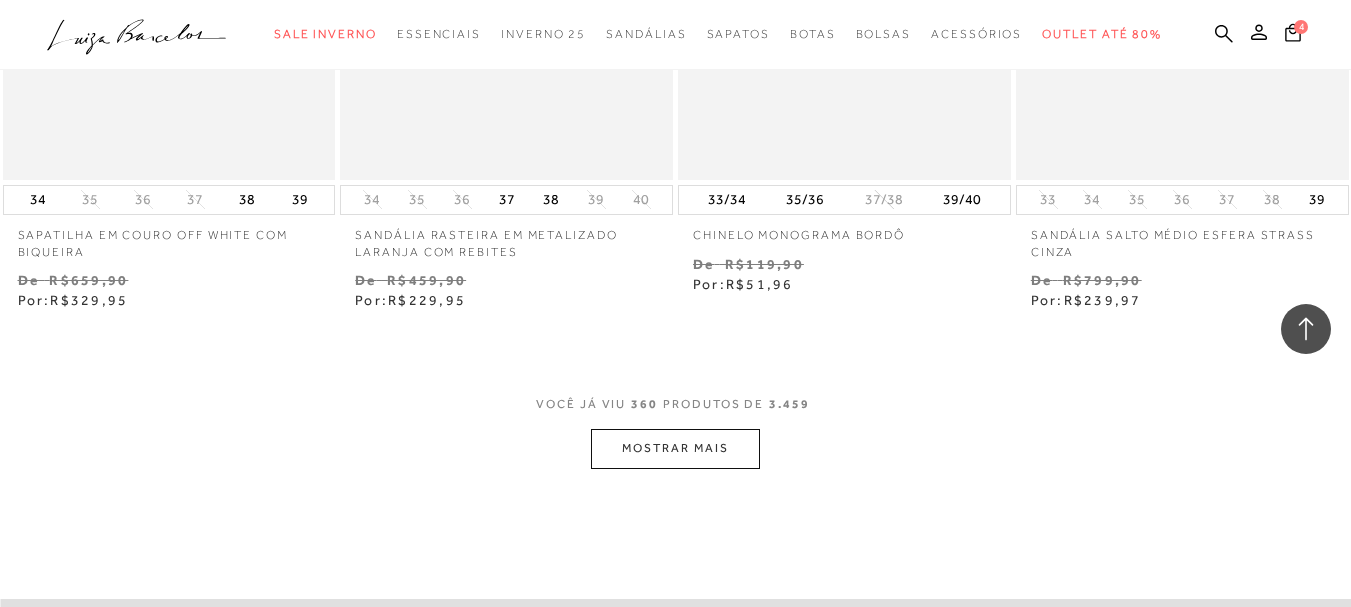 click on "MOSTRAR MAIS" at bounding box center [675, 448] 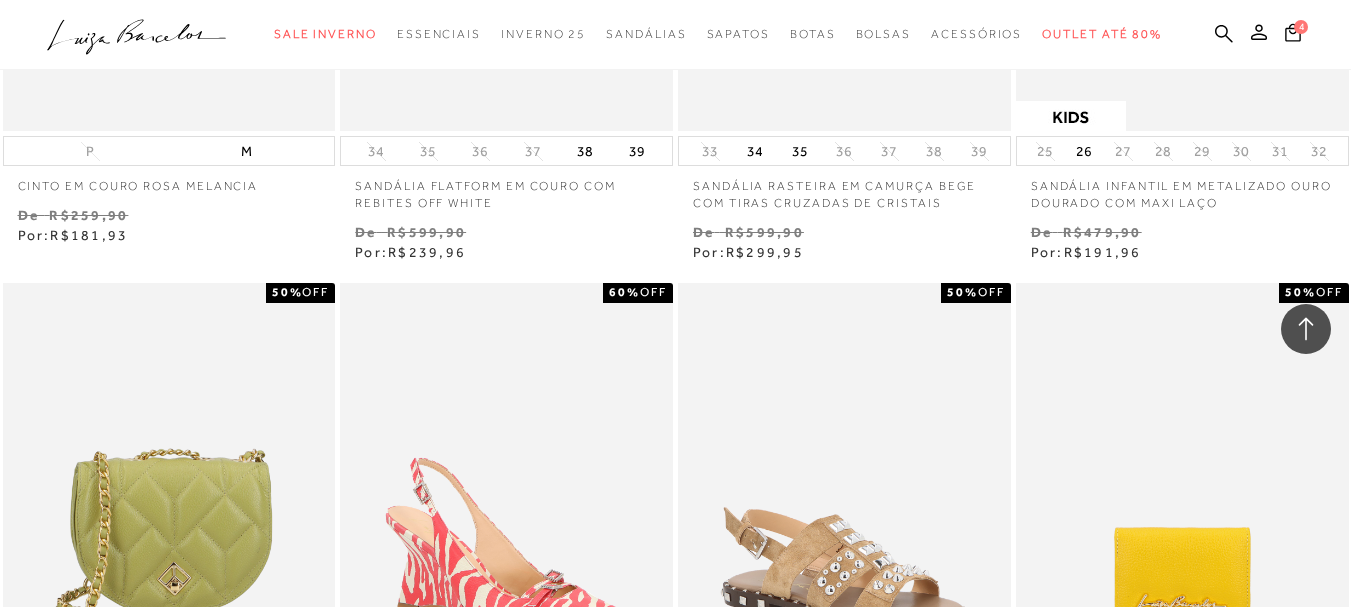 scroll, scrollTop: 62194, scrollLeft: 0, axis: vertical 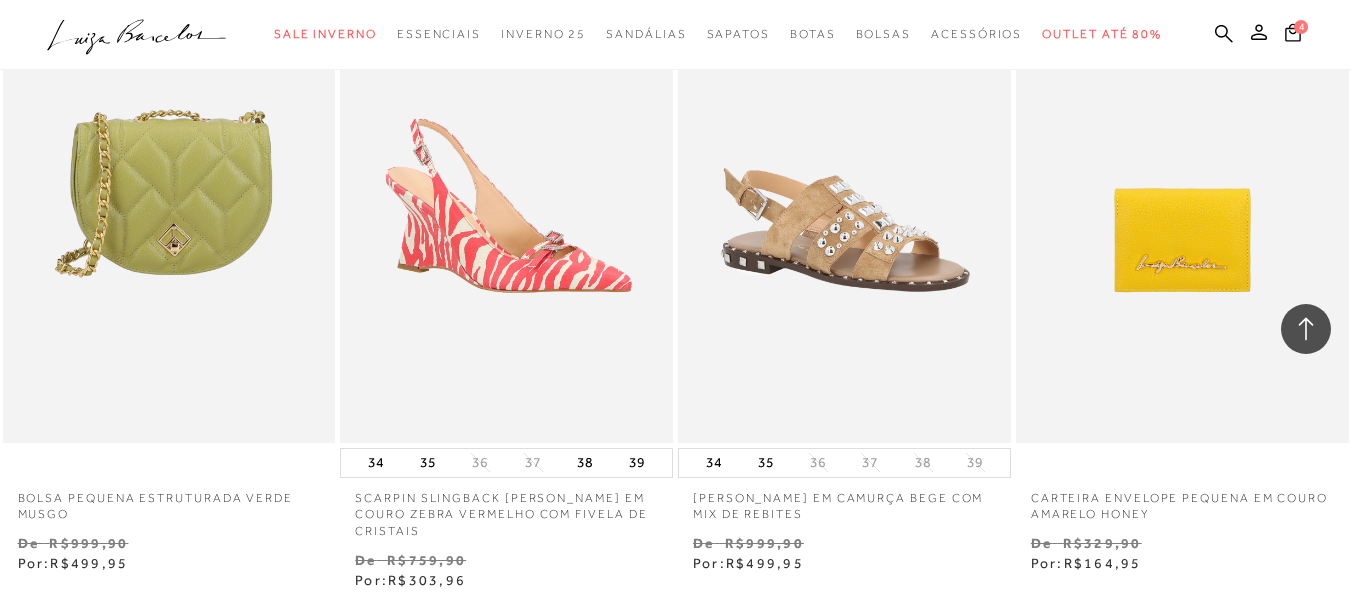 click on "MOSTRAR MAIS" at bounding box center (675, 728) 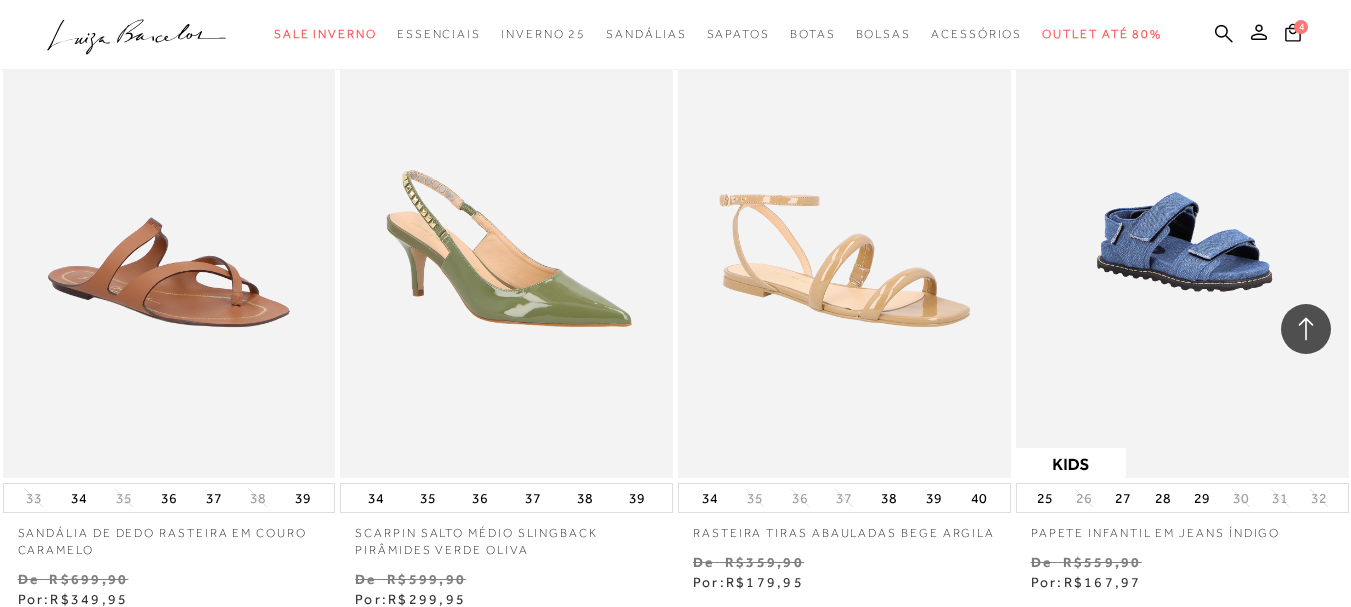 scroll, scrollTop: 66469, scrollLeft: 0, axis: vertical 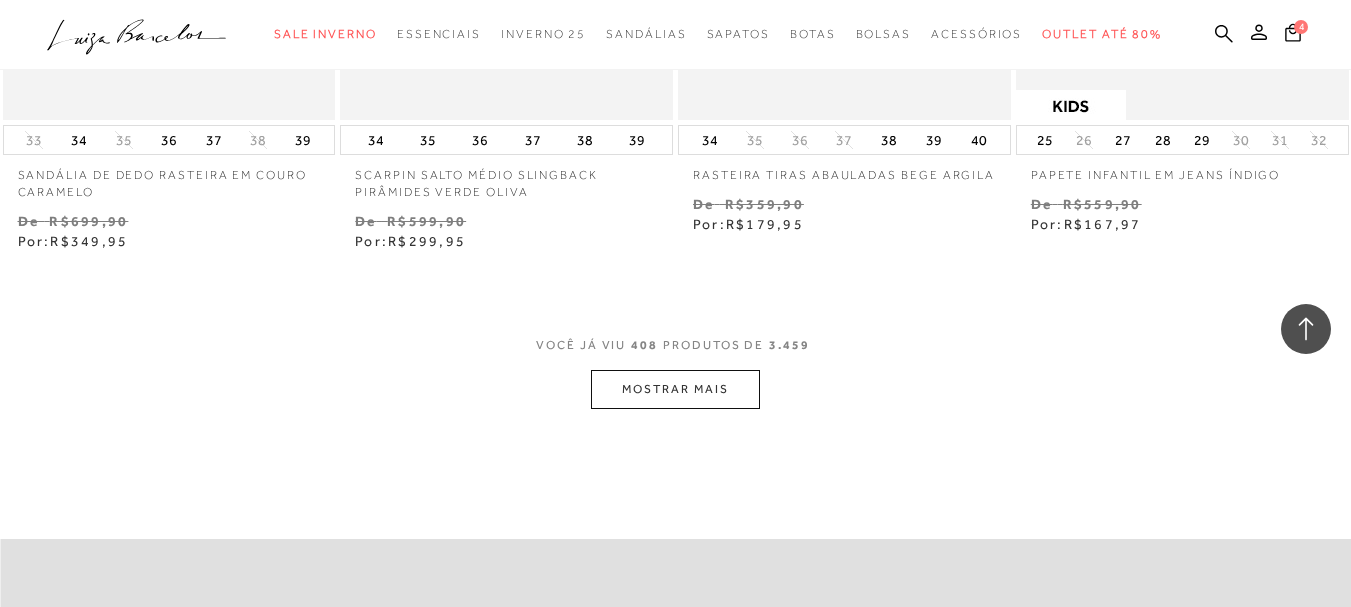 click on "MOSTRAR MAIS" at bounding box center (675, 389) 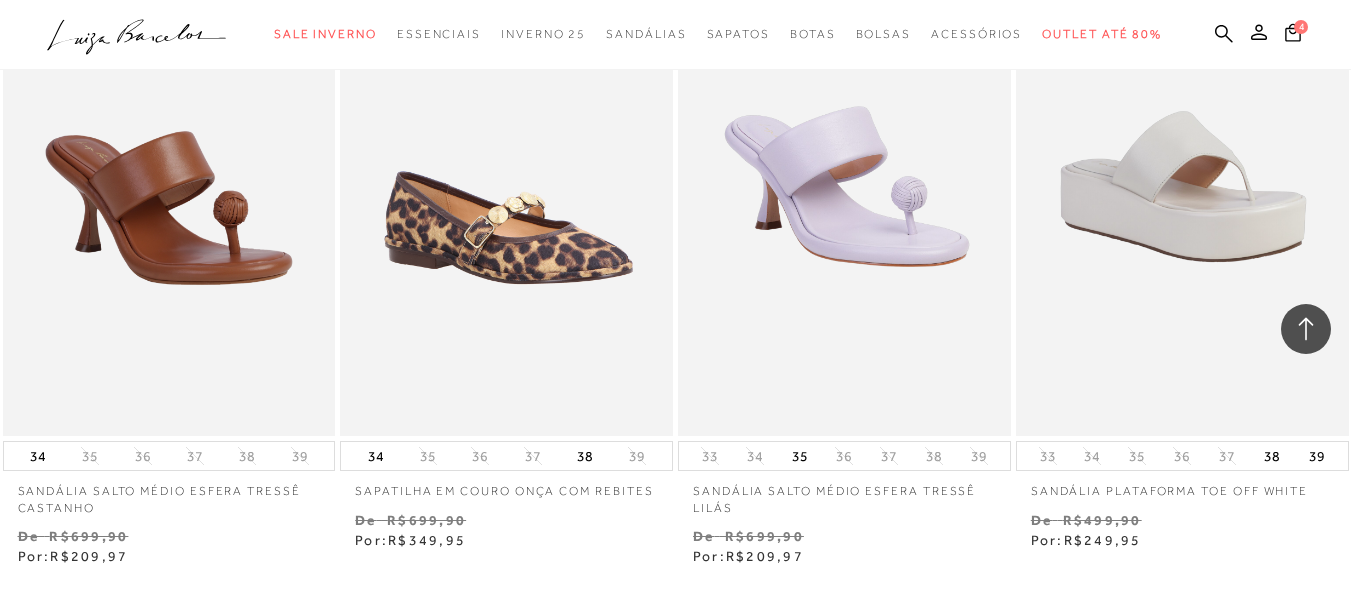 scroll, scrollTop: 70079, scrollLeft: 0, axis: vertical 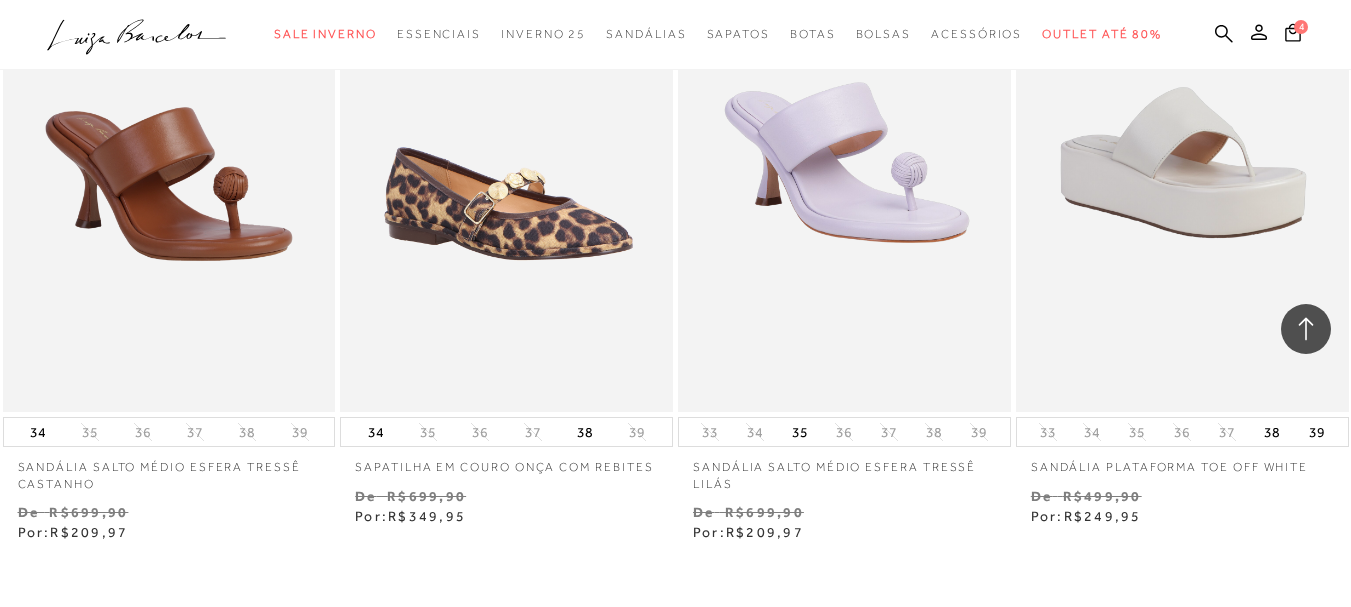 click on "MOSTRAR MAIS" at bounding box center (675, 681) 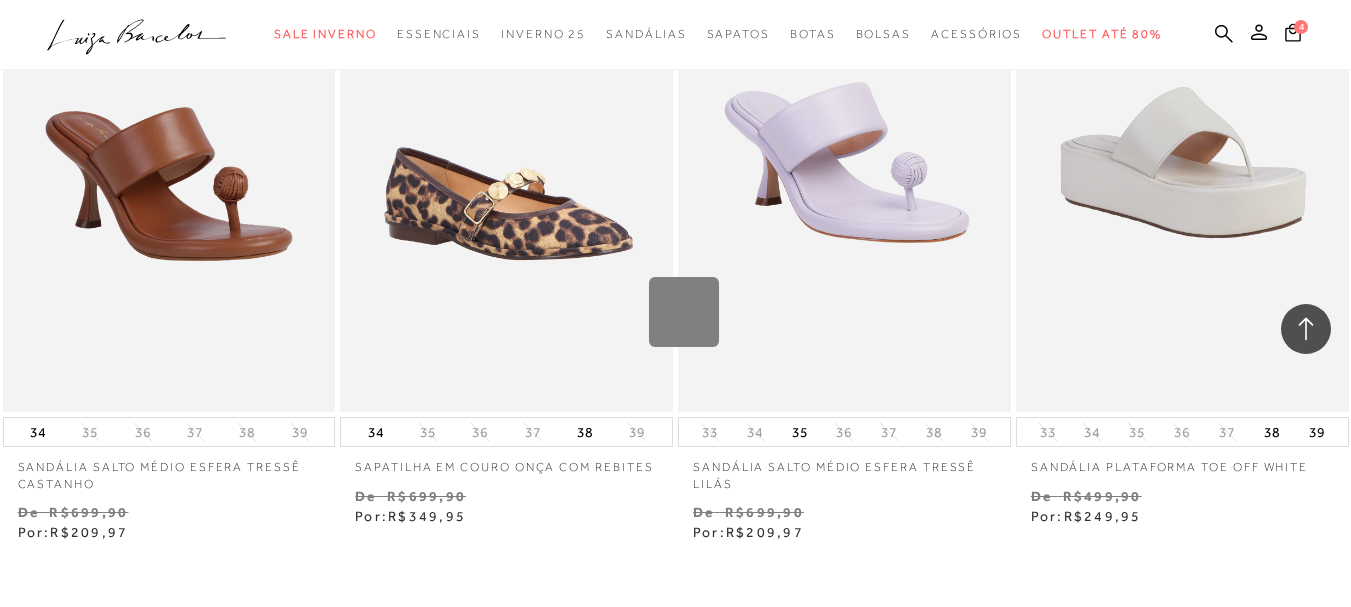 scroll, scrollTop: 70355, scrollLeft: 0, axis: vertical 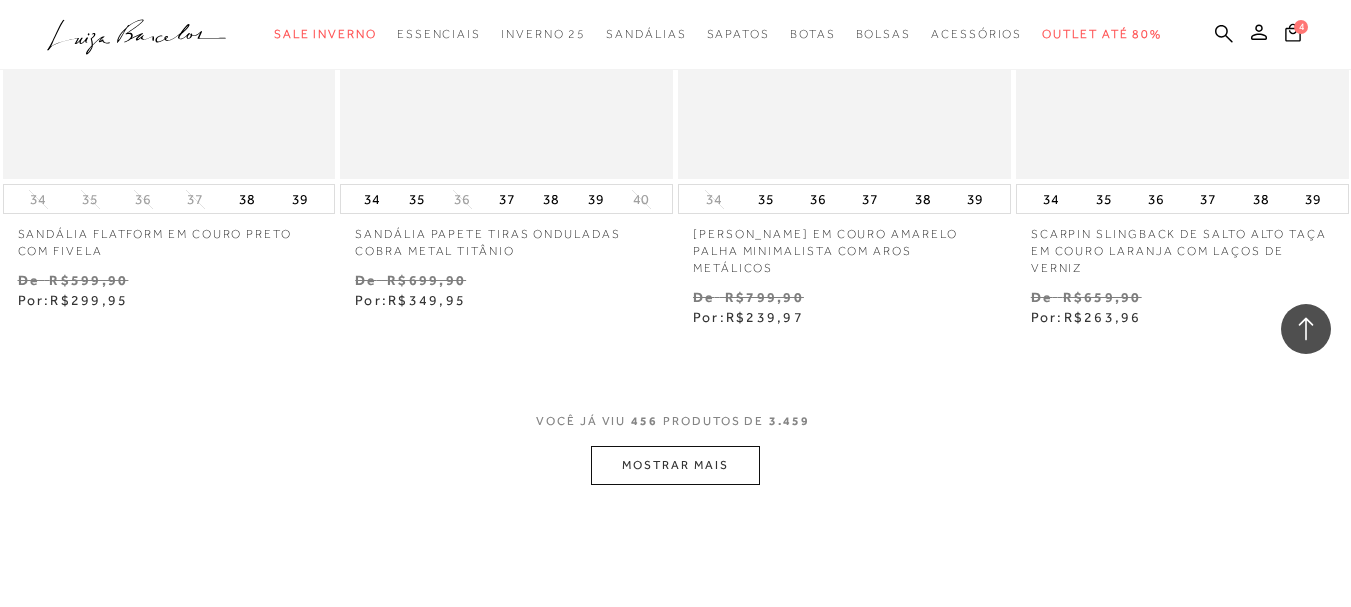 click on "MOSTRAR MAIS" at bounding box center (675, 465) 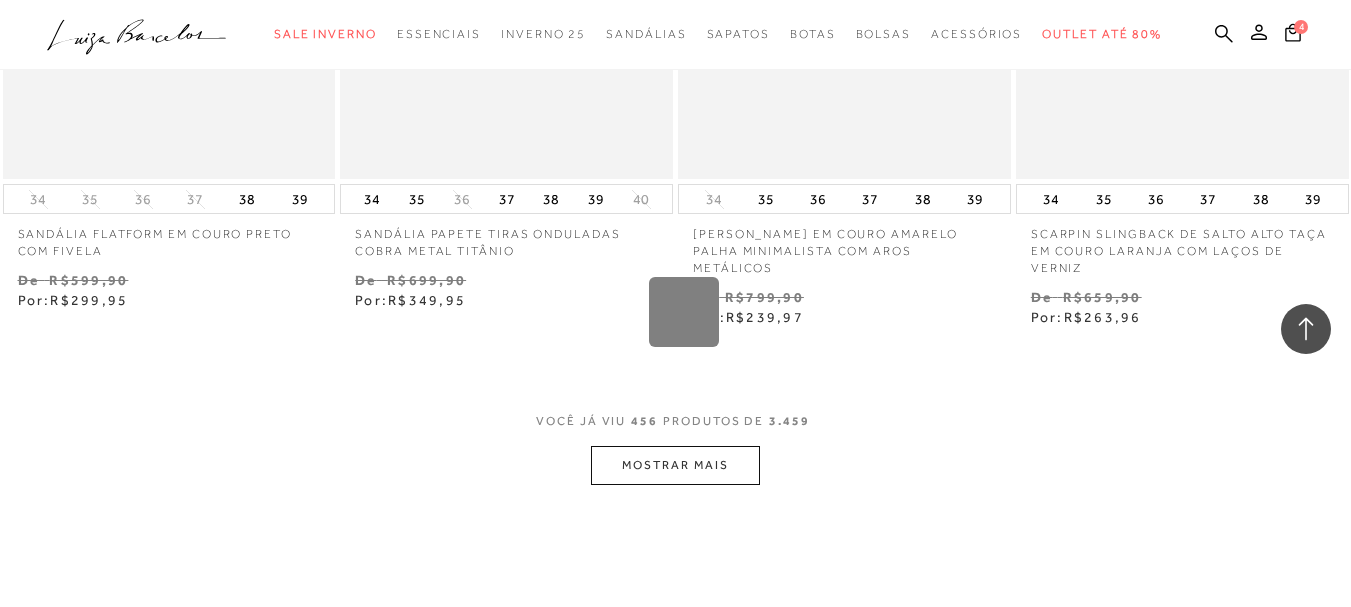 scroll 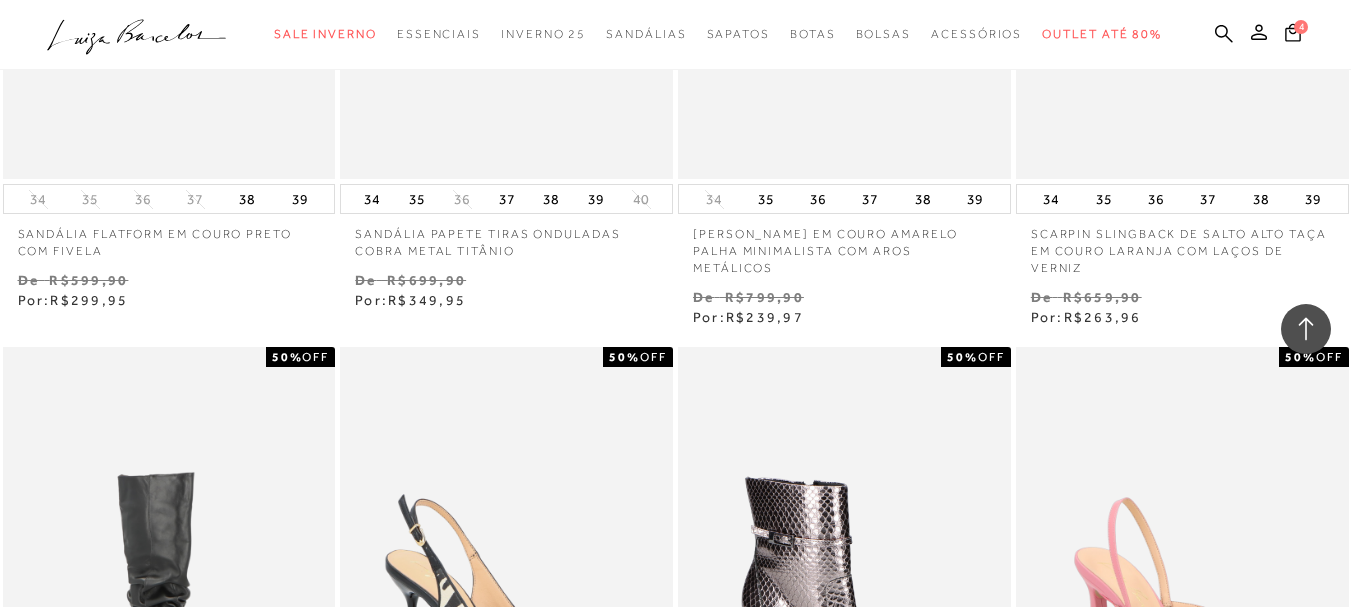 click on "38" at bounding box center (585, 1517) 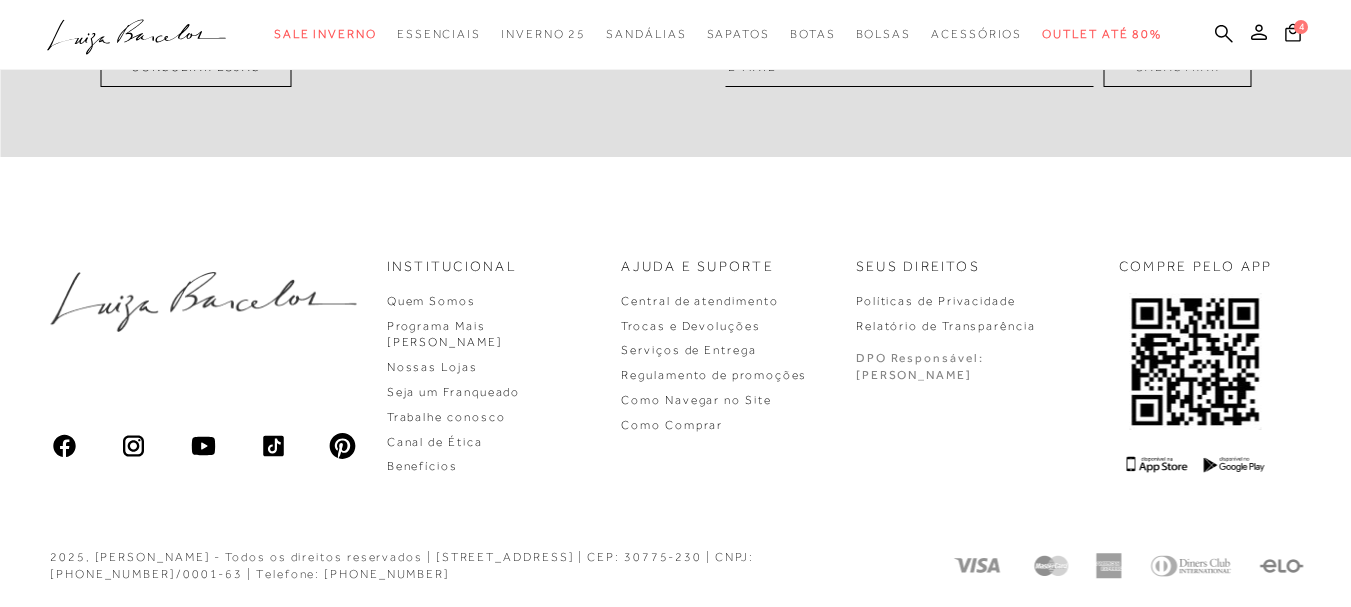 click at bounding box center [802, -1134] 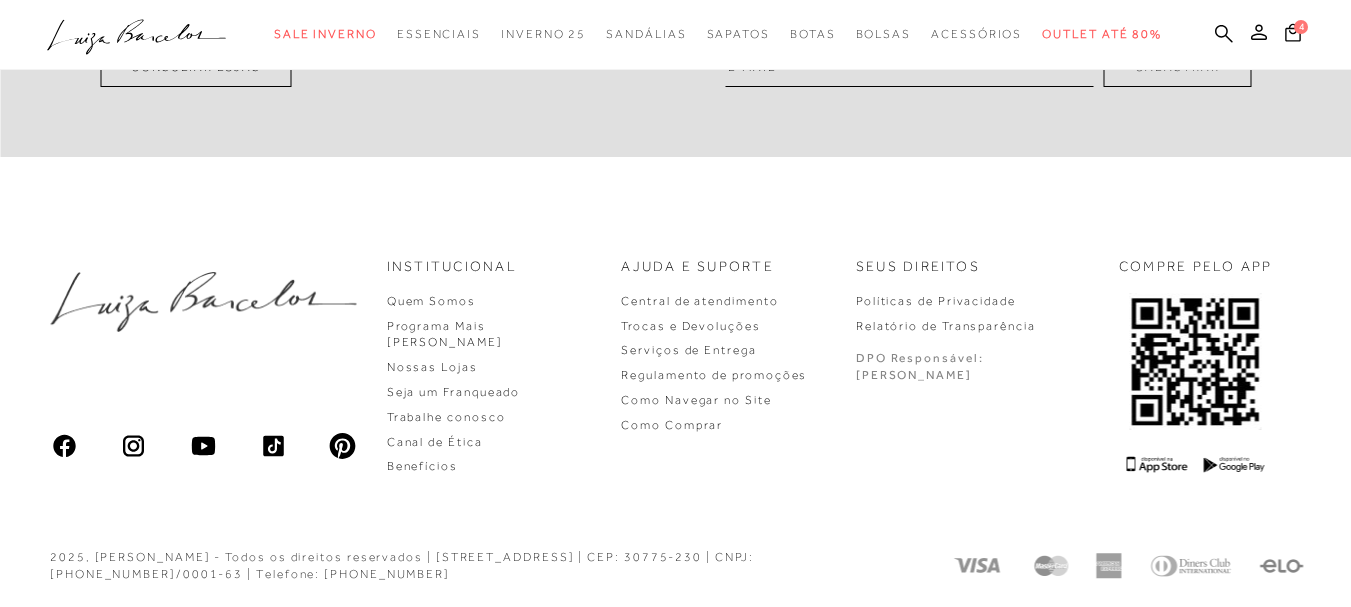 scroll, scrollTop: 0, scrollLeft: 0, axis: both 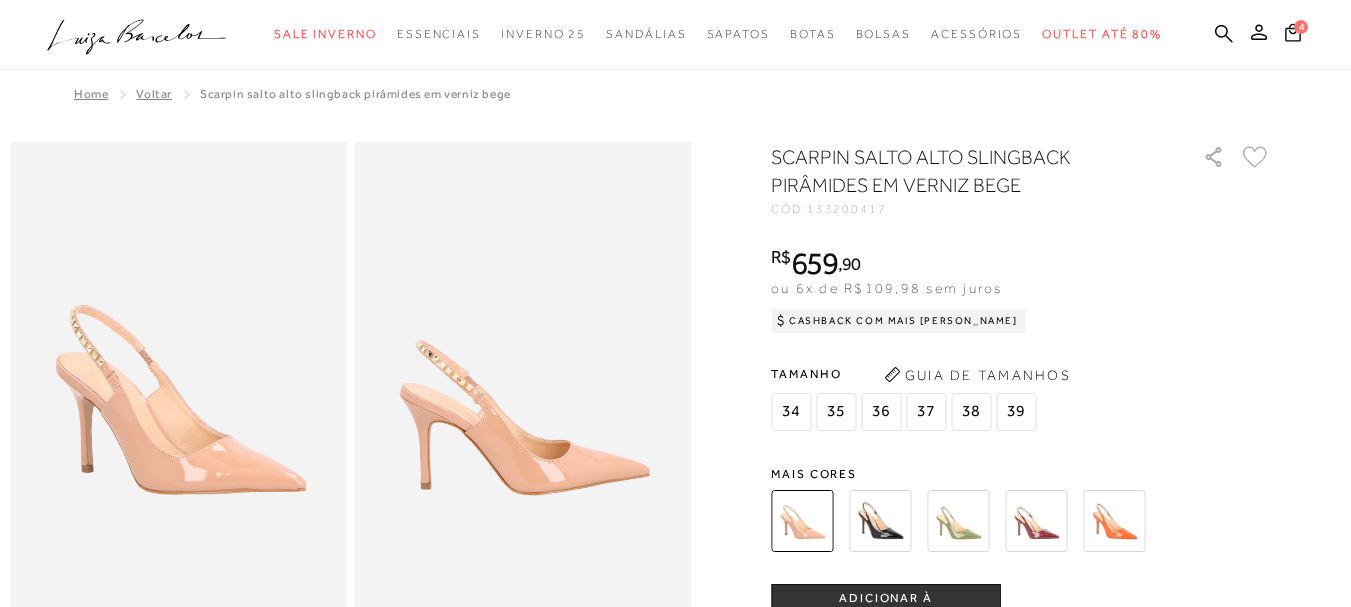 click at bounding box center [880, 521] 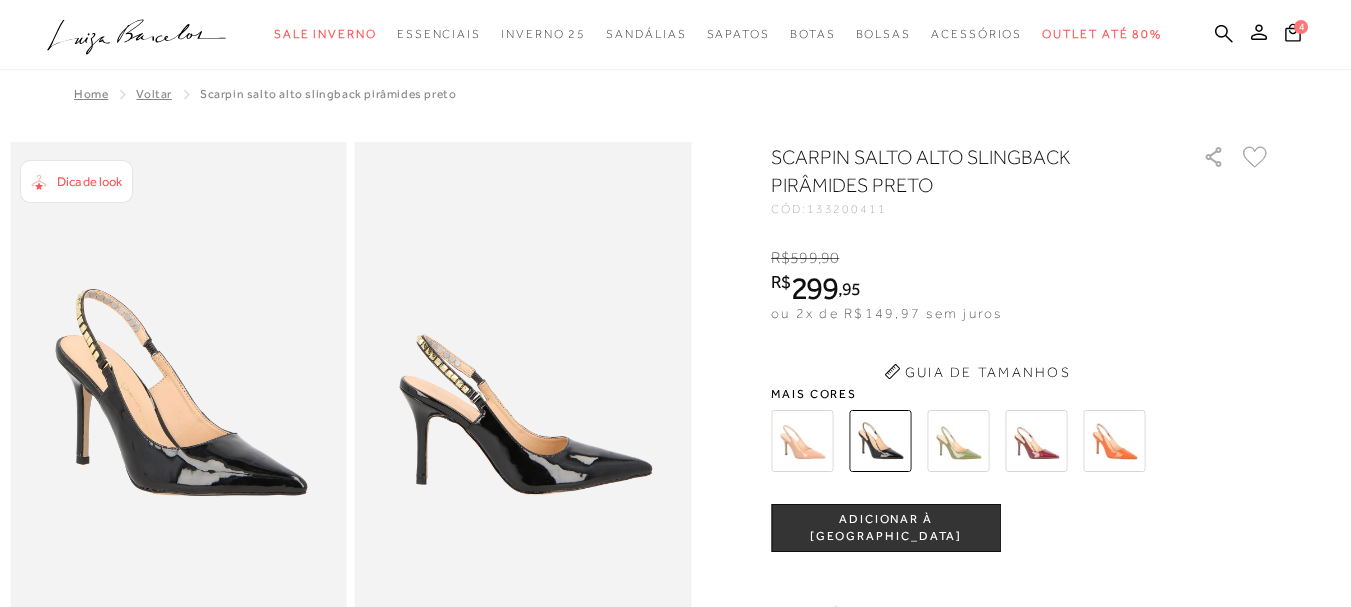 scroll, scrollTop: 0, scrollLeft: 0, axis: both 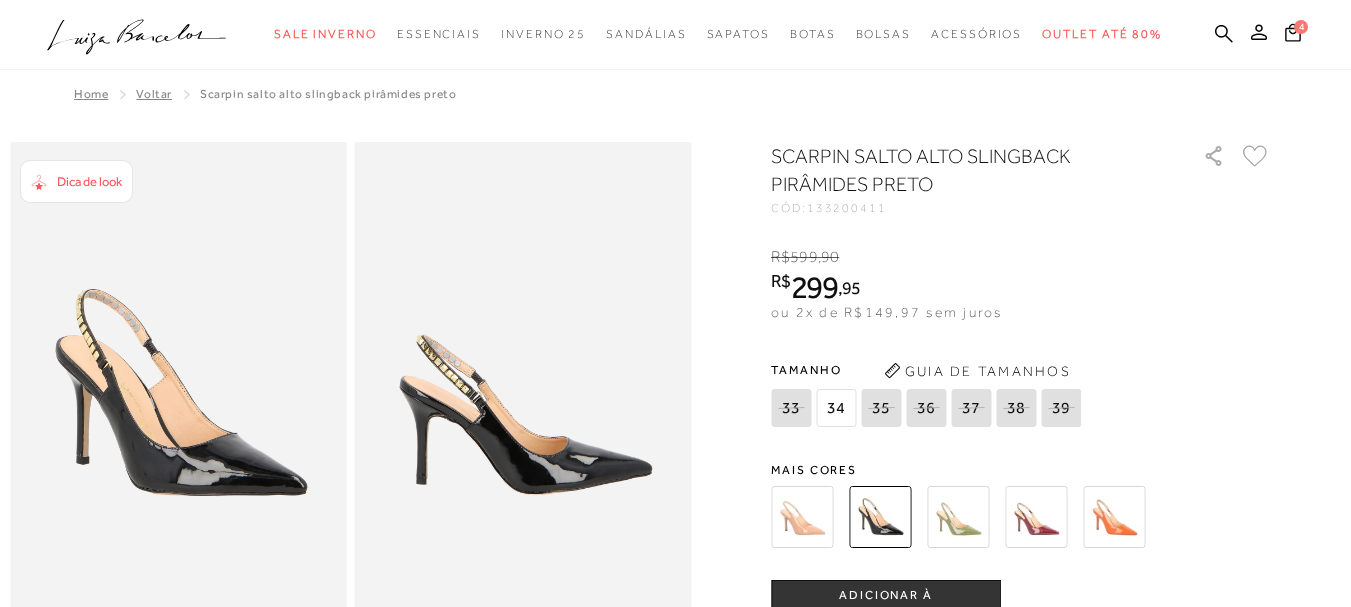 click on "SCARPIN SALTO ALTO SLINGBACK PIRÂMIDES PRETO
CÓD:
133200411
×
É necessário selecionar um tamanho para adicionar o produto como favorito.
R$ 599 , 90
R$ 299 , 95
ou 2x de R$149,97 sem juros
De  R$599,90
Por:  R$299,95
[GEOGRAPHIC_DATA]
33 34 35" at bounding box center (1021, 585) 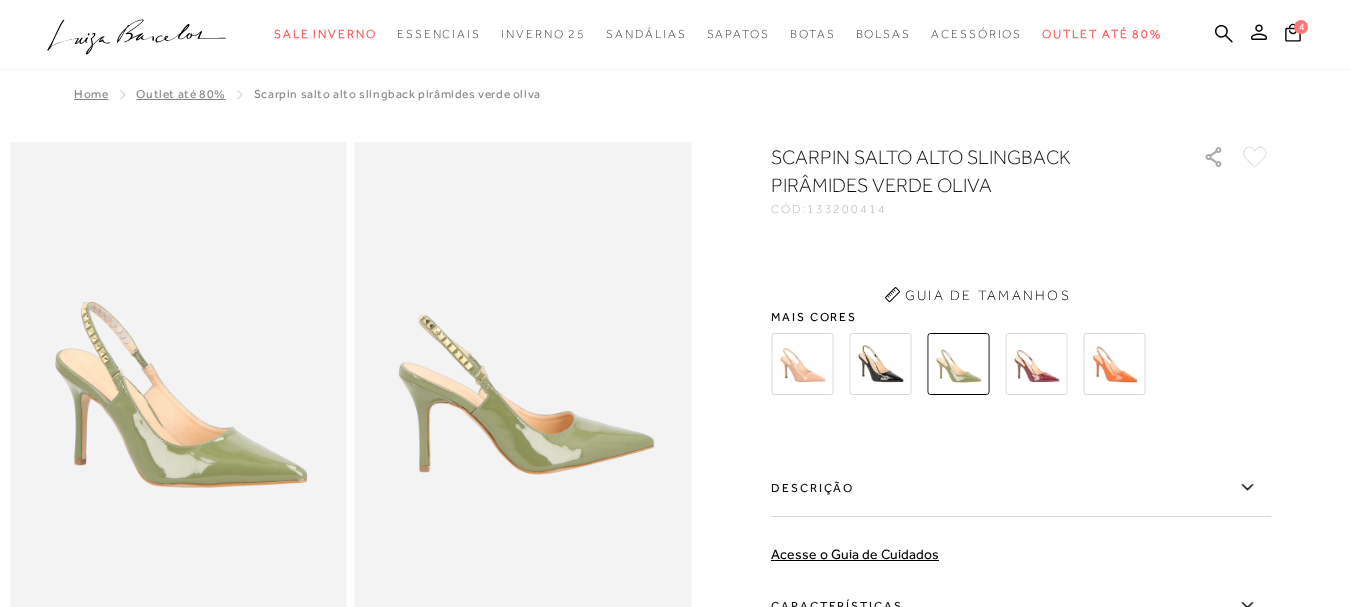 scroll, scrollTop: 0, scrollLeft: 0, axis: both 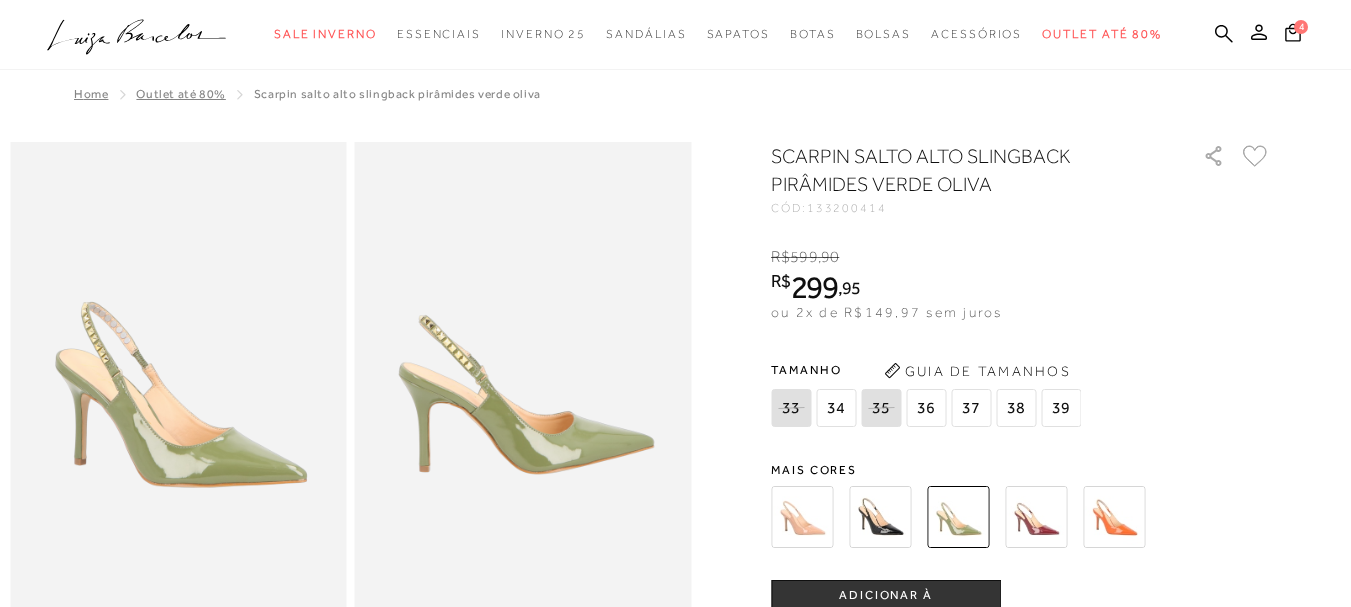 click at bounding box center (1036, 517) 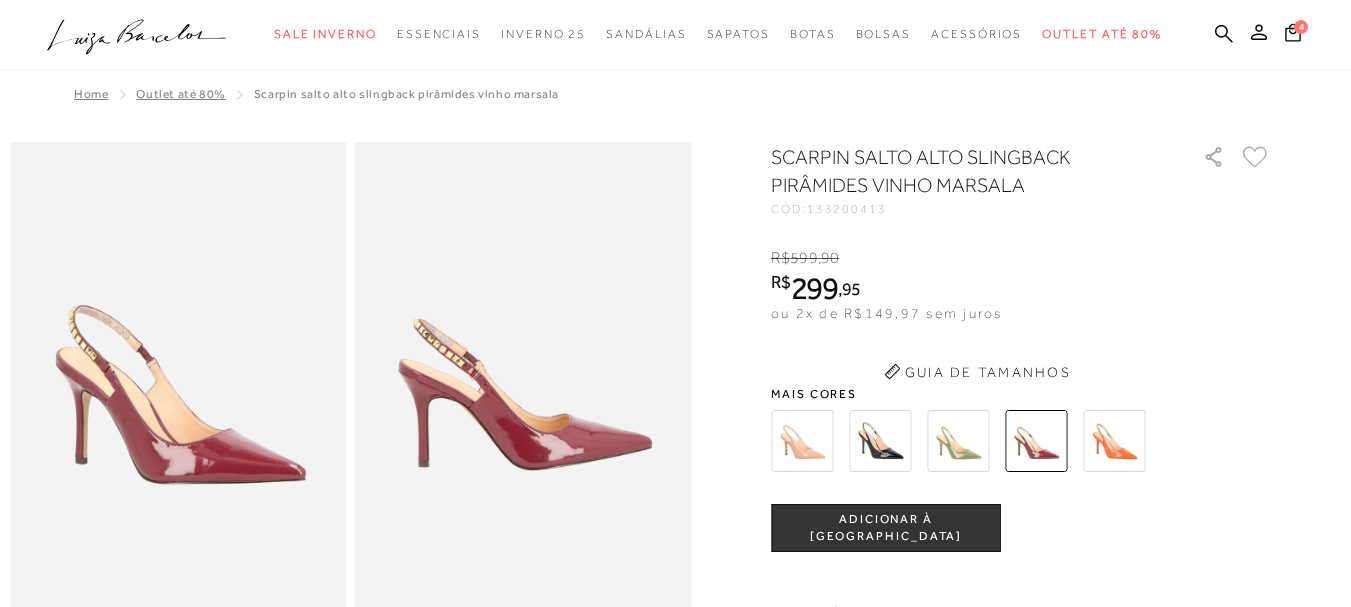 scroll, scrollTop: 0, scrollLeft: 0, axis: both 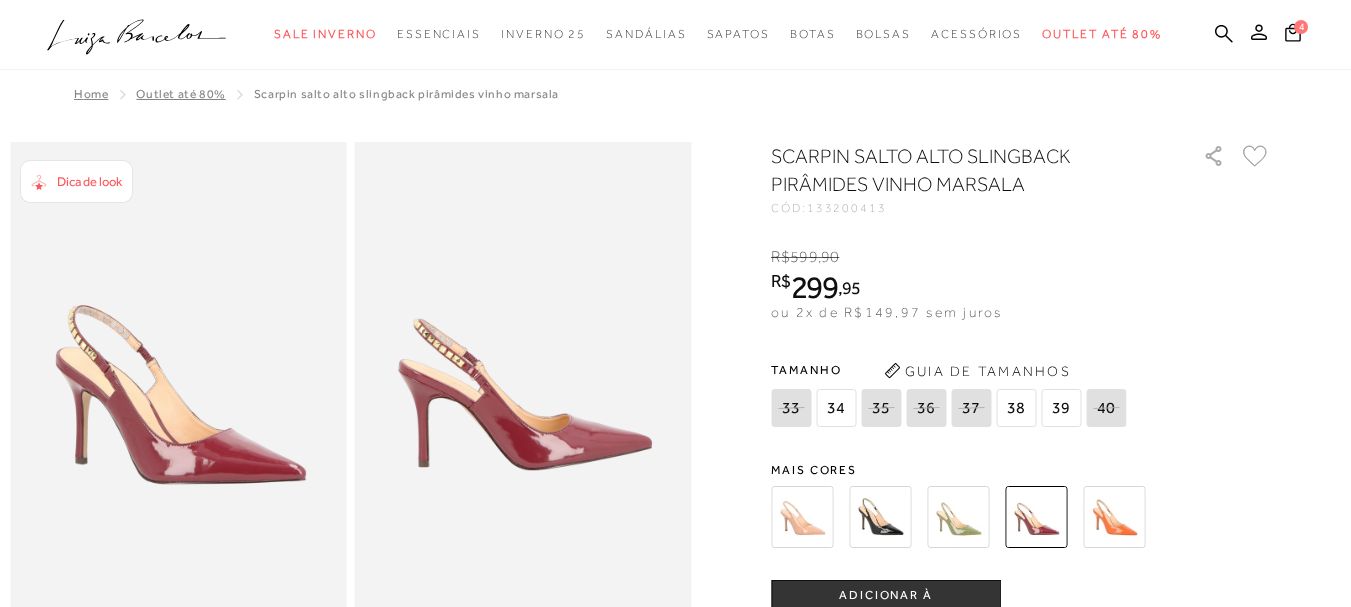 click at bounding box center (1114, 517) 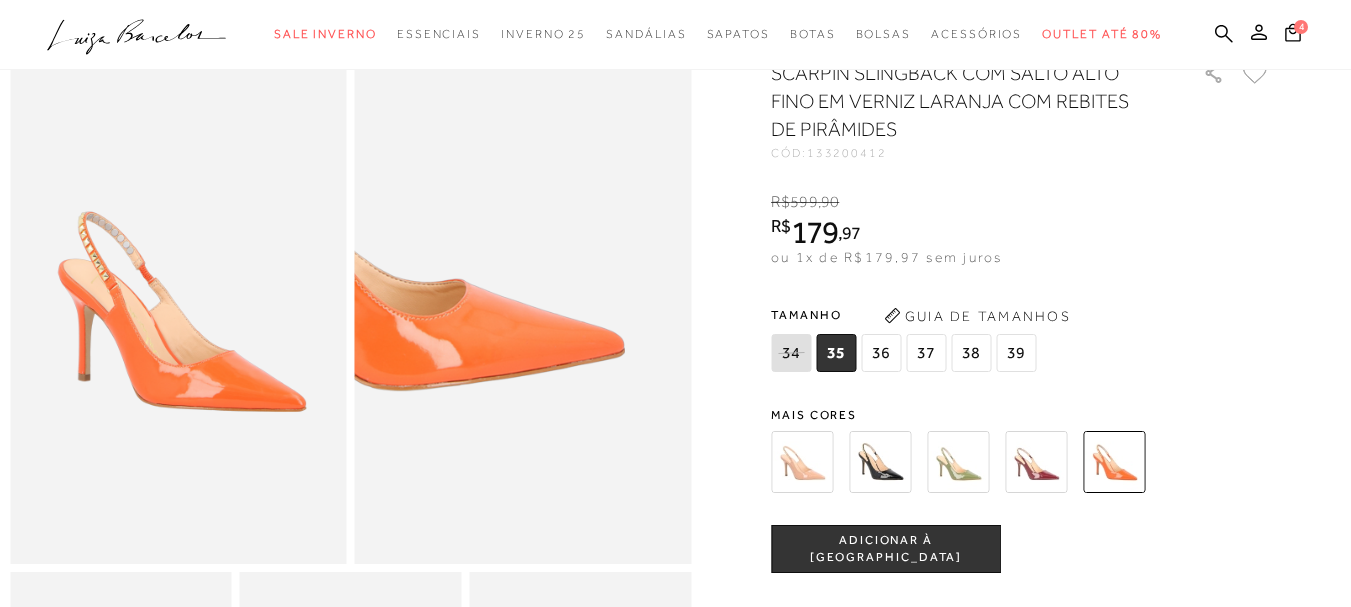 scroll, scrollTop: 100, scrollLeft: 0, axis: vertical 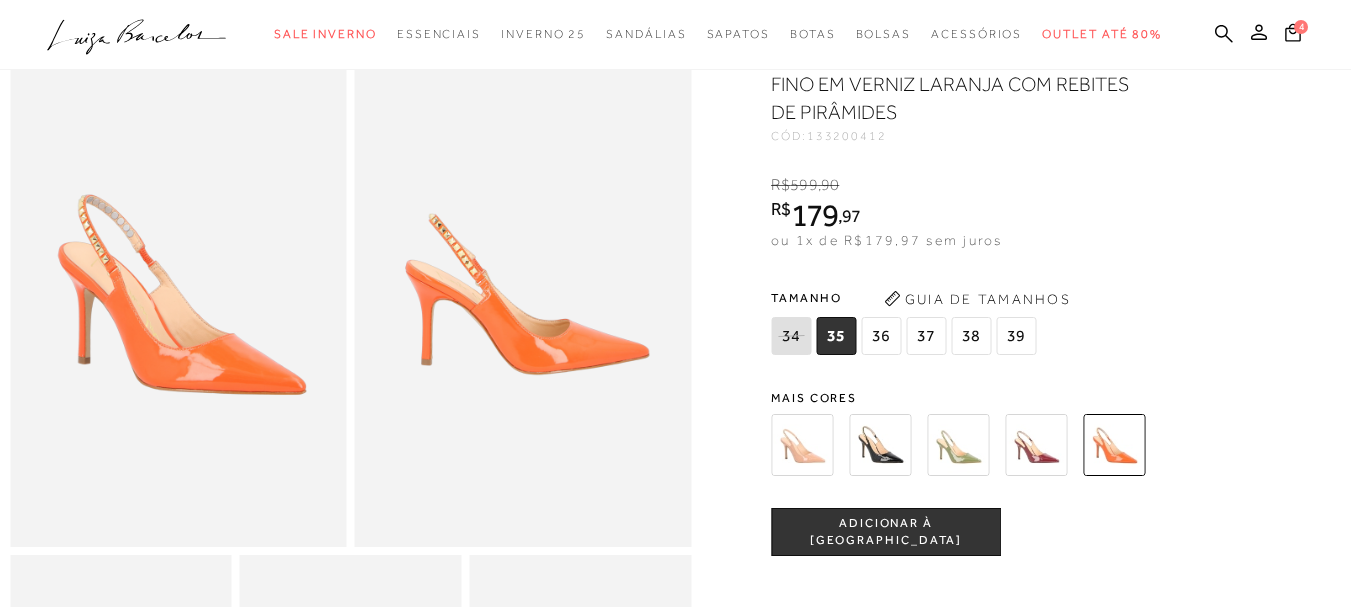 click on "38" at bounding box center [971, 336] 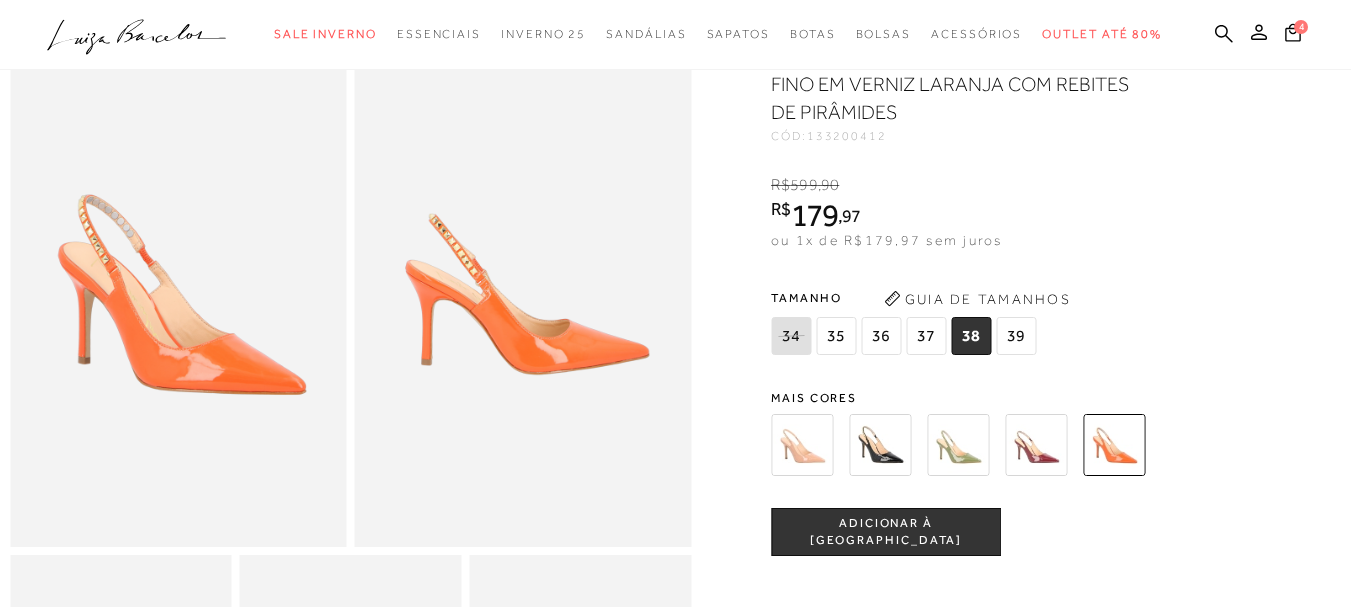 click on "ADICIONAR À [GEOGRAPHIC_DATA]" at bounding box center (886, 532) 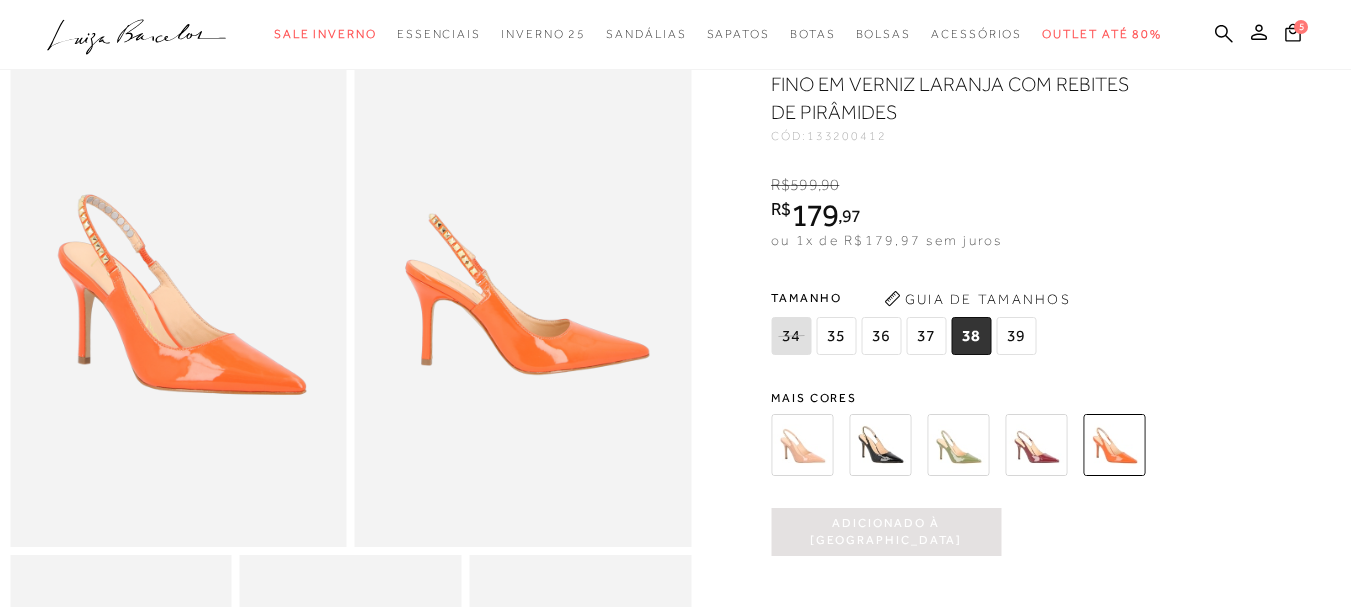 scroll, scrollTop: 0, scrollLeft: 0, axis: both 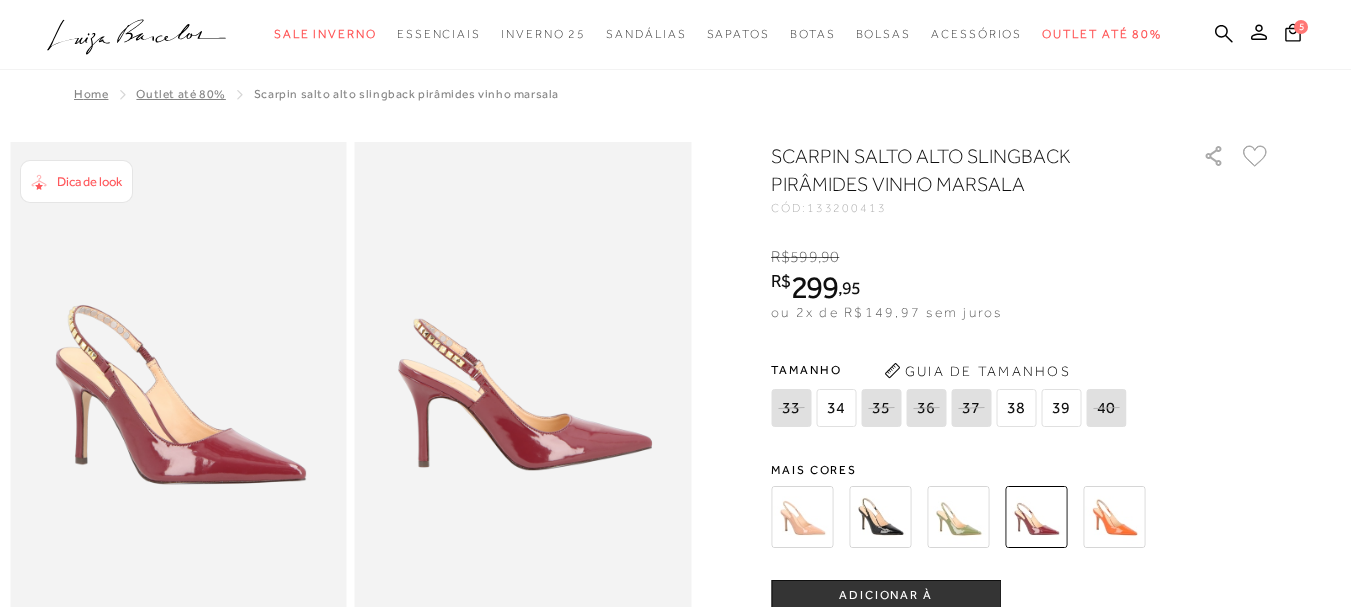 click on "Outlet até 80%" at bounding box center [180, 94] 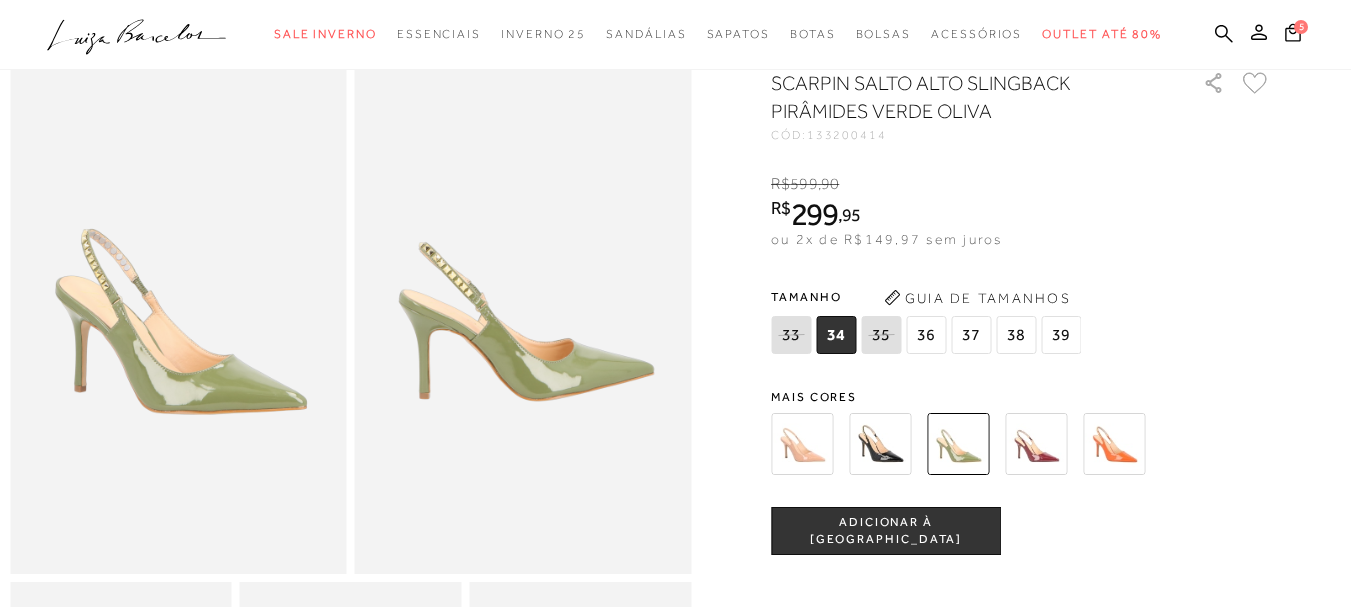 scroll, scrollTop: 0, scrollLeft: 0, axis: both 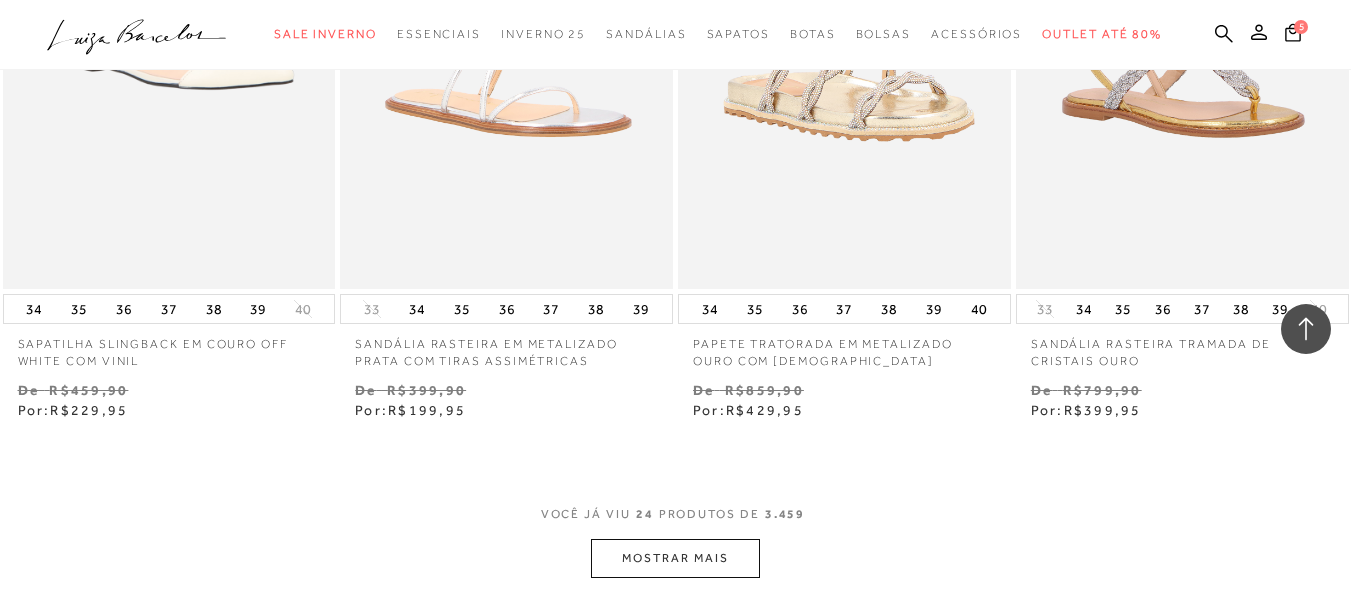 click on "MOSTRAR MAIS" at bounding box center [675, 558] 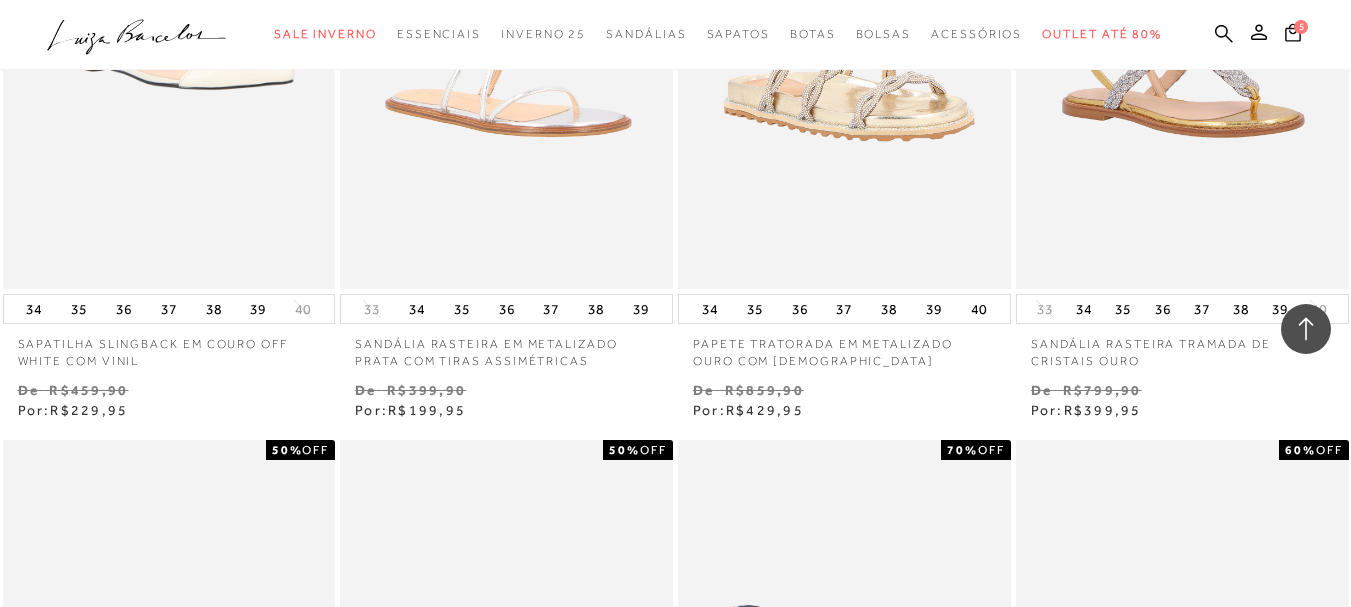 scroll, scrollTop: 6086, scrollLeft: 0, axis: vertical 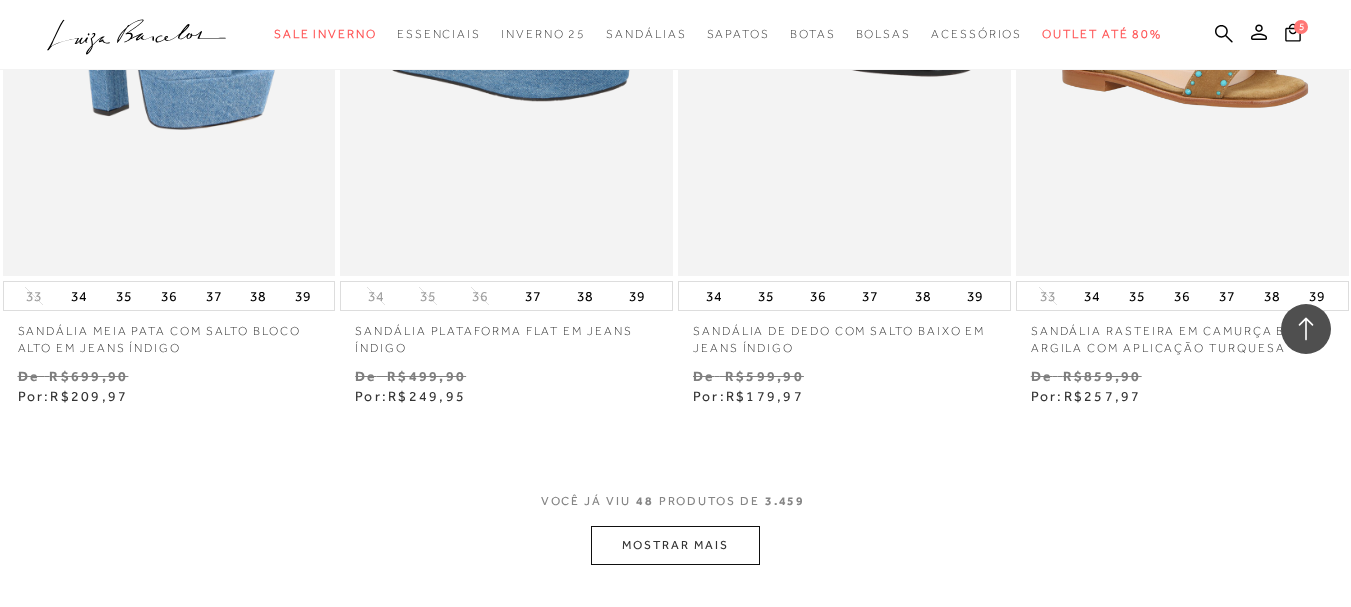 click on "MOSTRAR MAIS" at bounding box center [675, 545] 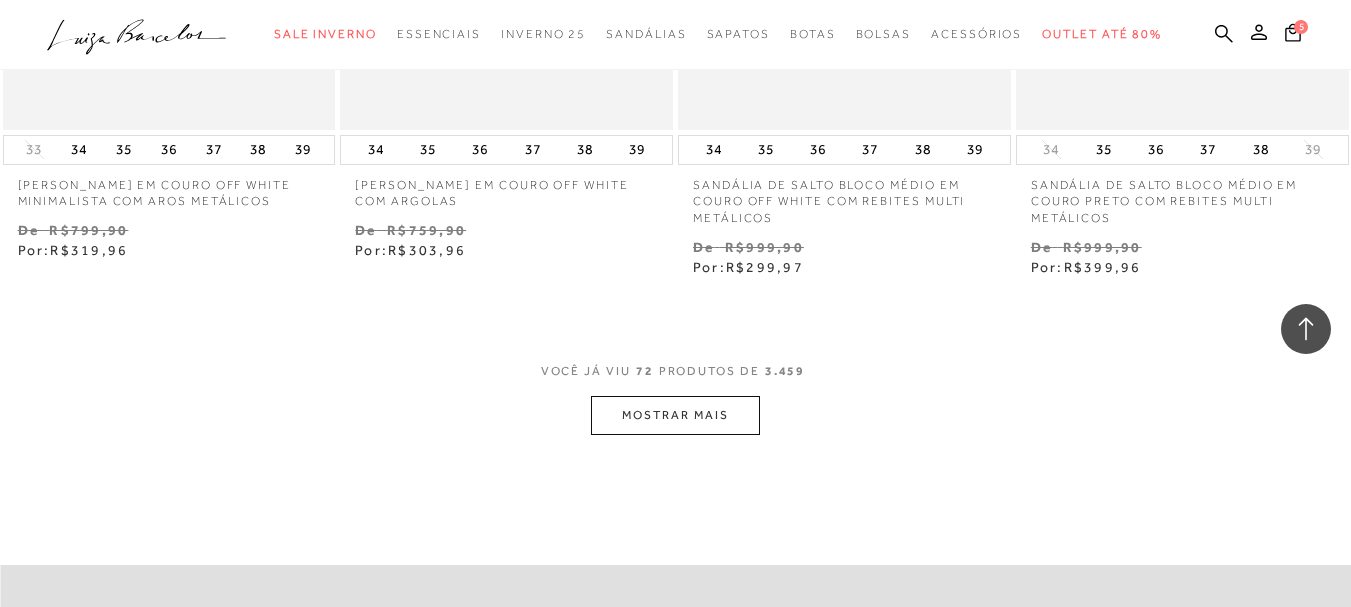 scroll, scrollTop: 11601, scrollLeft: 0, axis: vertical 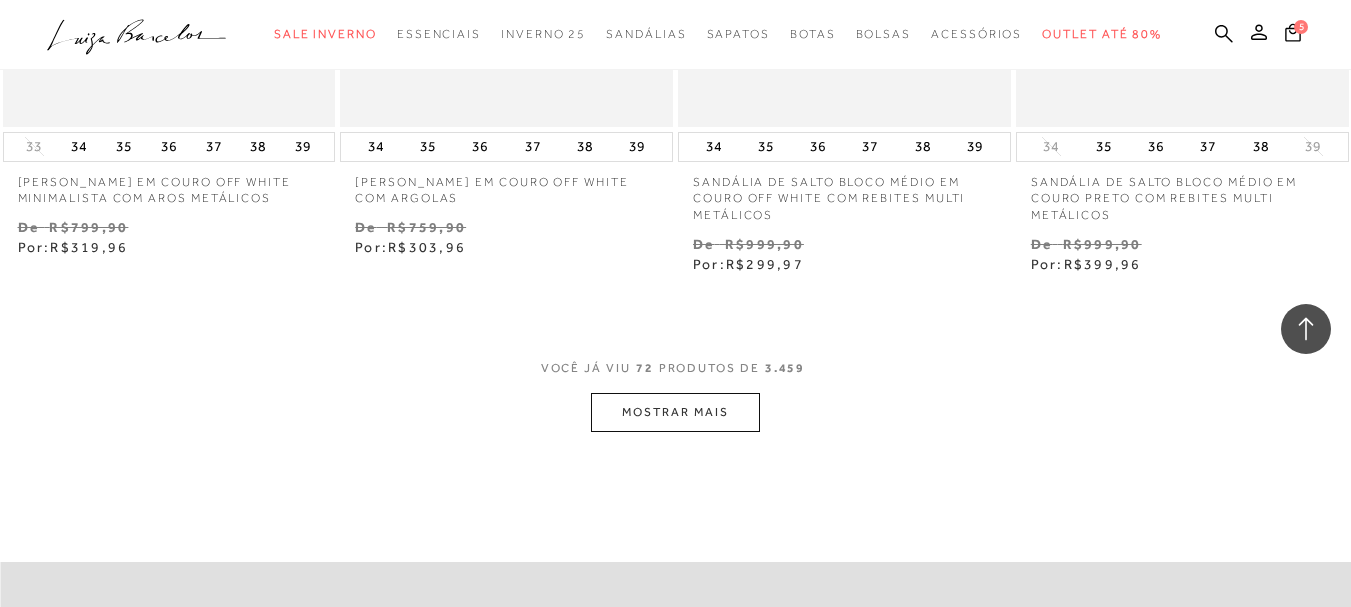 click on "MOSTRAR MAIS" at bounding box center [675, 412] 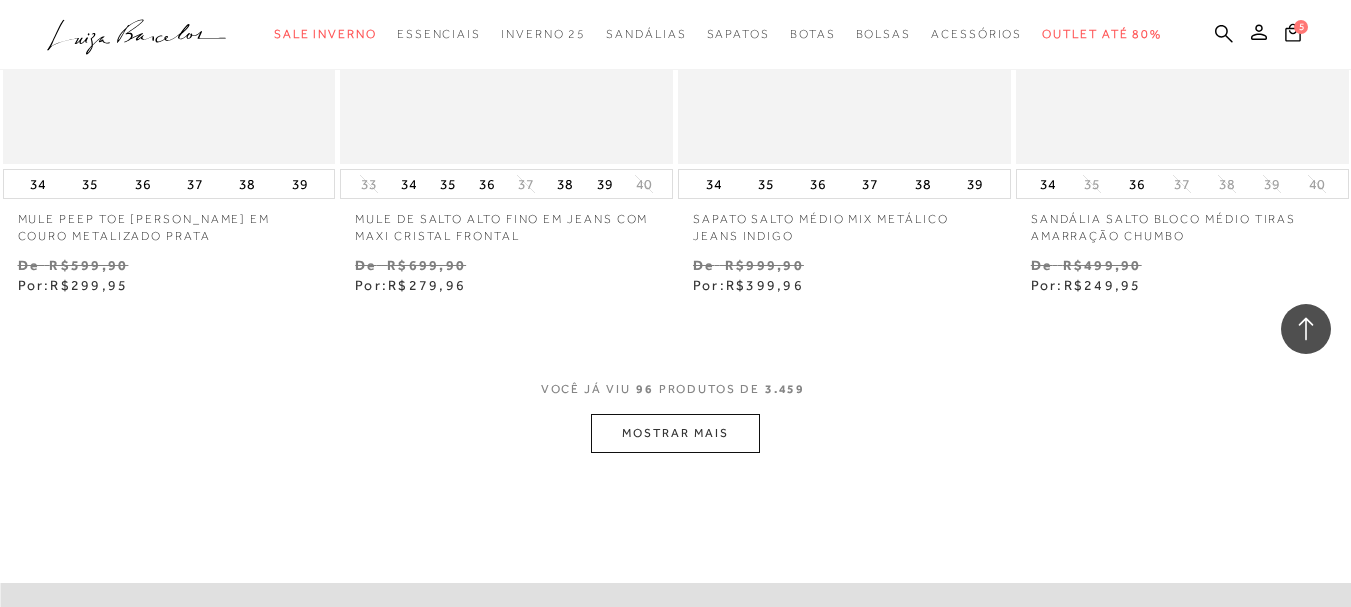 scroll, scrollTop: 15501, scrollLeft: 0, axis: vertical 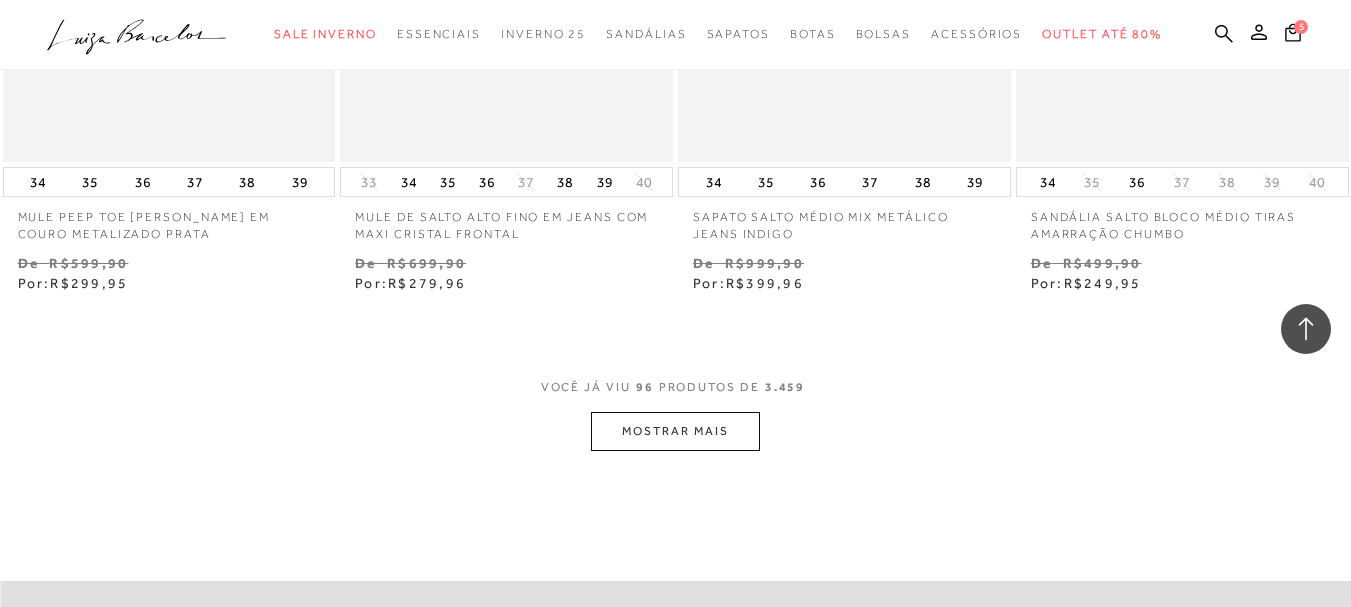 click on "MOSTRAR MAIS" at bounding box center [675, 431] 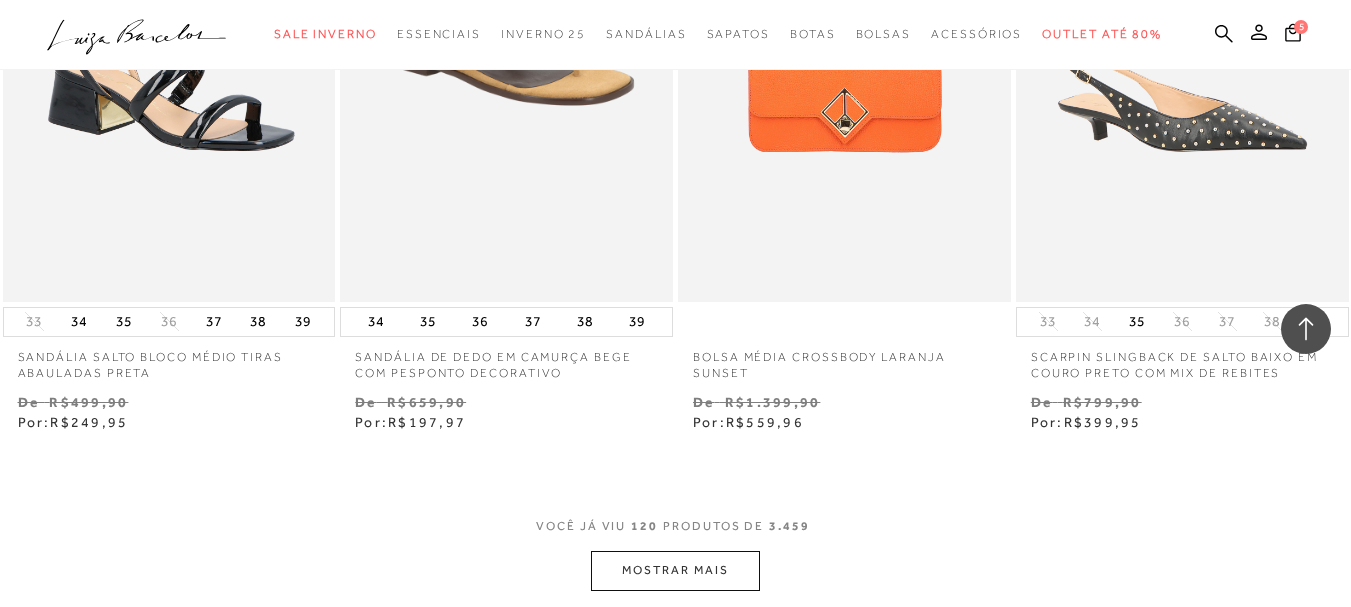 scroll, scrollTop: 19401, scrollLeft: 0, axis: vertical 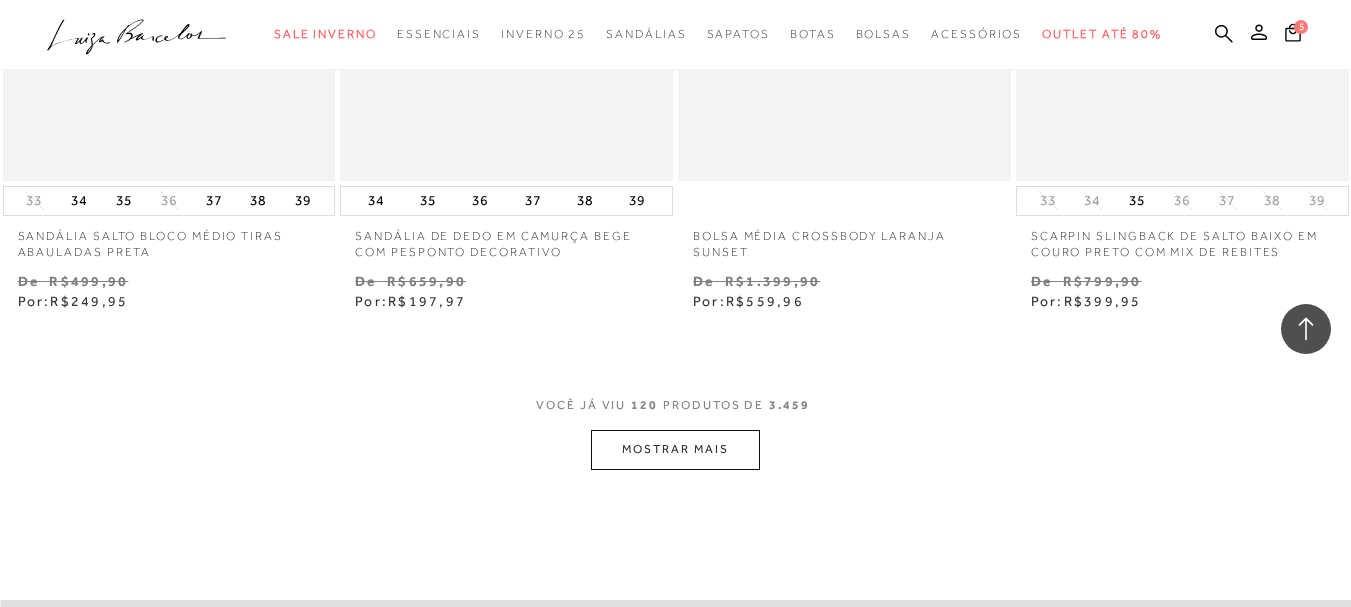 click on "MOSTRAR MAIS" at bounding box center (675, 449) 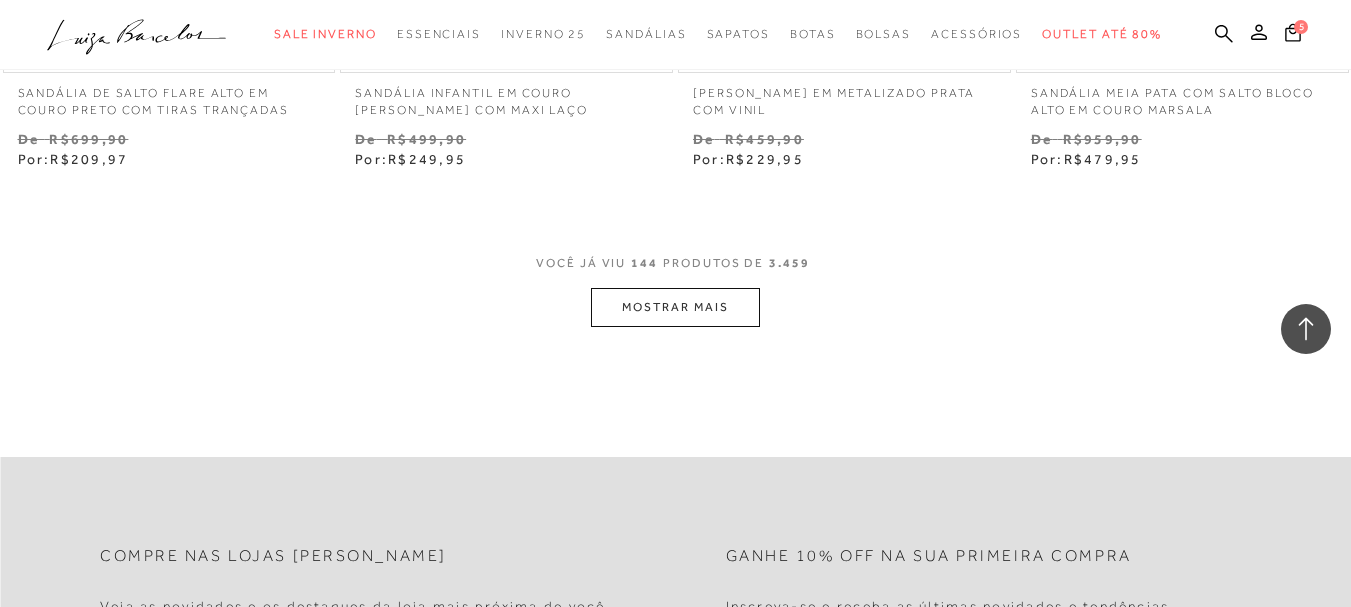 scroll, scrollTop: 23501, scrollLeft: 0, axis: vertical 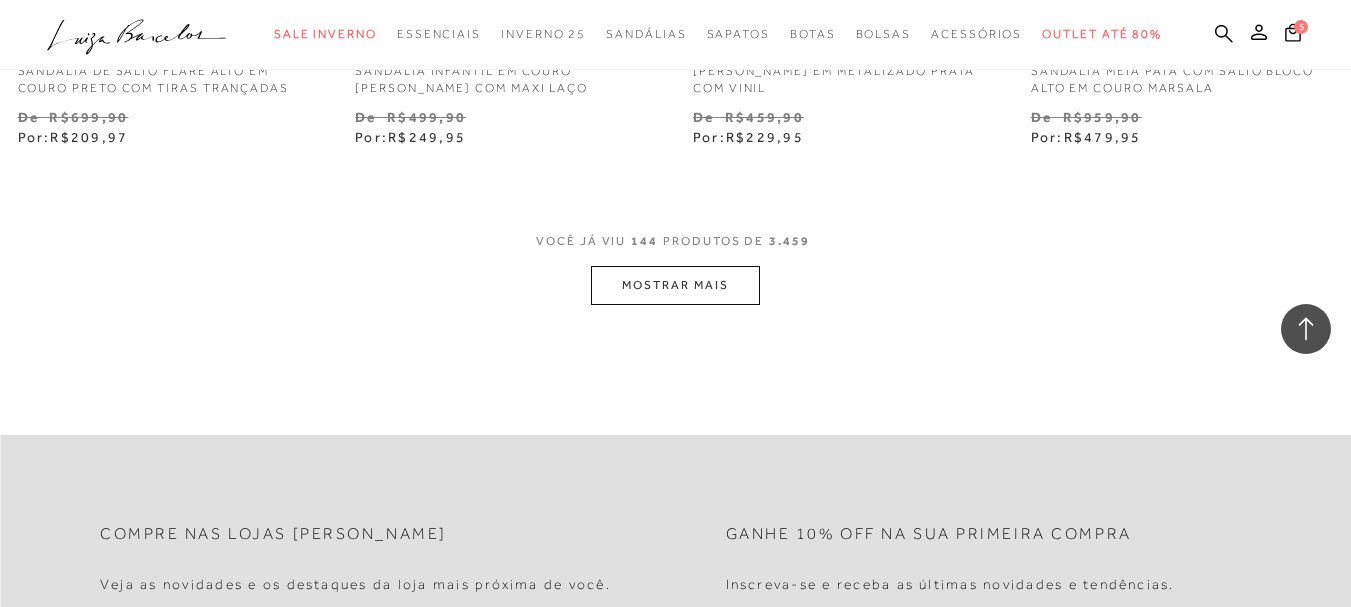 click on "MOSTRAR MAIS" at bounding box center [675, 285] 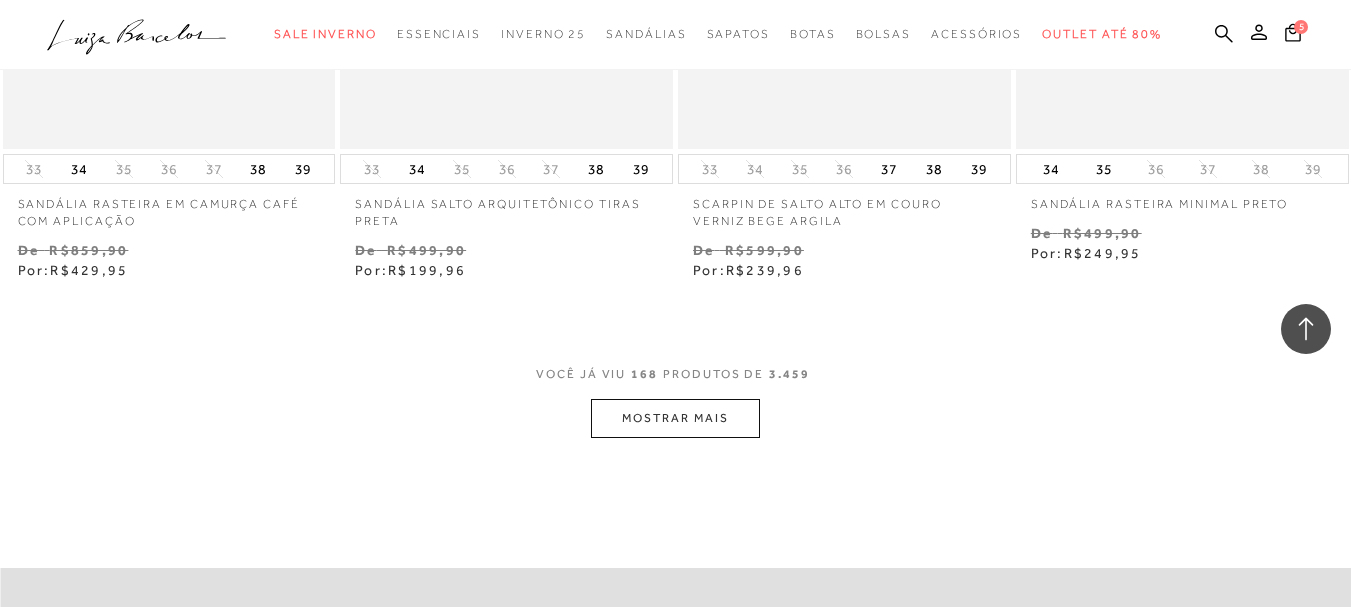 scroll, scrollTop: 27301, scrollLeft: 0, axis: vertical 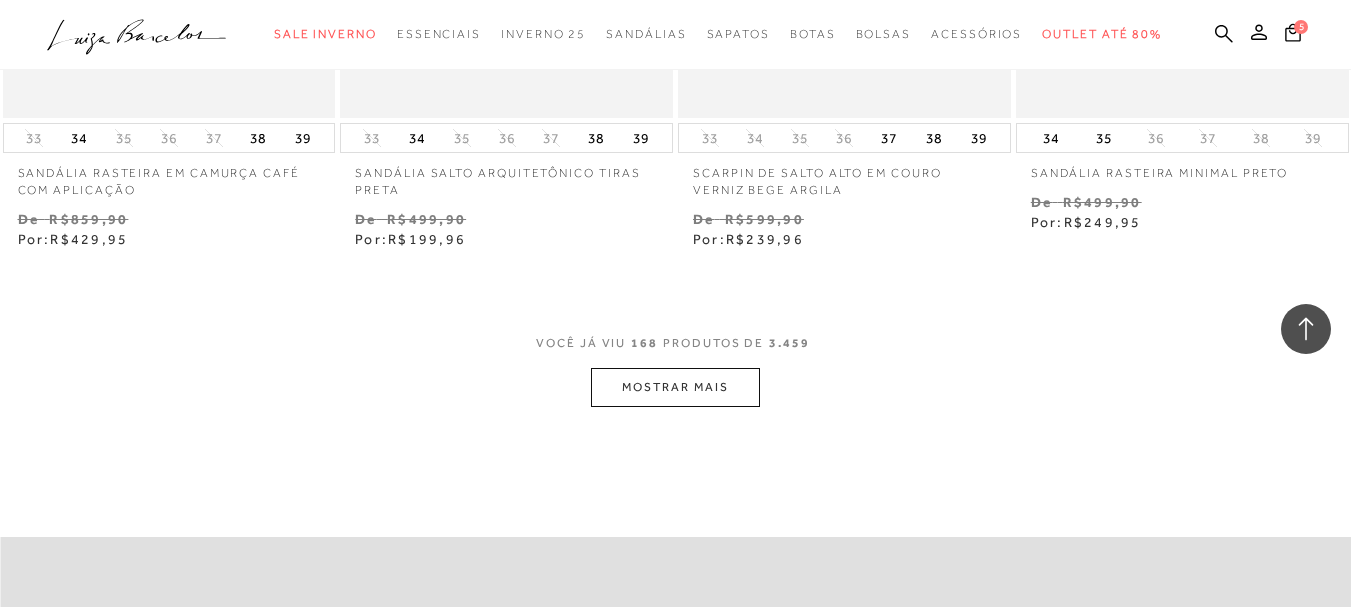 click on "MOSTRAR MAIS" at bounding box center (675, 387) 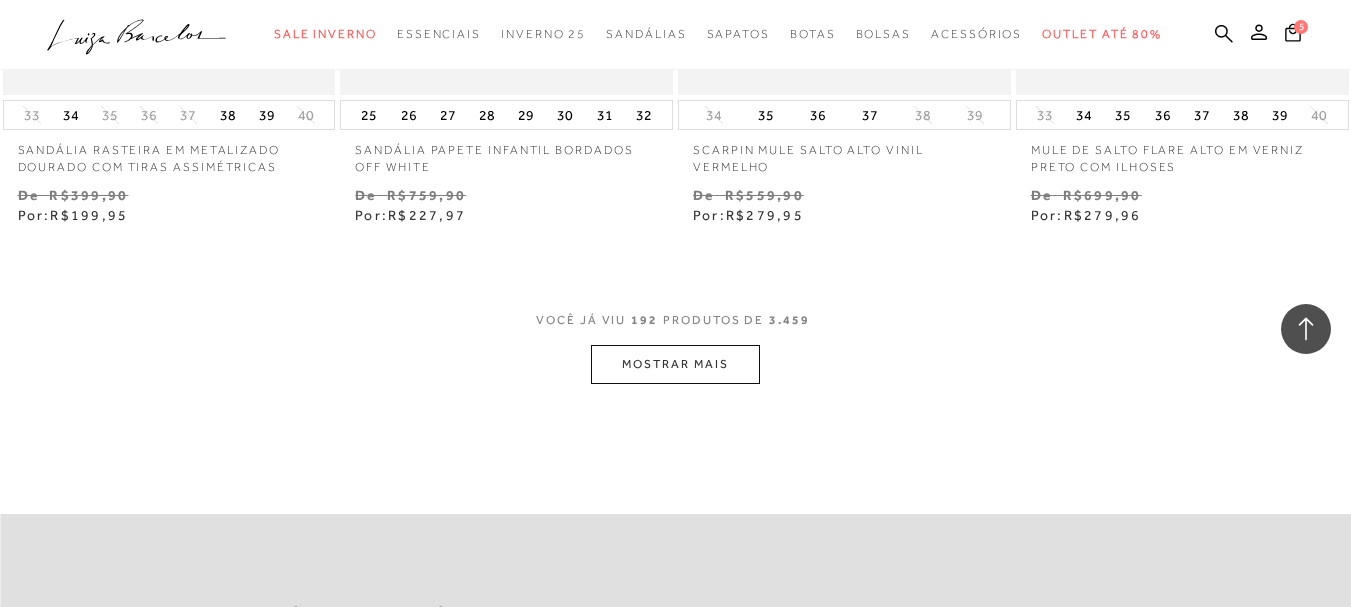 scroll, scrollTop: 31301, scrollLeft: 0, axis: vertical 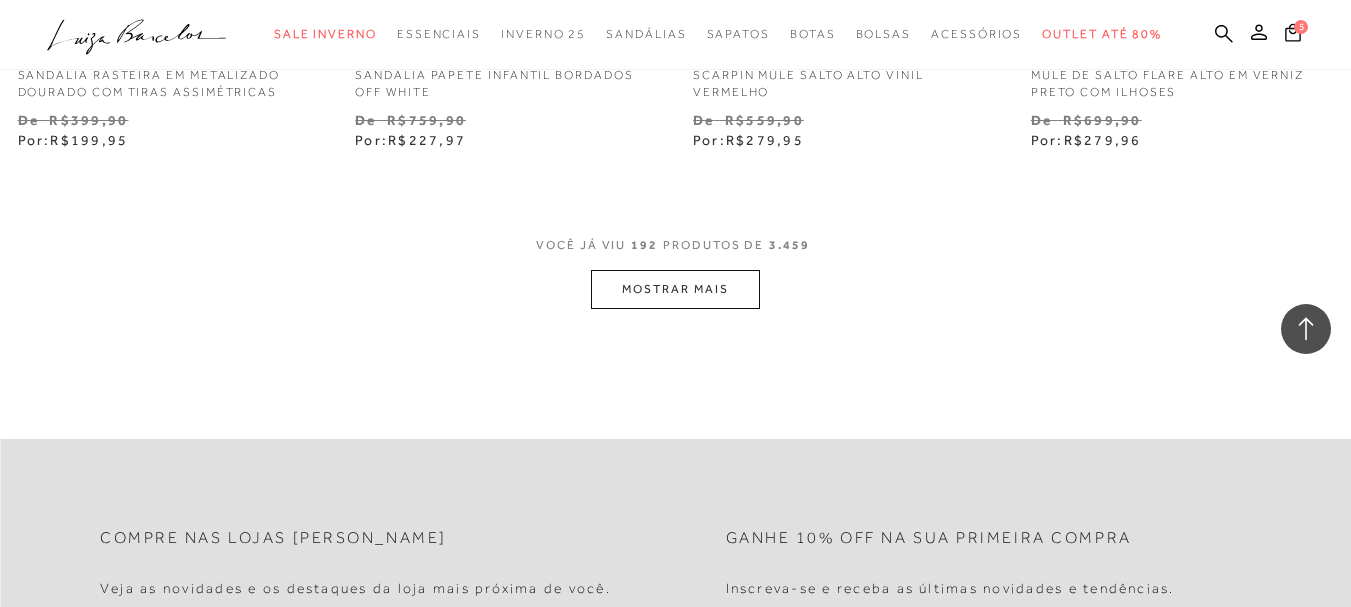 click on "MOSTRAR MAIS" at bounding box center [675, 289] 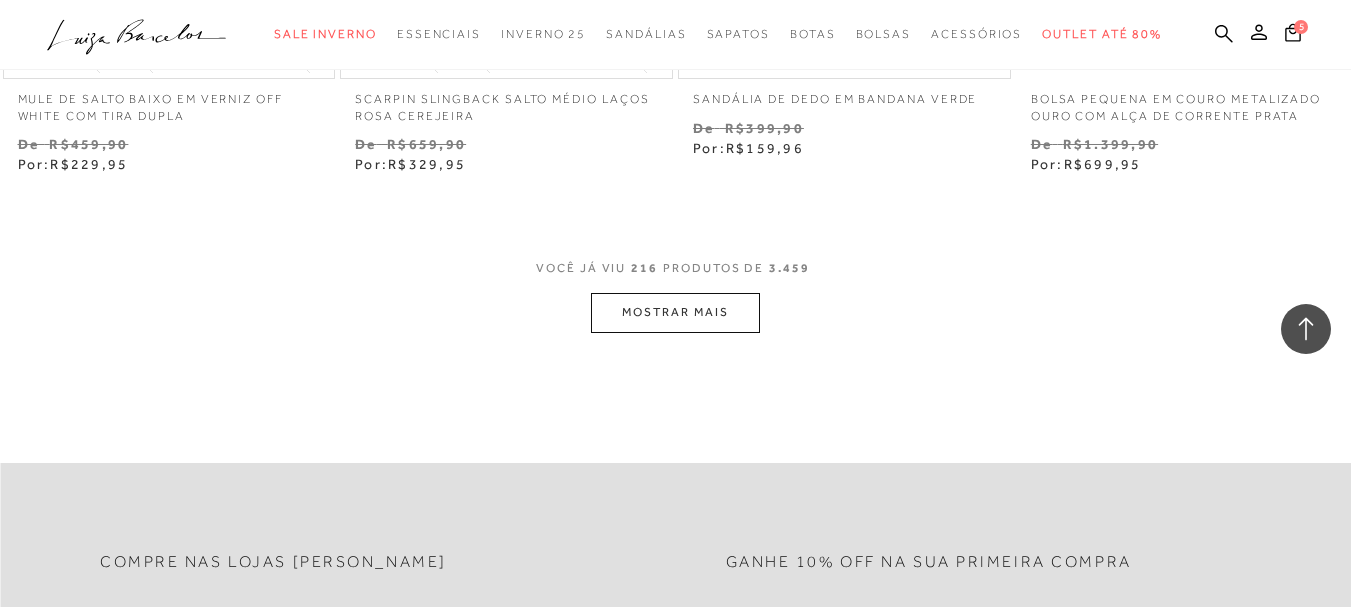 scroll, scrollTop: 35201, scrollLeft: 0, axis: vertical 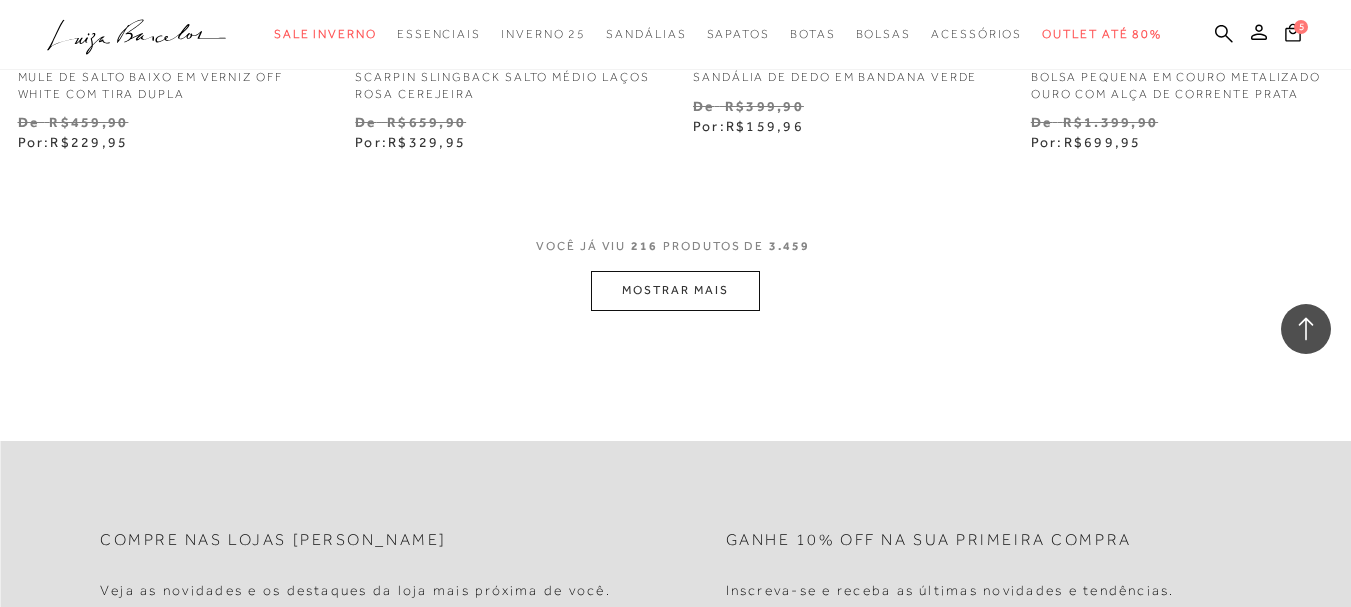 click on "MOSTRAR MAIS" at bounding box center [675, 290] 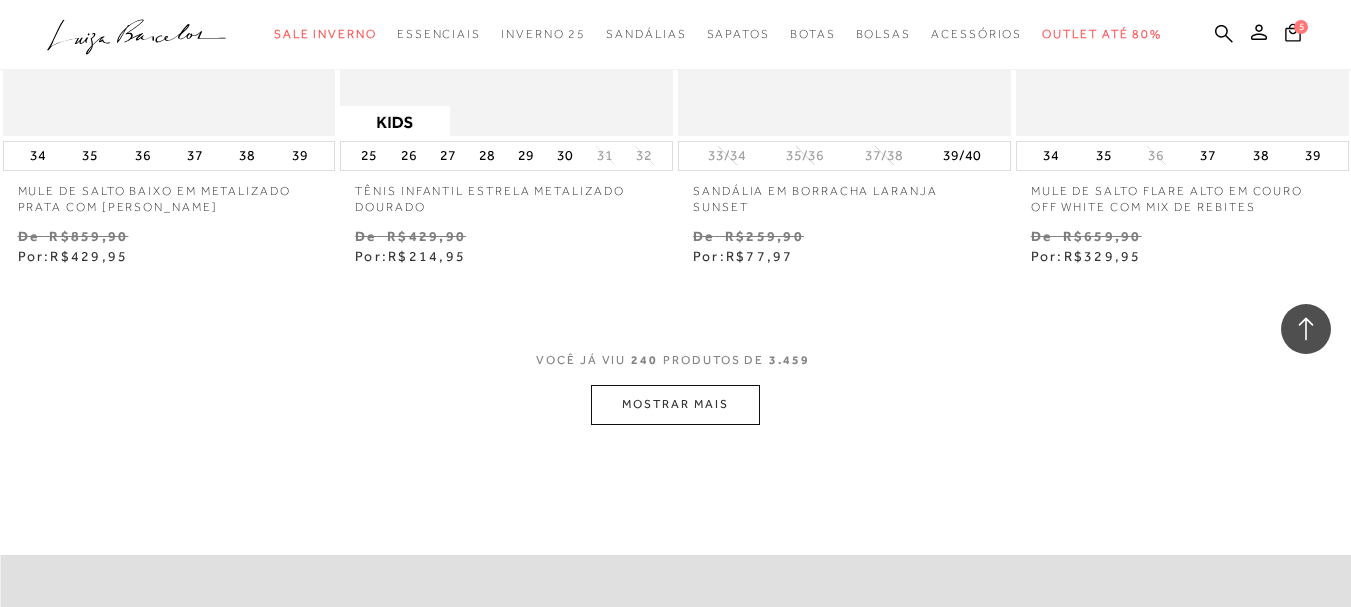 scroll, scrollTop: 39101, scrollLeft: 0, axis: vertical 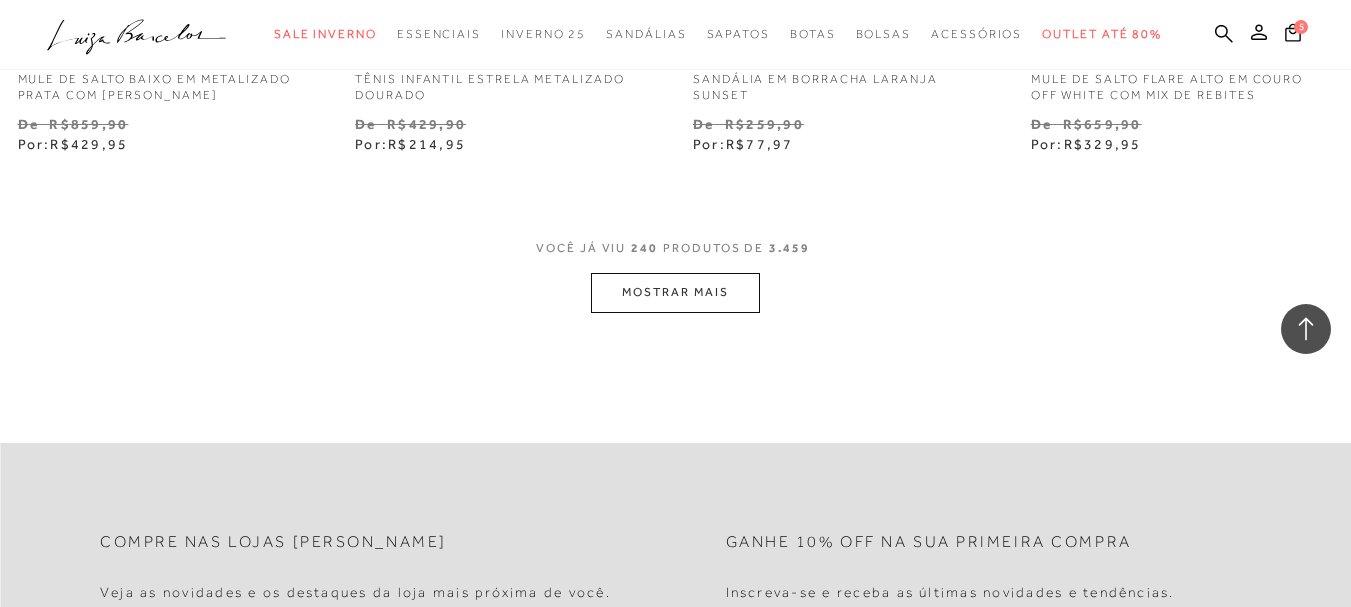 click on "MOSTRAR MAIS" at bounding box center [675, 292] 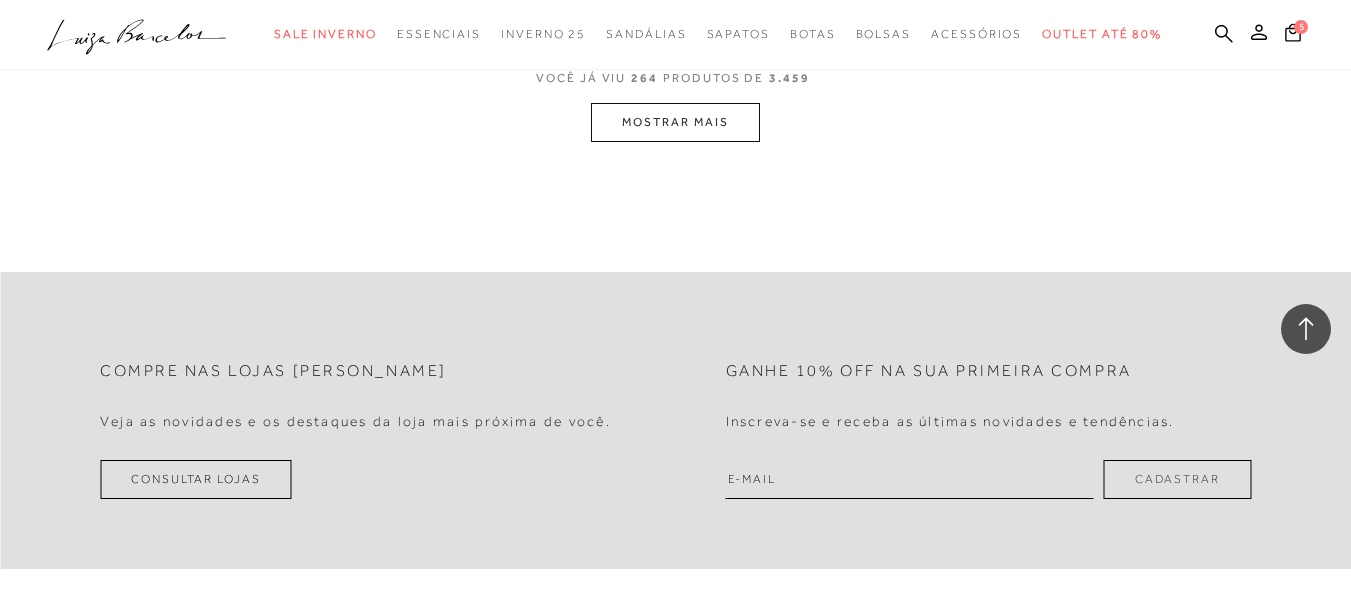 scroll, scrollTop: 43101, scrollLeft: 0, axis: vertical 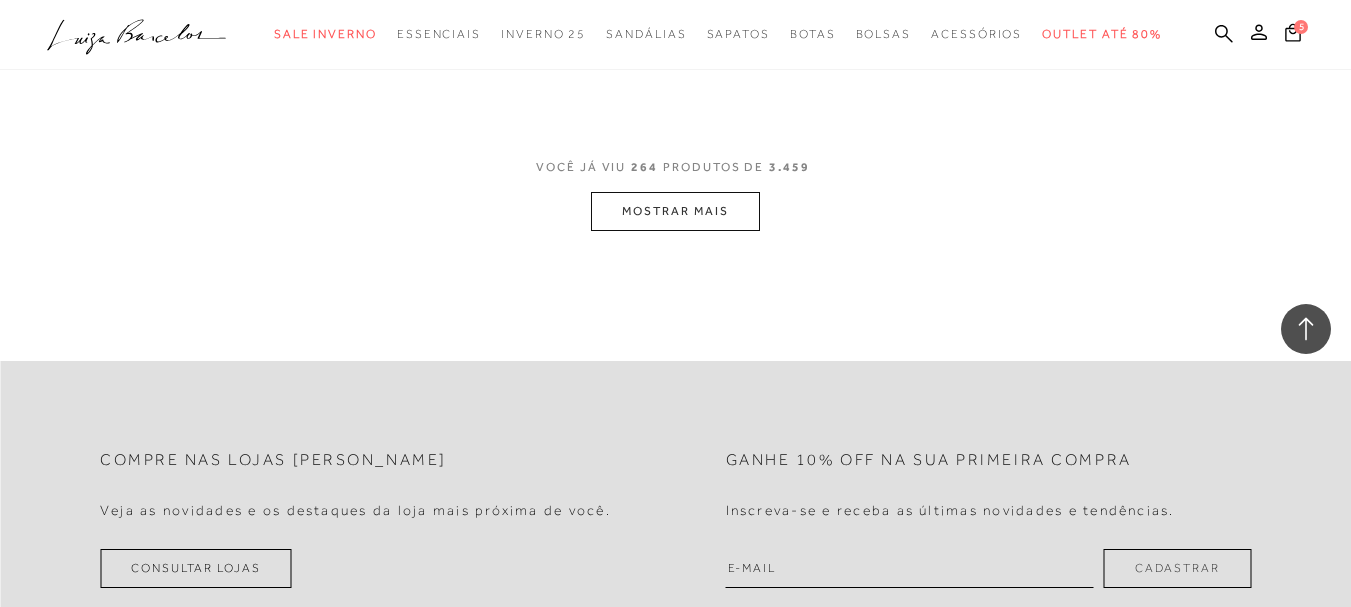 click on "MOSTRAR MAIS" at bounding box center (675, 211) 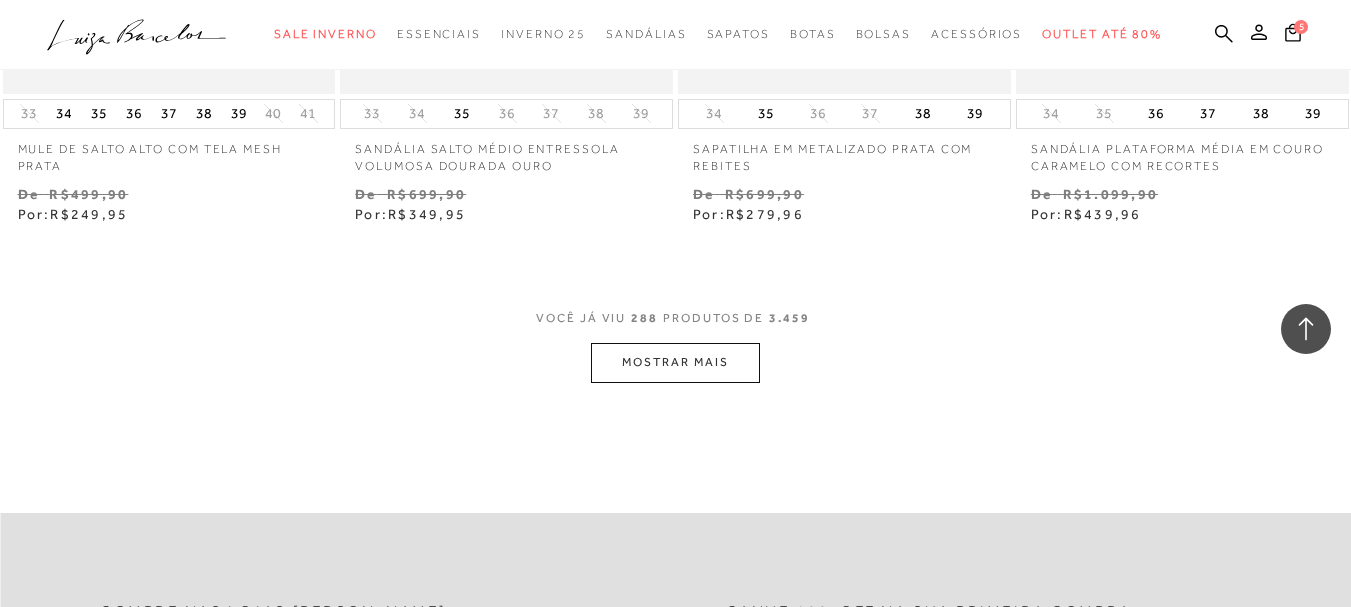 scroll, scrollTop: 47001, scrollLeft: 0, axis: vertical 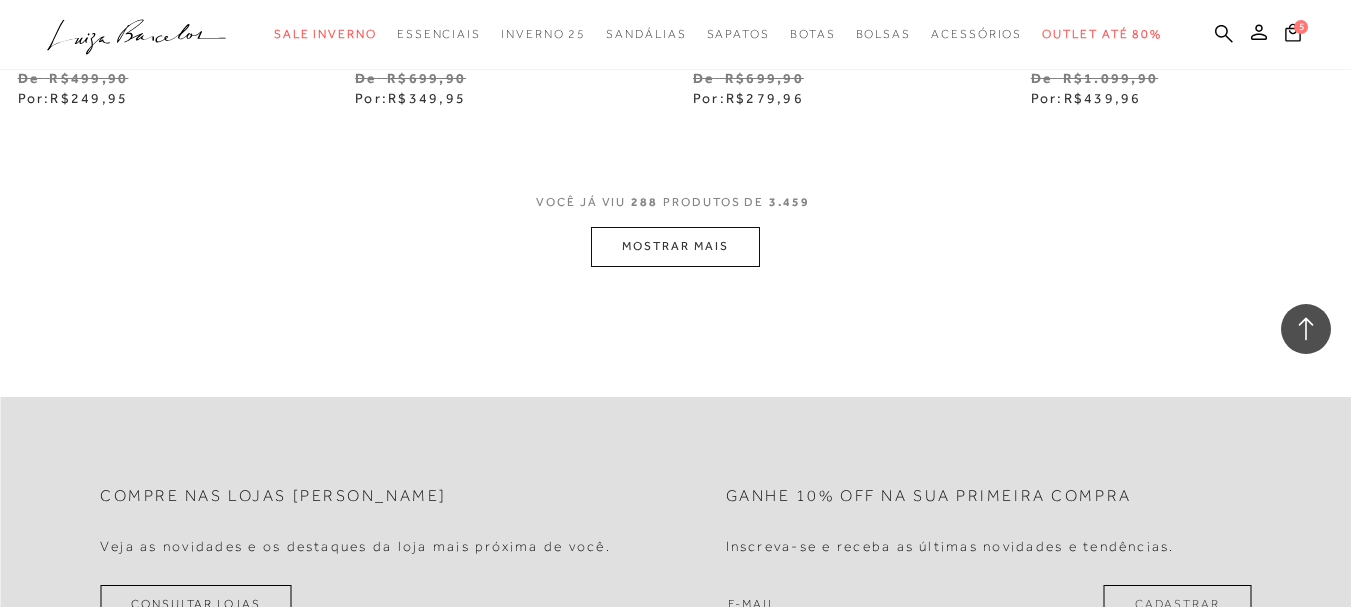 click on "MOSTRAR MAIS" at bounding box center (675, 246) 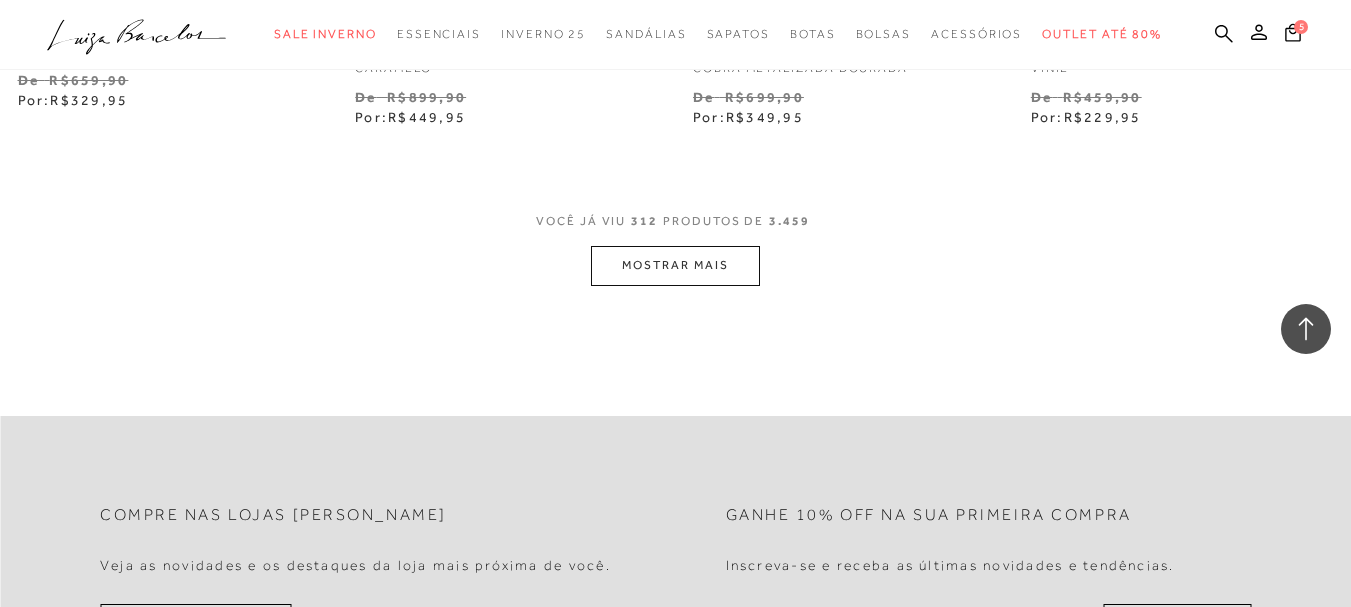 scroll, scrollTop: 50901, scrollLeft: 0, axis: vertical 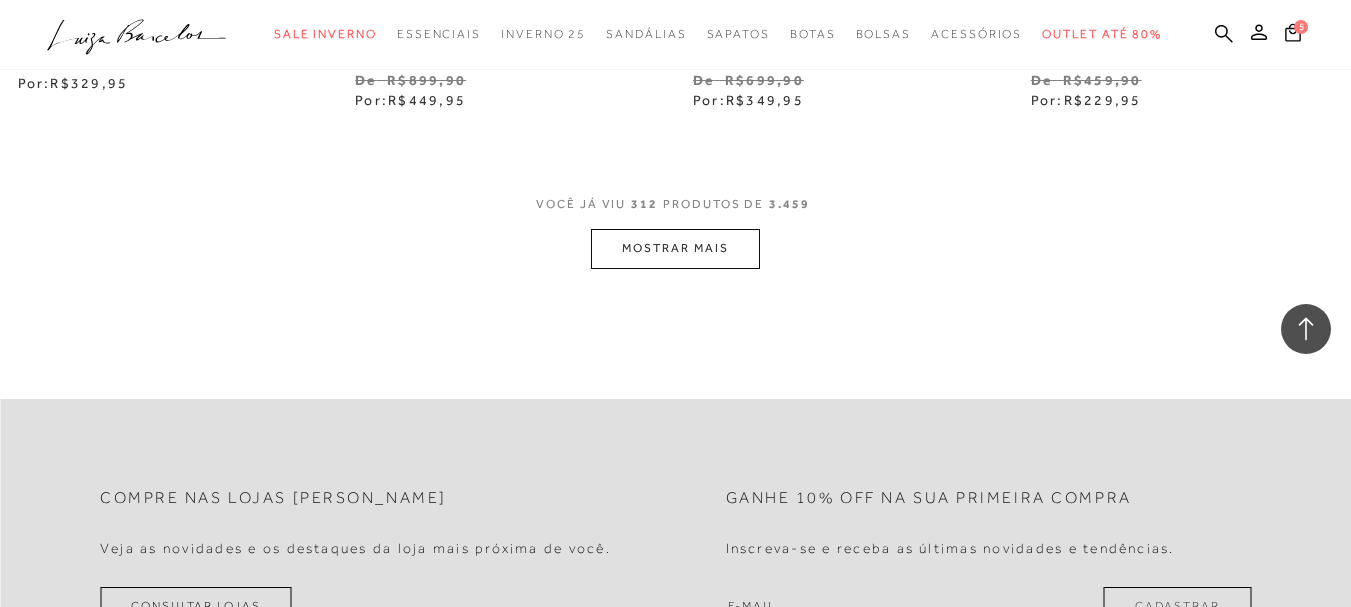 click on "MOSTRAR MAIS" at bounding box center (675, 248) 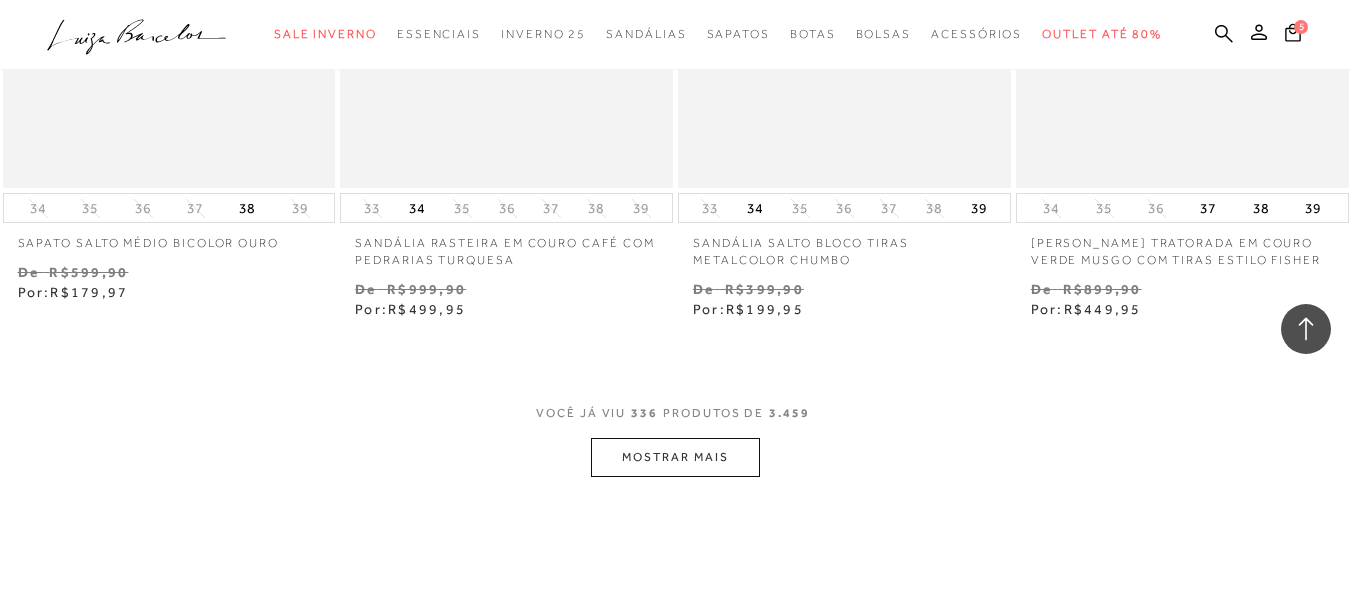 scroll, scrollTop: 54901, scrollLeft: 0, axis: vertical 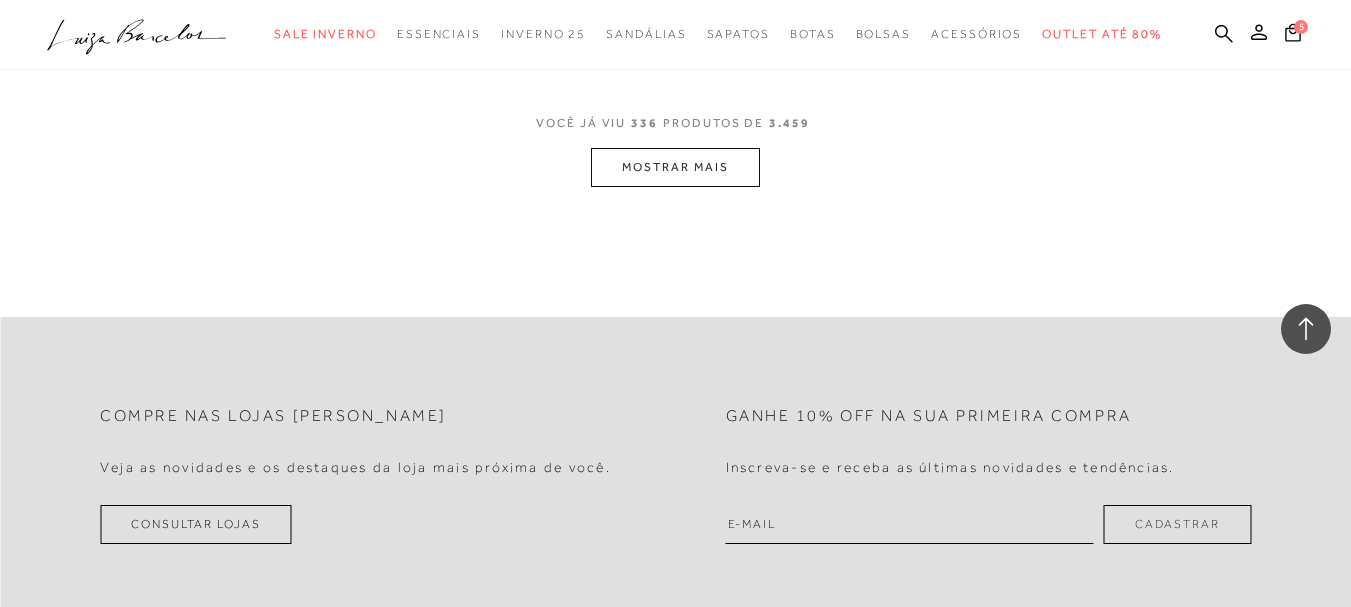 click on "MOSTRAR MAIS" at bounding box center (675, 167) 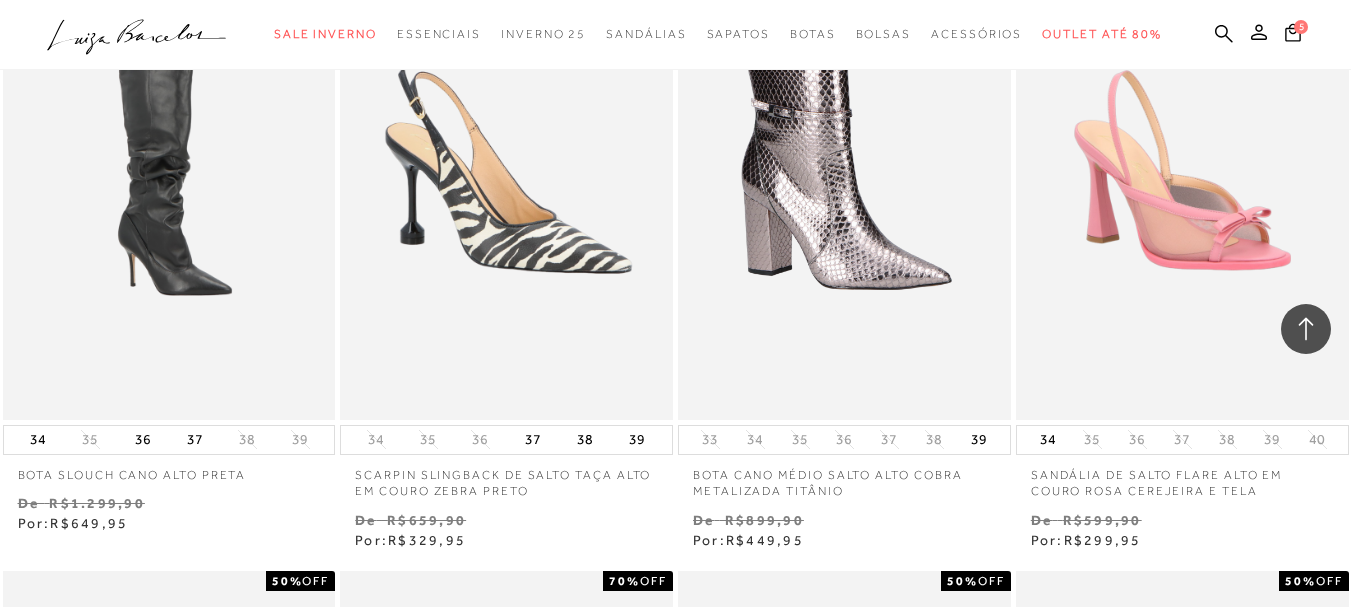 scroll, scrollTop: 77157, scrollLeft: 0, axis: vertical 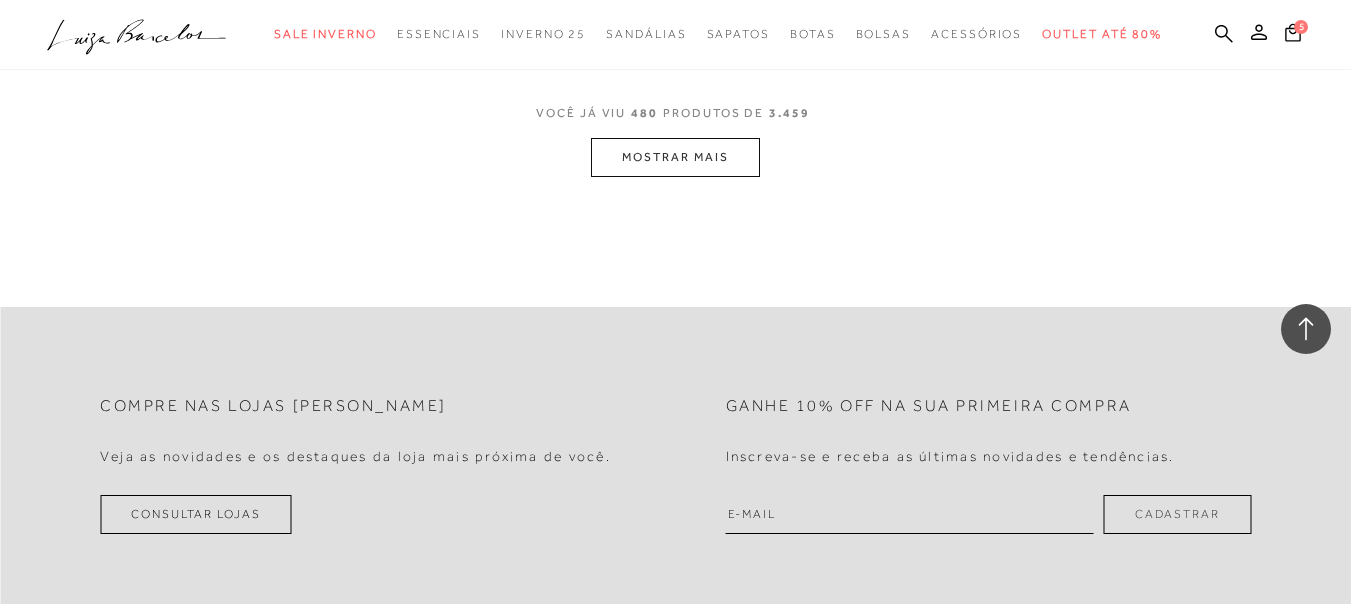 click on "MOSTRAR MAIS" at bounding box center (675, 157) 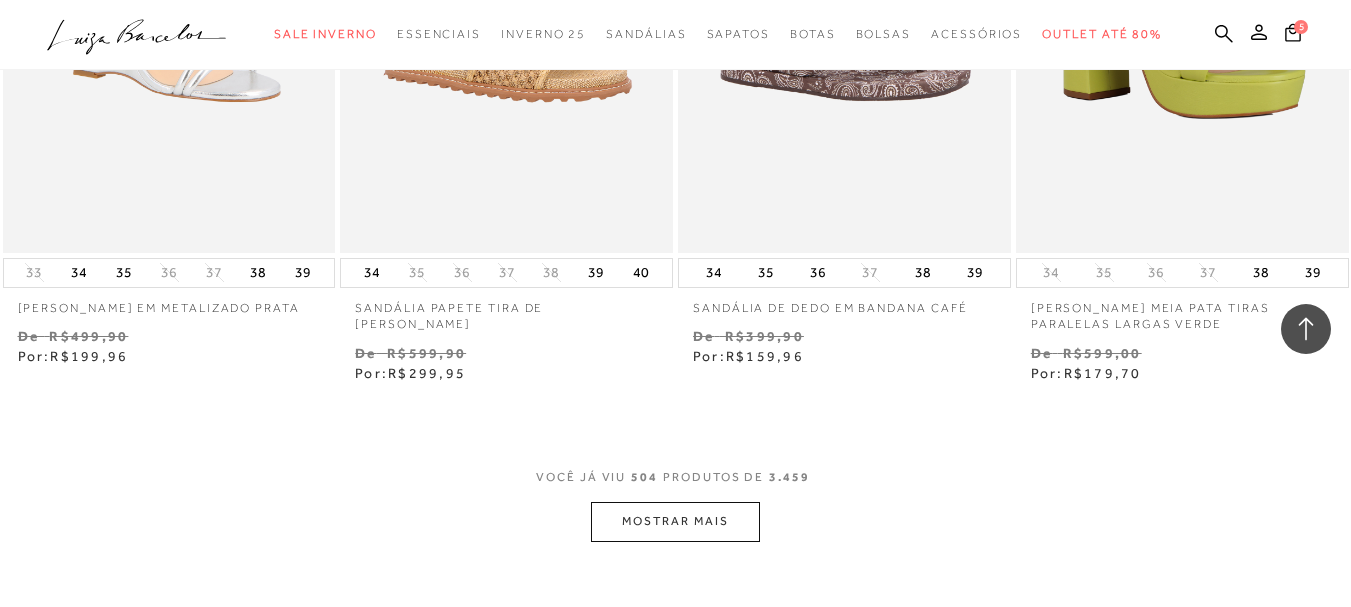 scroll, scrollTop: 82257, scrollLeft: 0, axis: vertical 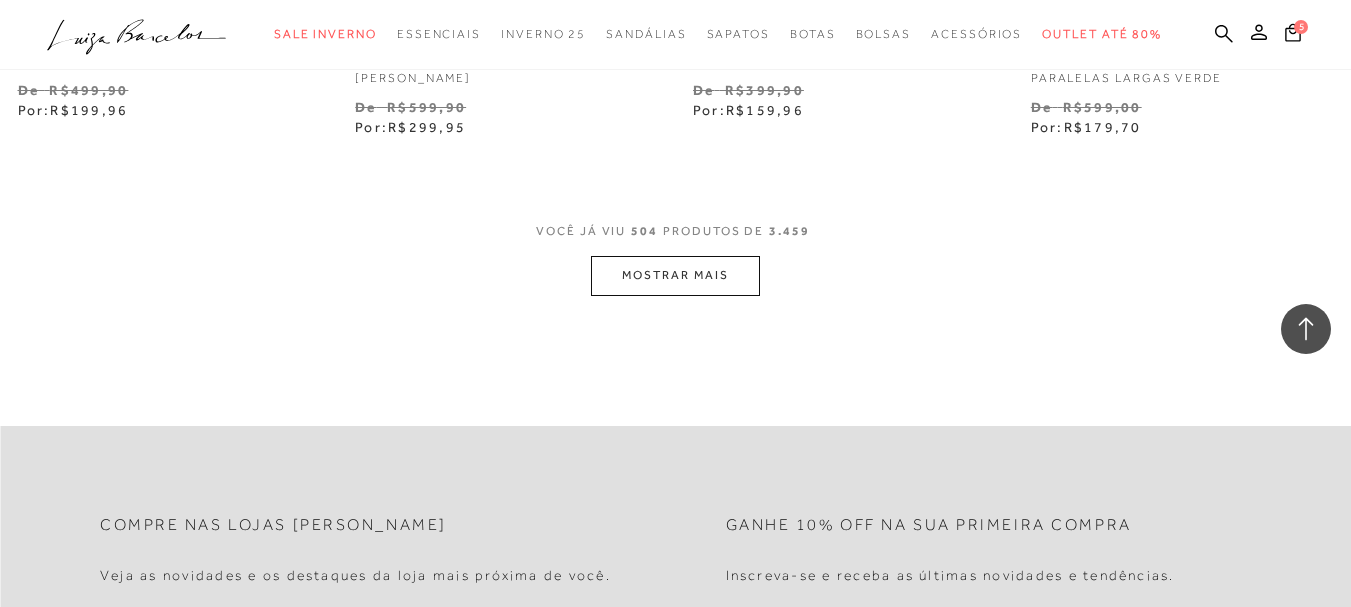 click on "MOSTRAR MAIS" at bounding box center (675, 275) 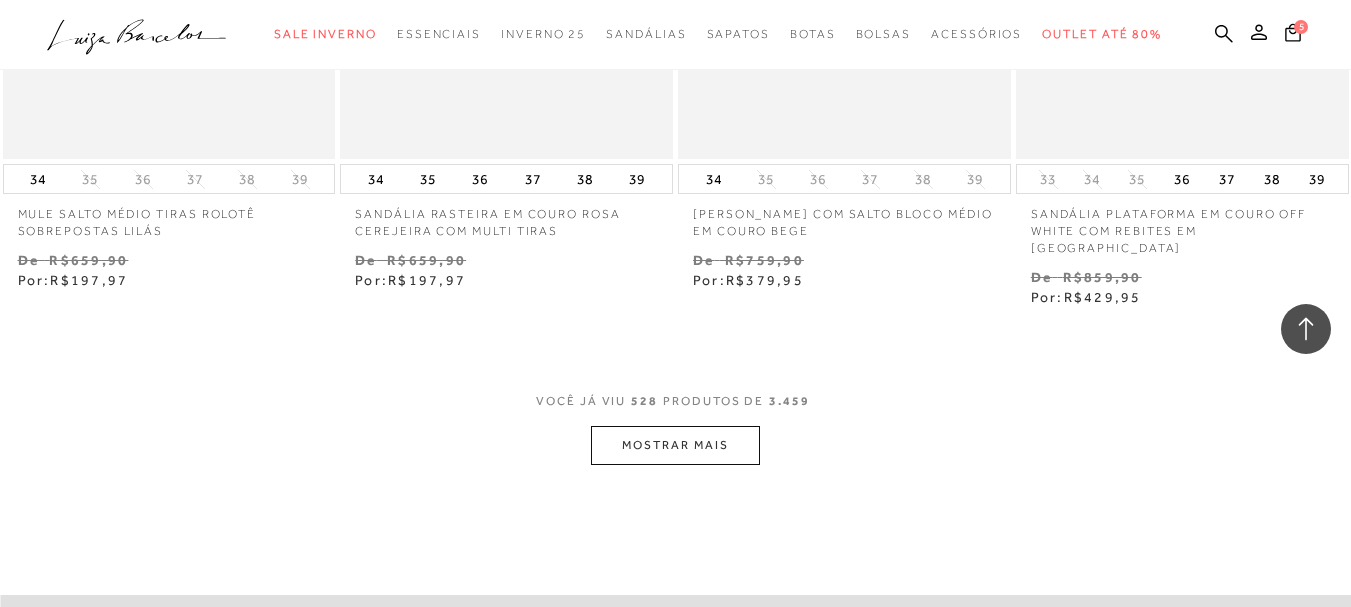 scroll, scrollTop: 86057, scrollLeft: 0, axis: vertical 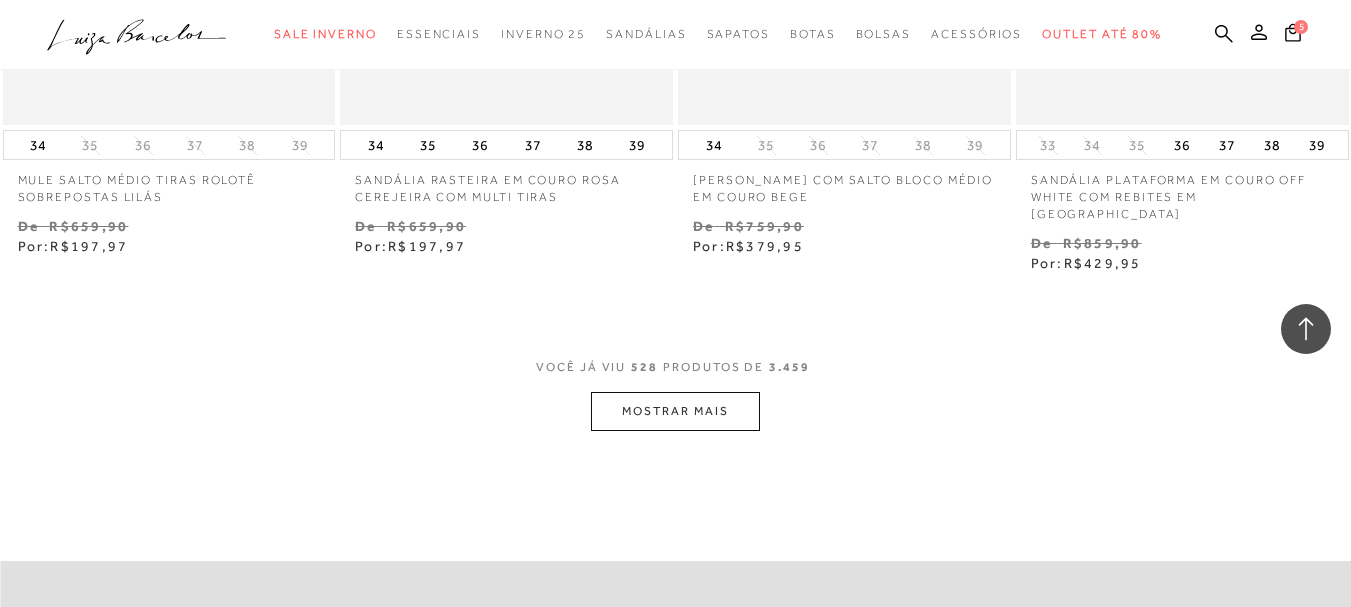 click on "MOSTRAR MAIS" at bounding box center [675, 411] 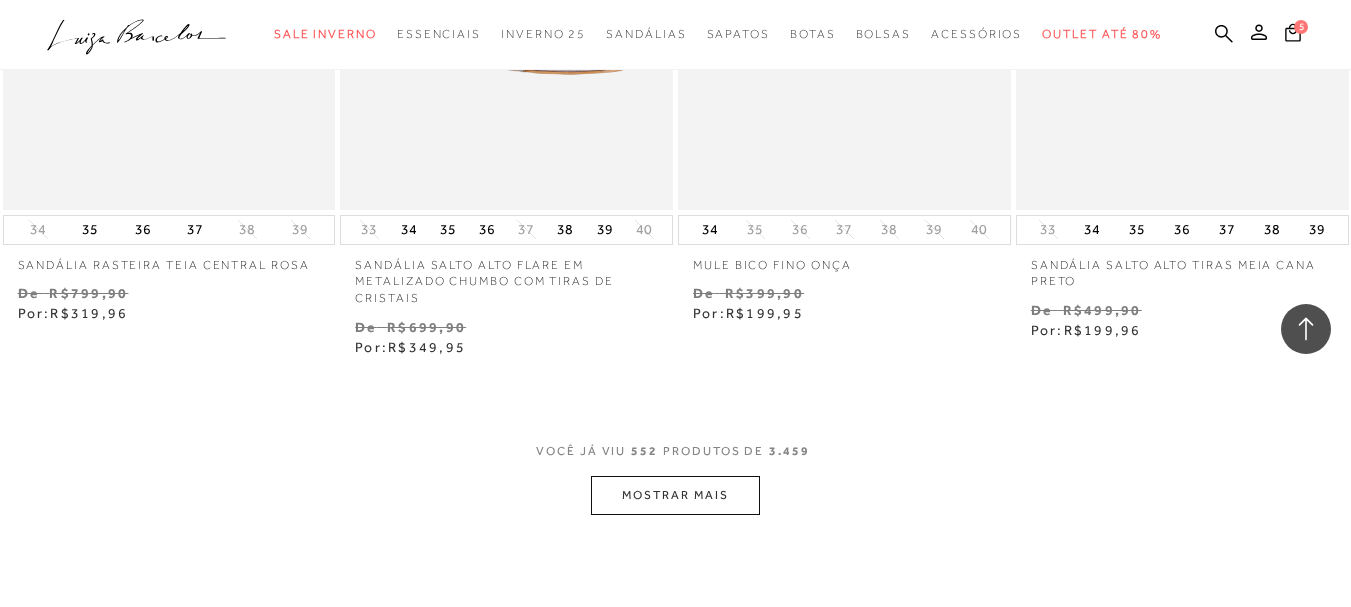scroll, scrollTop: 89957, scrollLeft: 0, axis: vertical 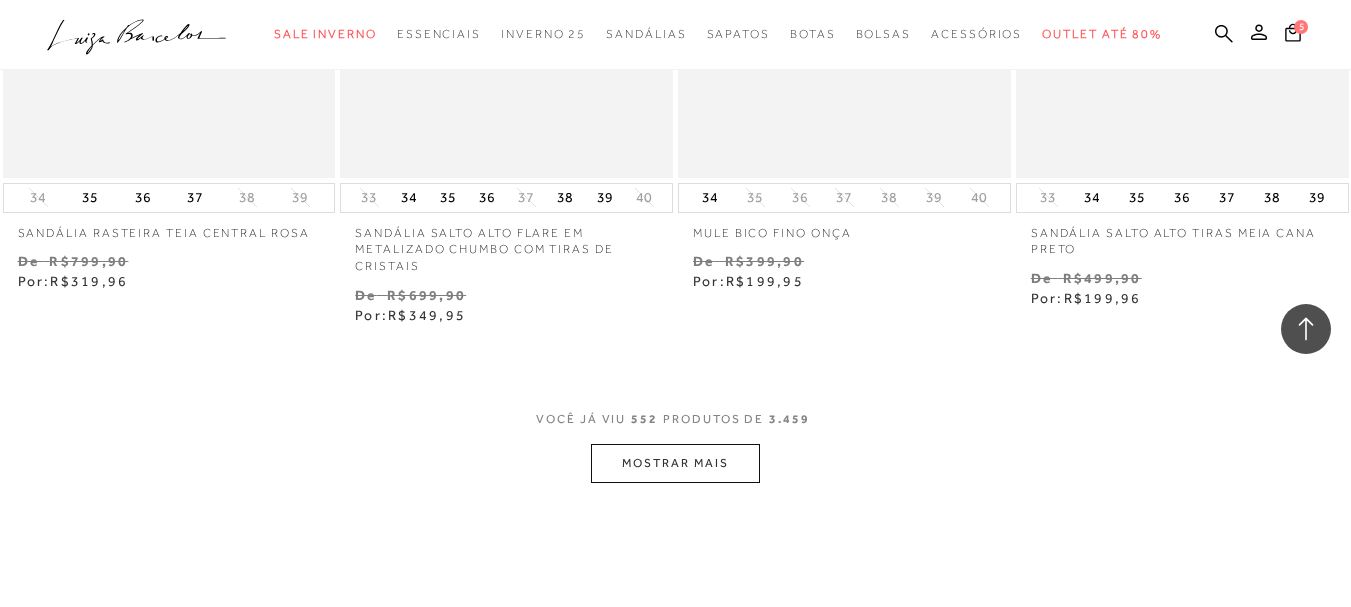 click on "MOSTRAR MAIS" at bounding box center (675, 463) 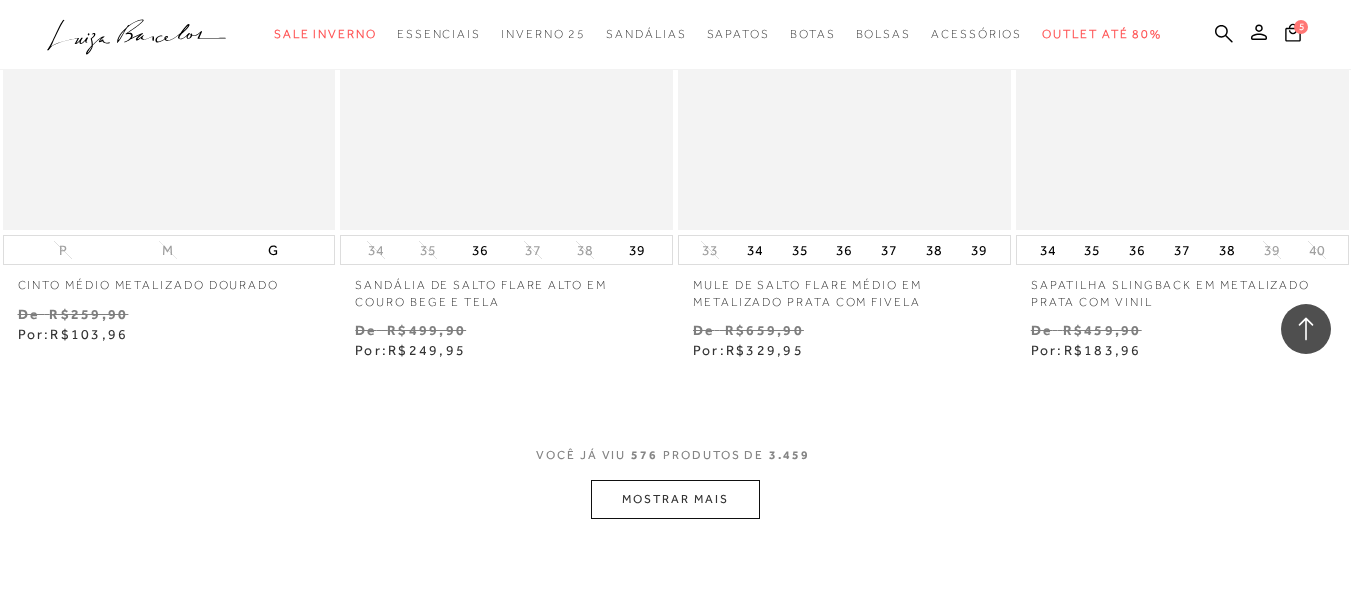 scroll, scrollTop: 93957, scrollLeft: 0, axis: vertical 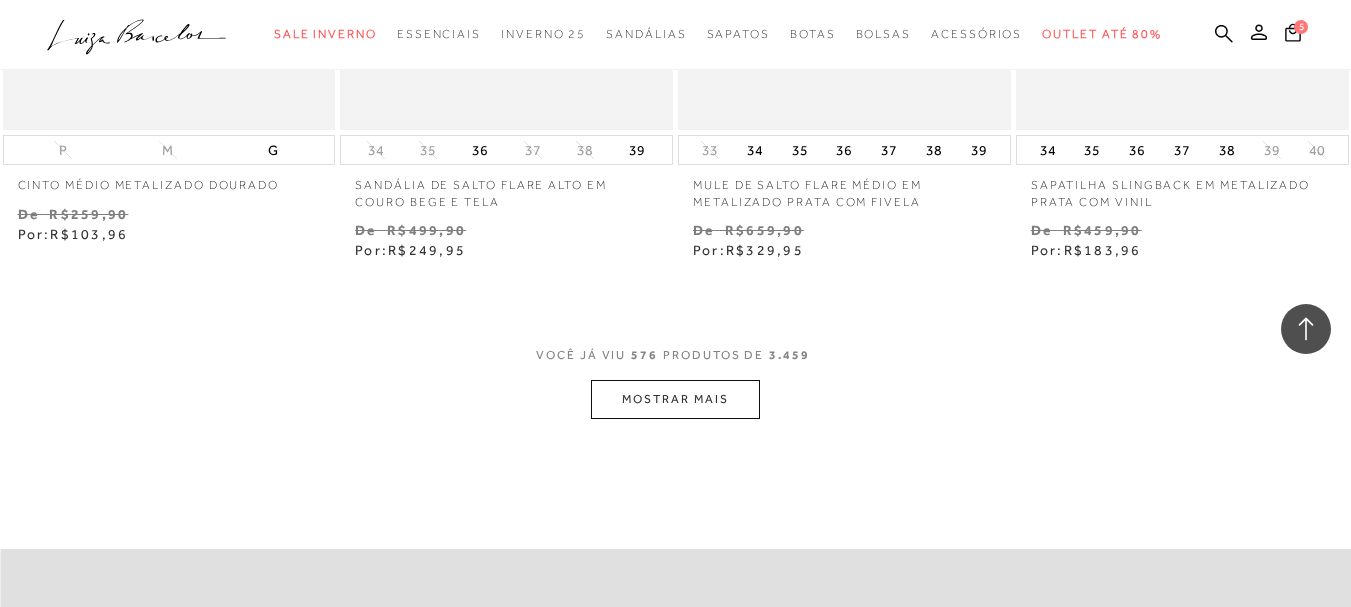 click on "MOSTRAR MAIS" at bounding box center [675, 399] 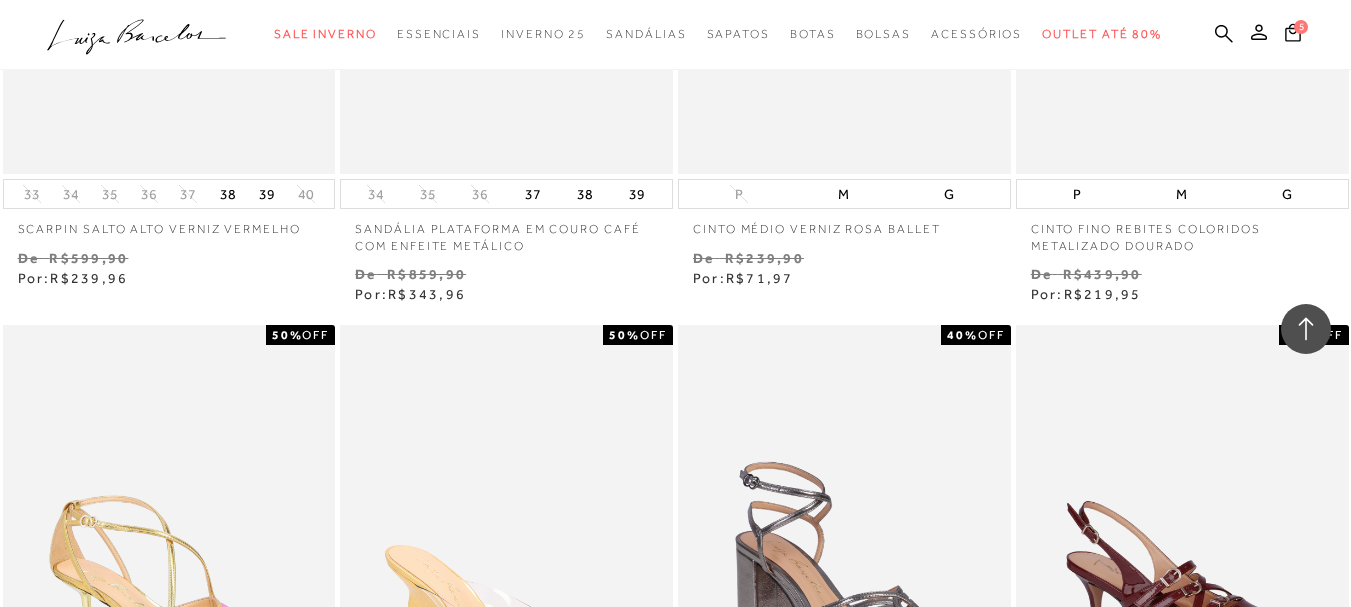 scroll, scrollTop: 68670, scrollLeft: 0, axis: vertical 